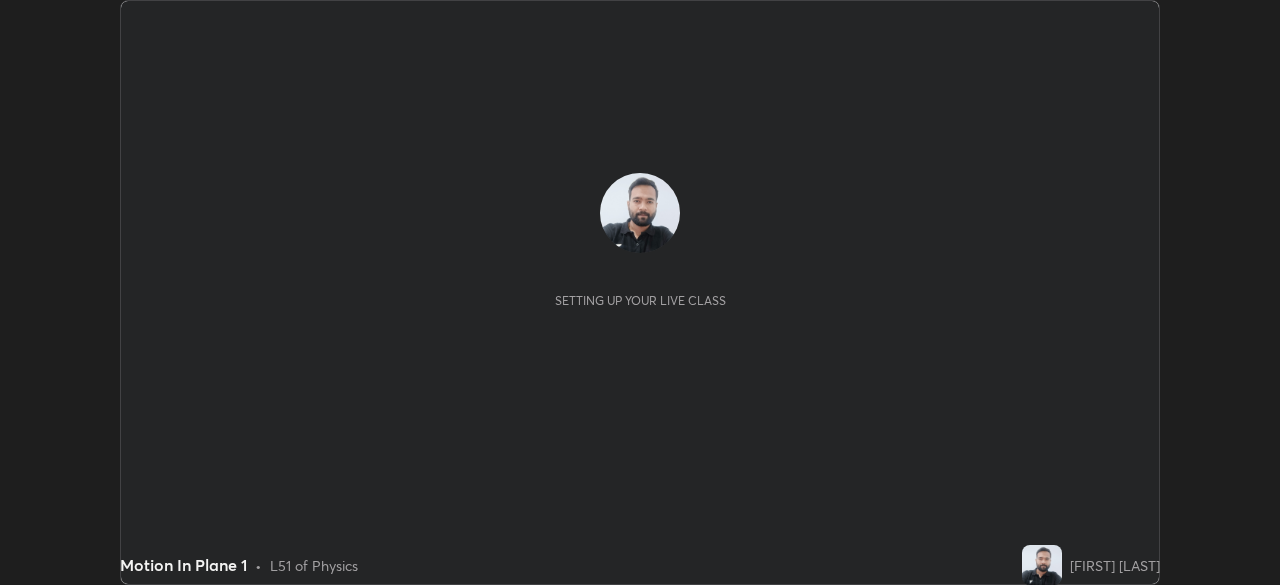 scroll, scrollTop: 0, scrollLeft: 0, axis: both 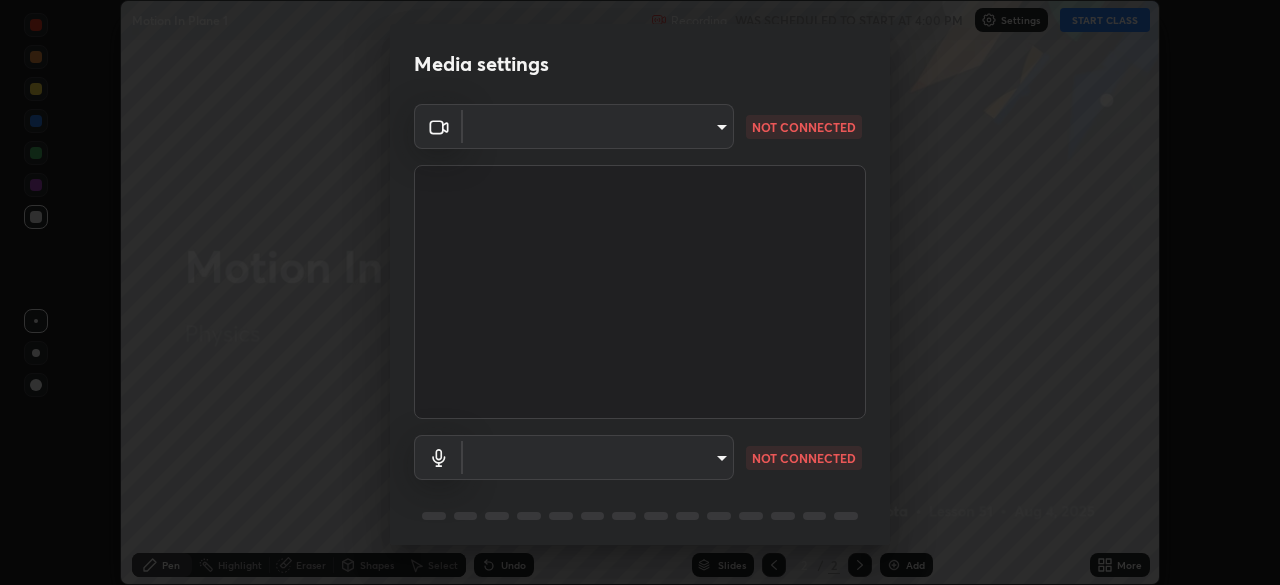 type on "1155cc2d7dabe307700984d5600aff9a86bdb4545dc4bc7441ef77515dec06d2" 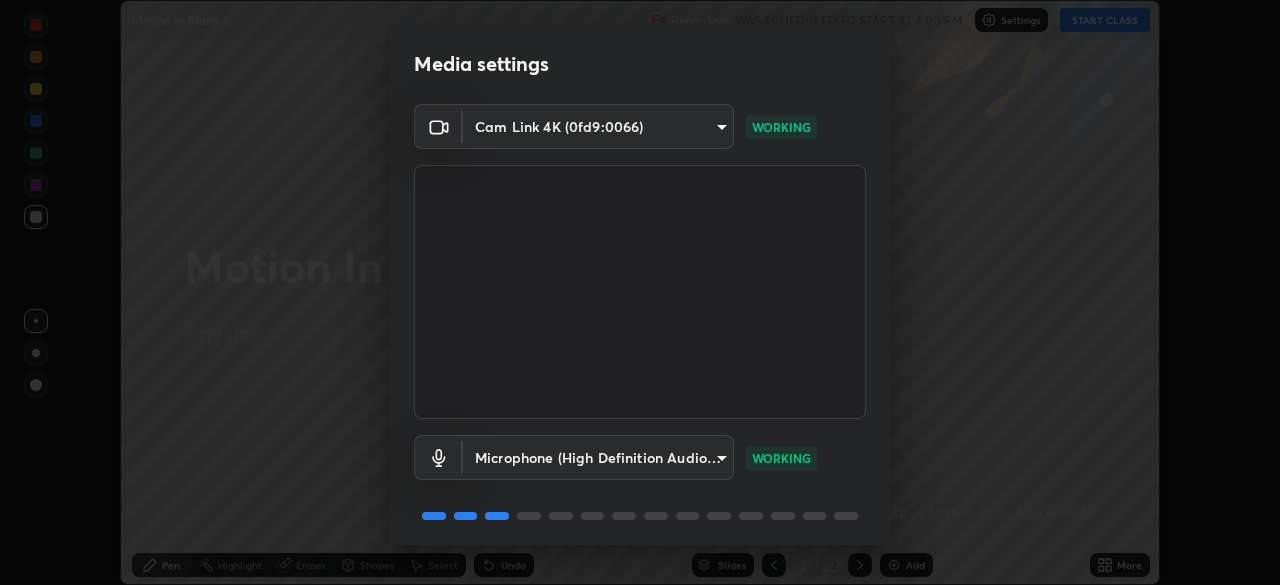 scroll, scrollTop: 71, scrollLeft: 0, axis: vertical 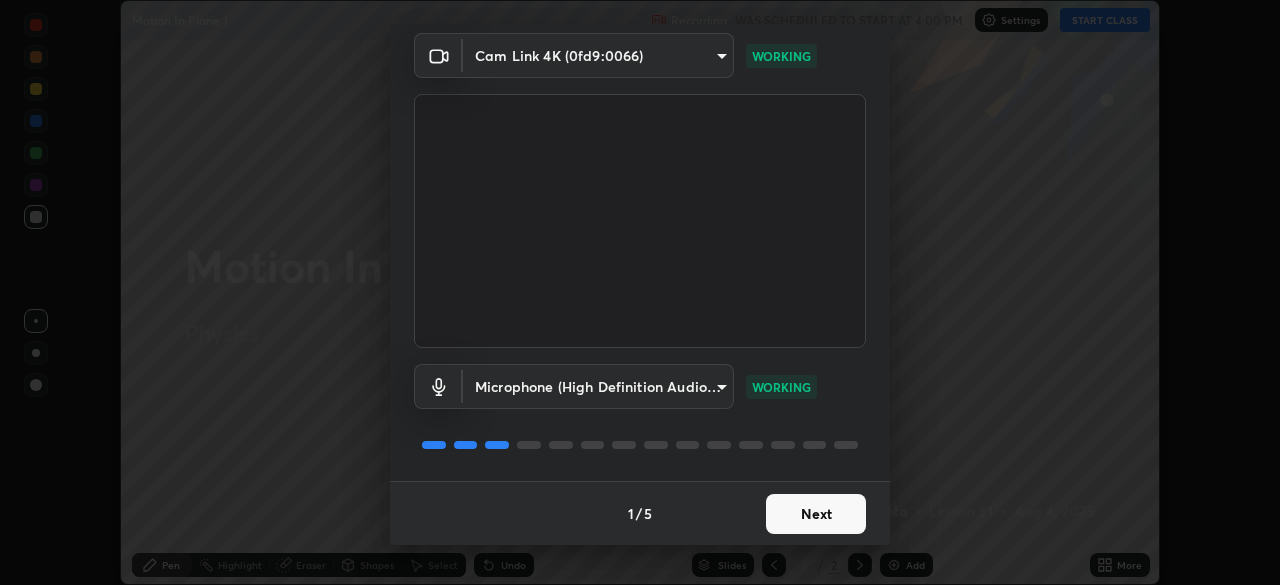 click on "Next" at bounding box center (816, 514) 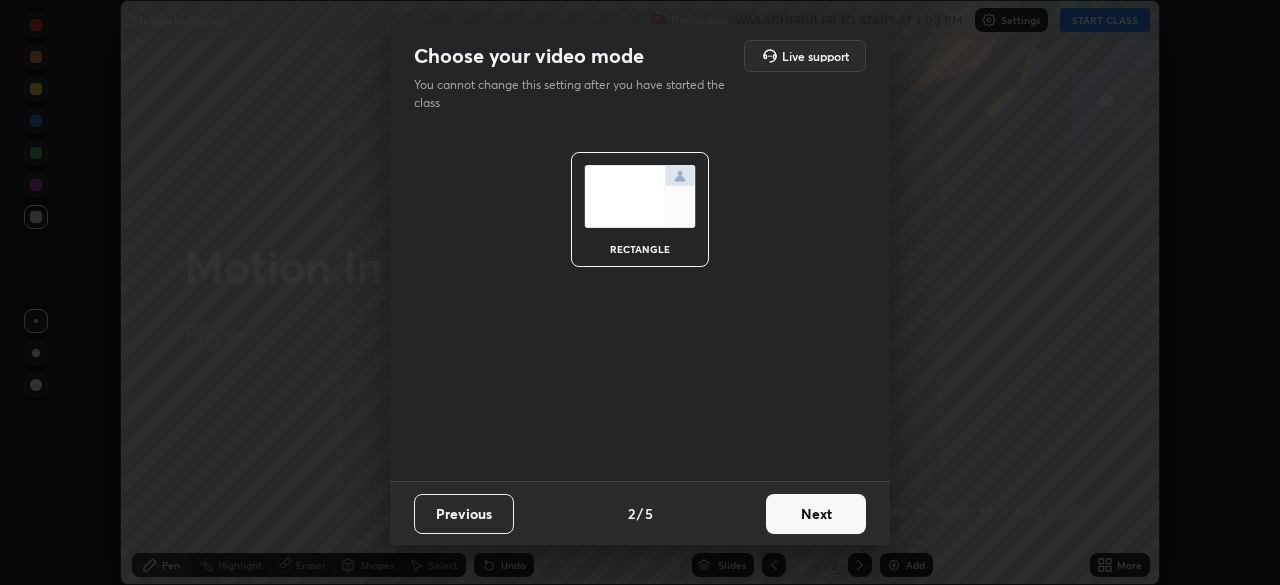 click on "Next" at bounding box center [816, 514] 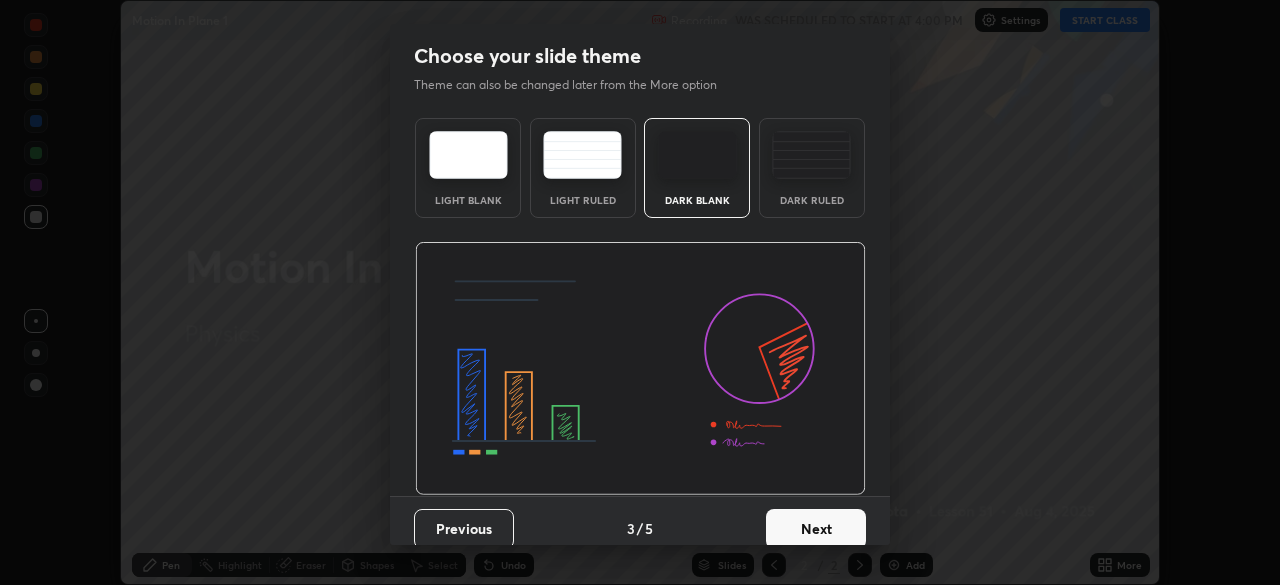 click on "Next" at bounding box center (816, 529) 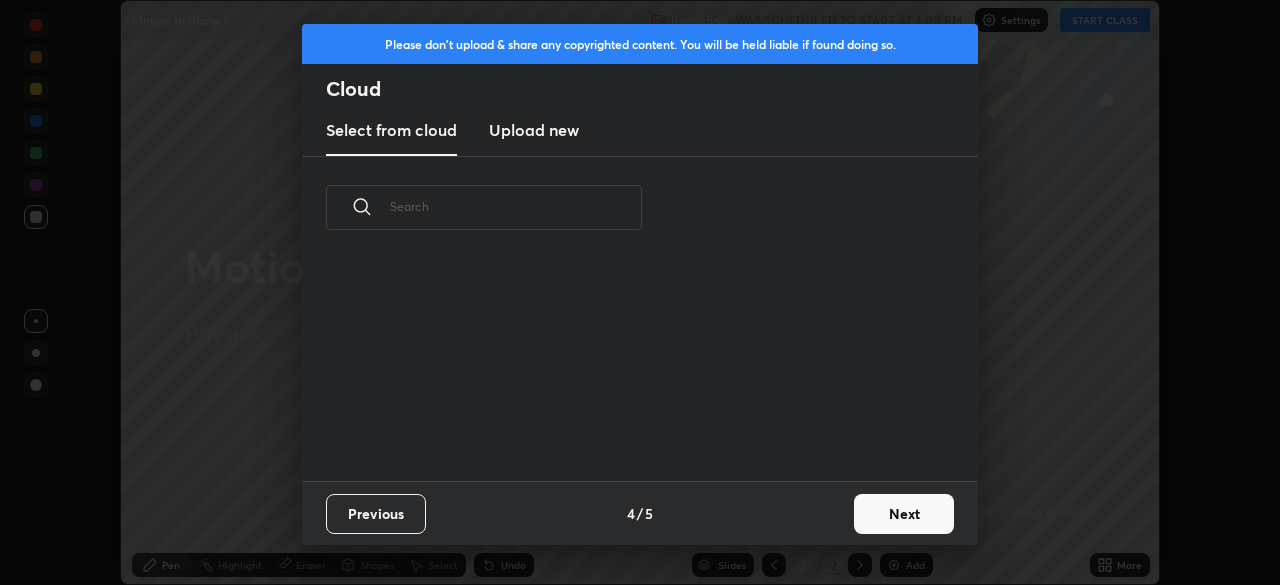 scroll, scrollTop: 7, scrollLeft: 11, axis: both 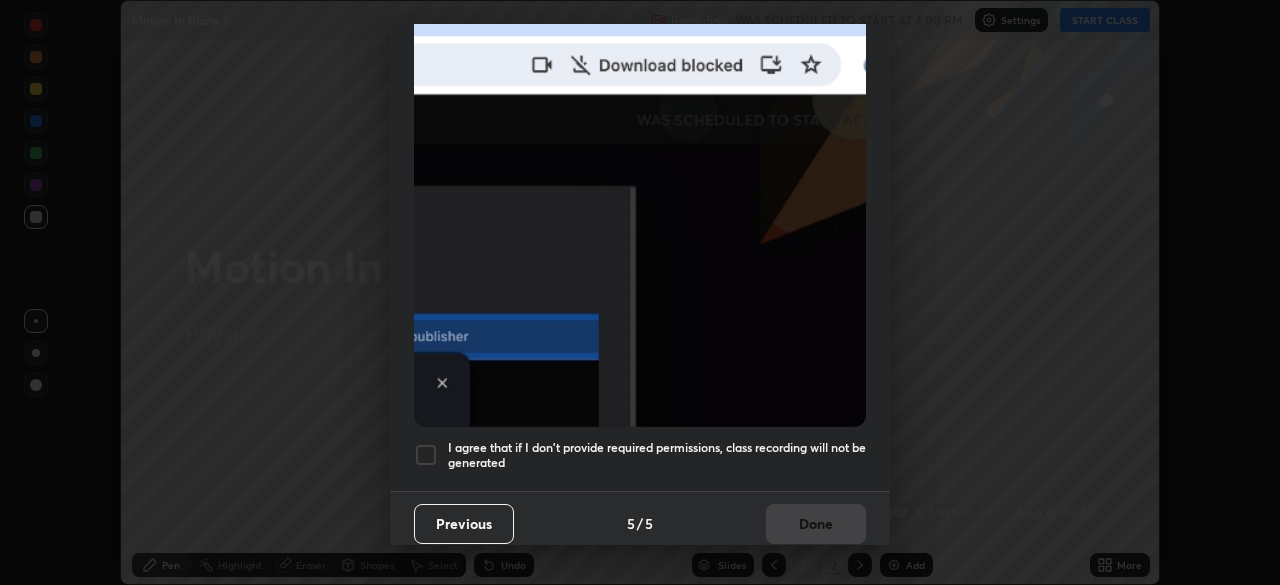 click on "I agree that if I don't provide required permissions, class recording will not be generated" at bounding box center (657, 455) 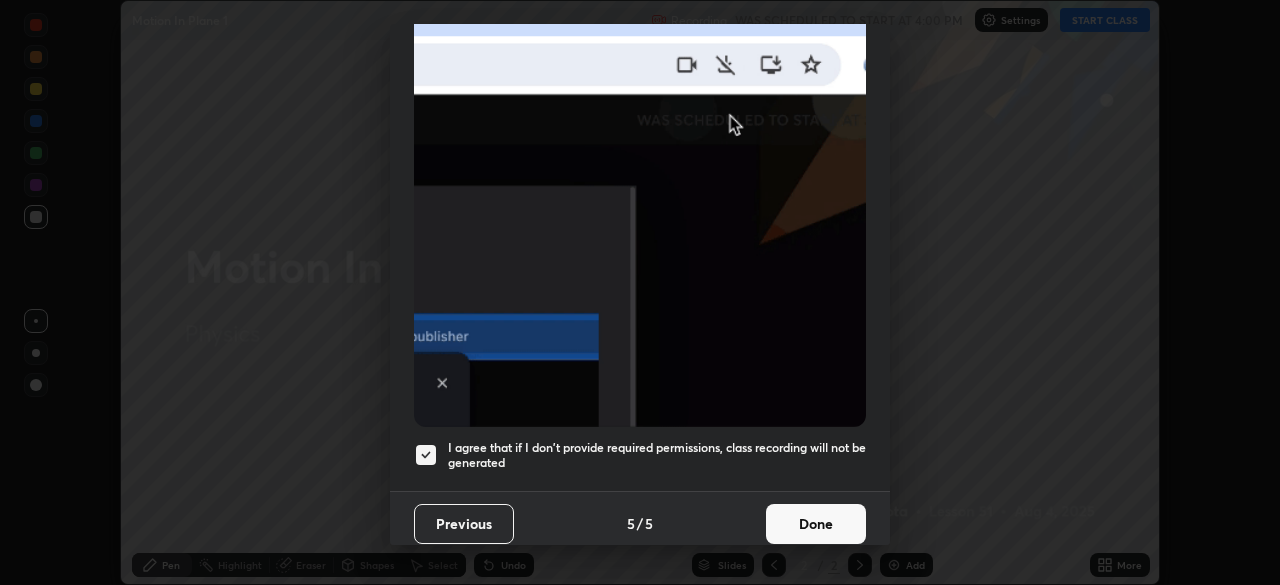click on "Done" at bounding box center [816, 524] 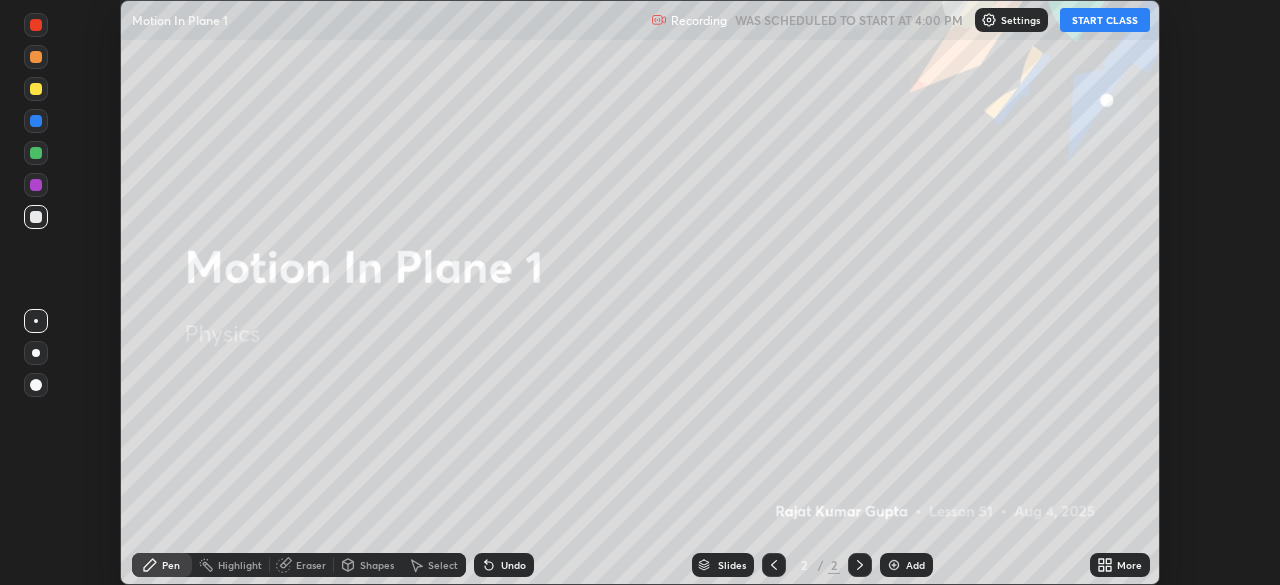 click on "START CLASS" at bounding box center (1105, 20) 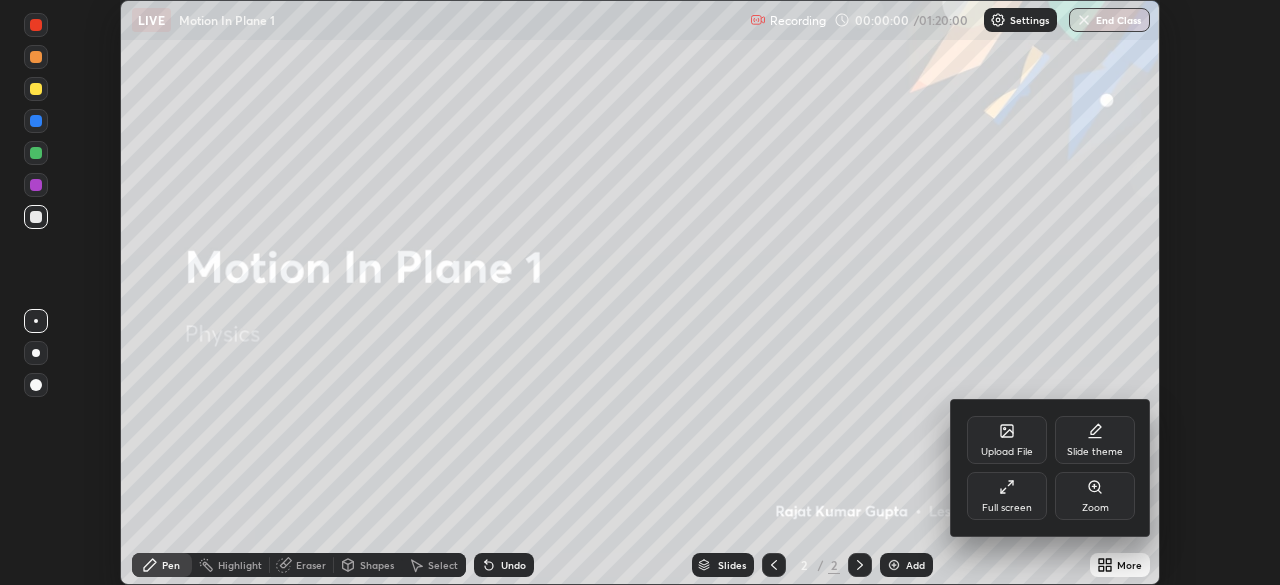 click on "Full screen" at bounding box center (1007, 496) 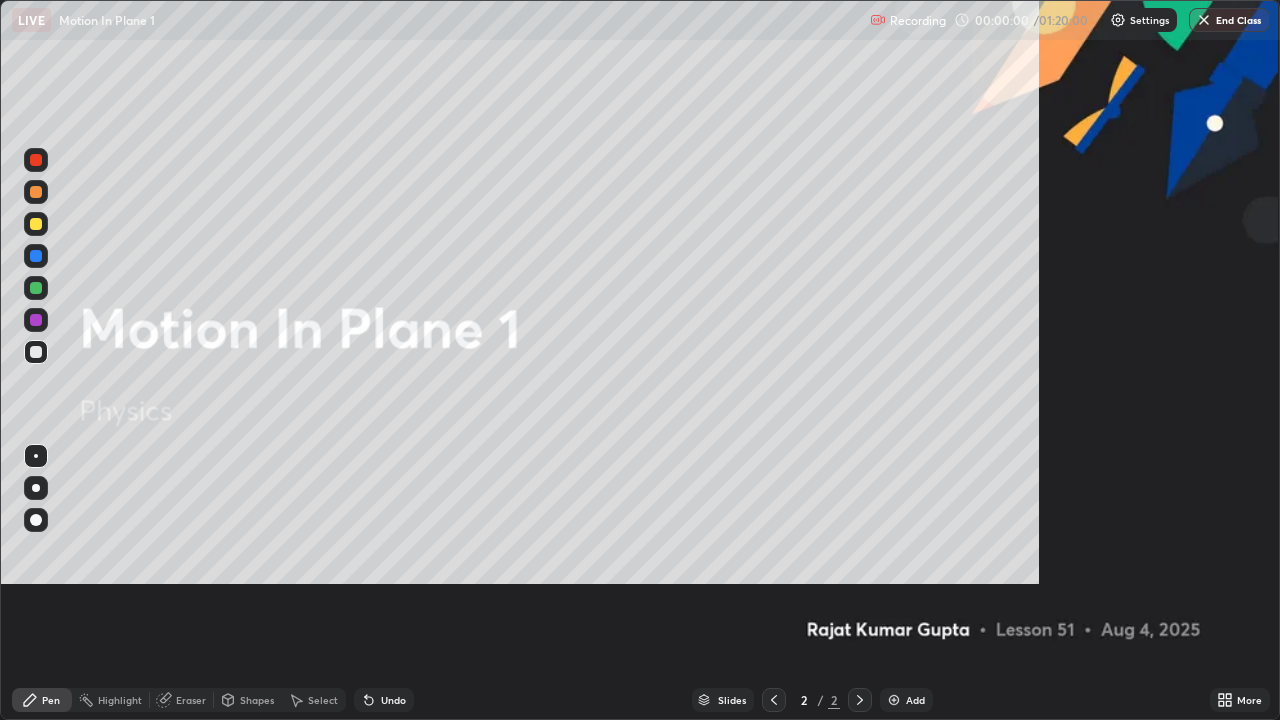 scroll, scrollTop: 99280, scrollLeft: 98720, axis: both 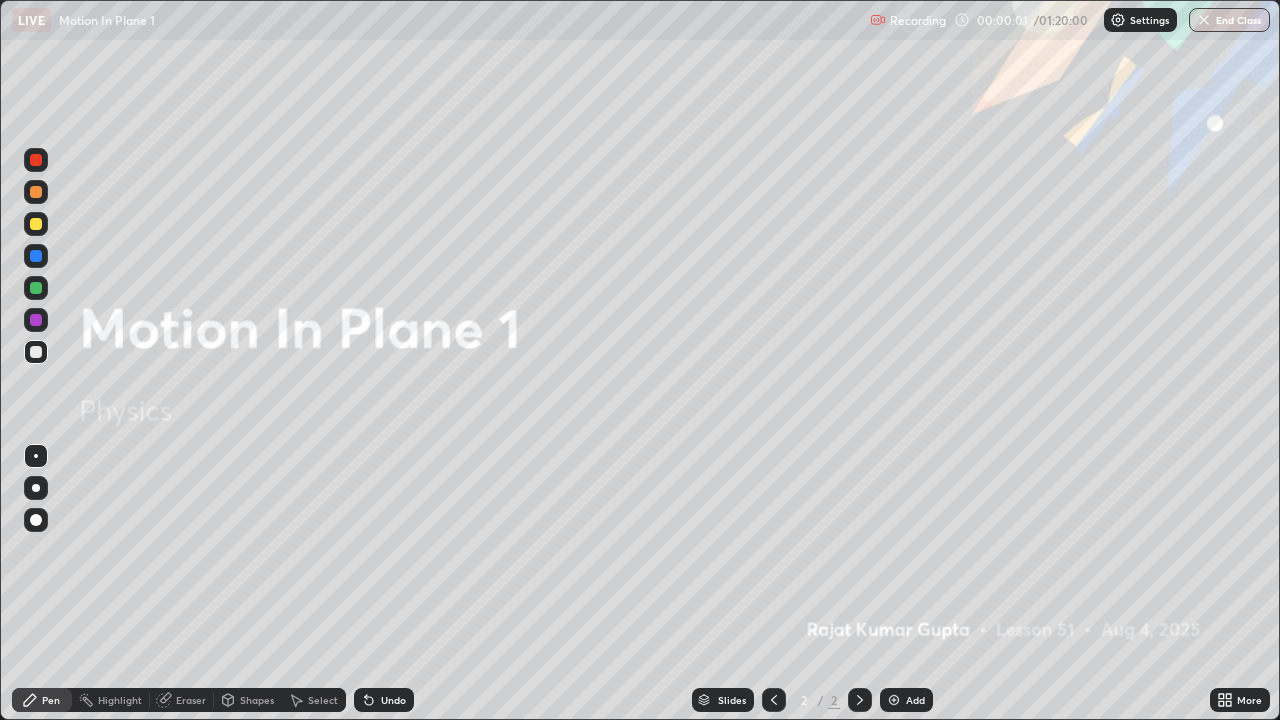 click on "Add" at bounding box center [915, 700] 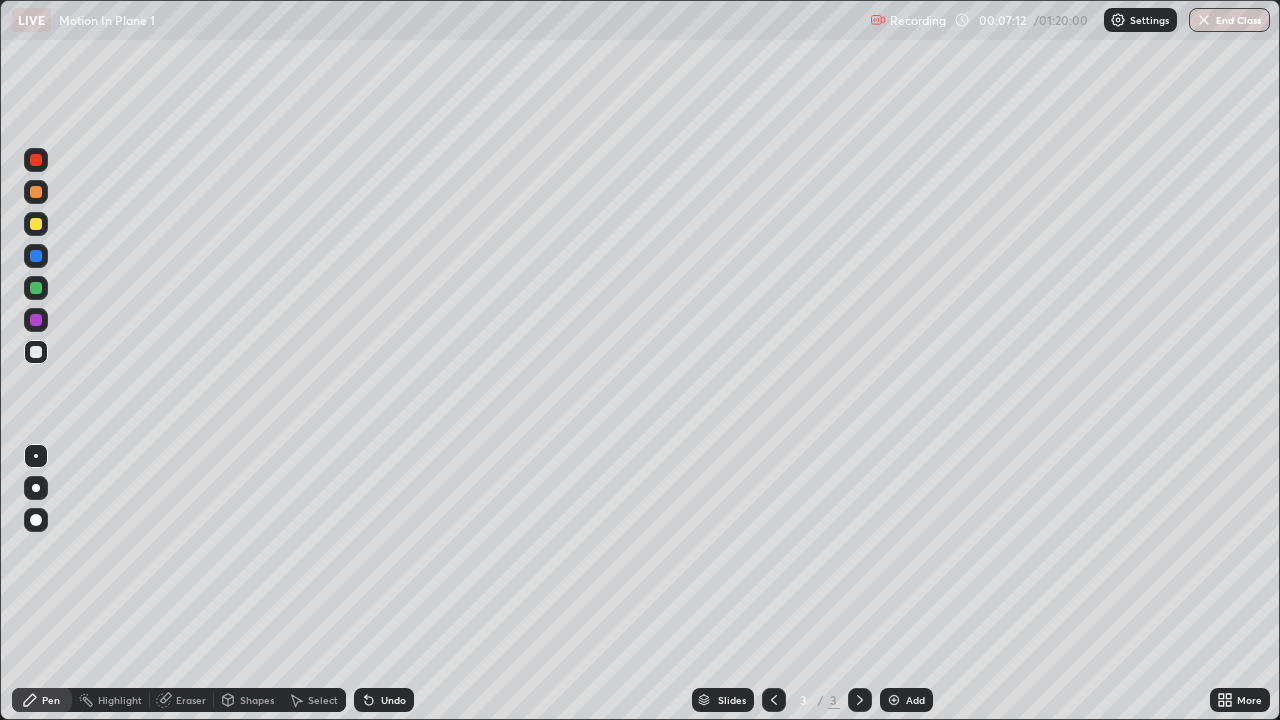 click at bounding box center [36, 520] 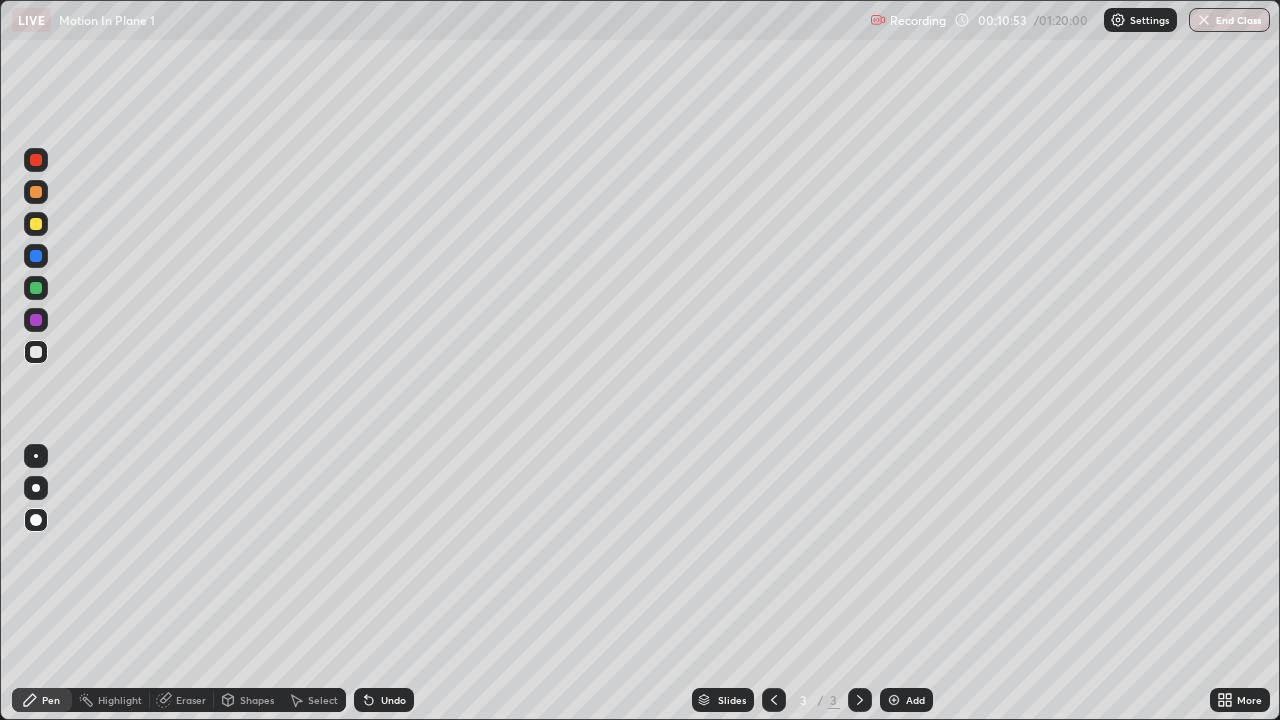 click on "Undo" at bounding box center [393, 700] 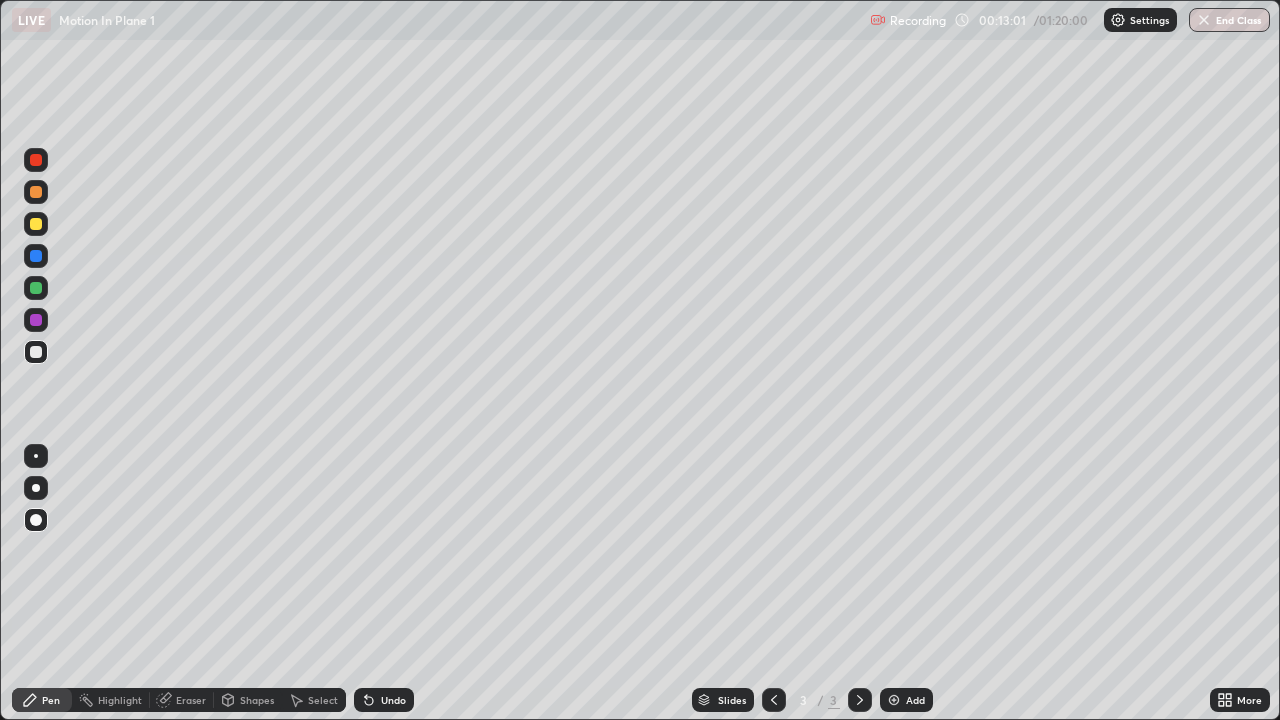 click on "Undo" at bounding box center (384, 700) 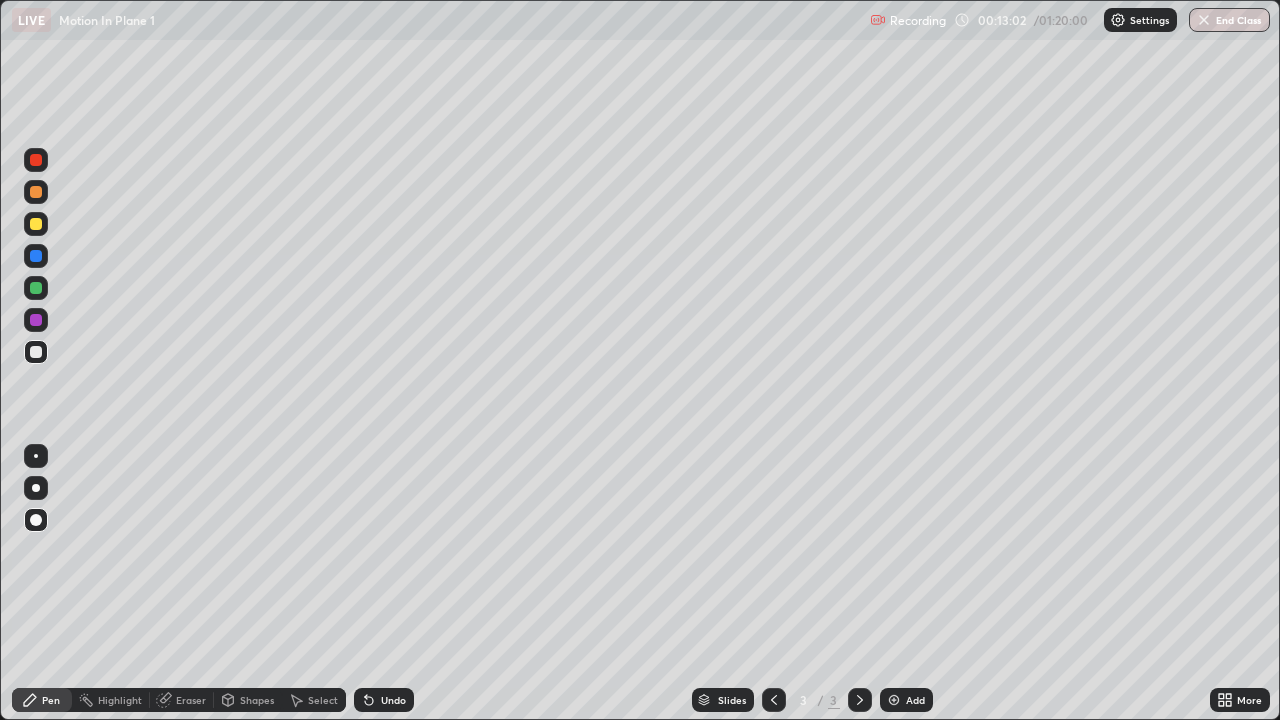 click on "Undo" at bounding box center [384, 700] 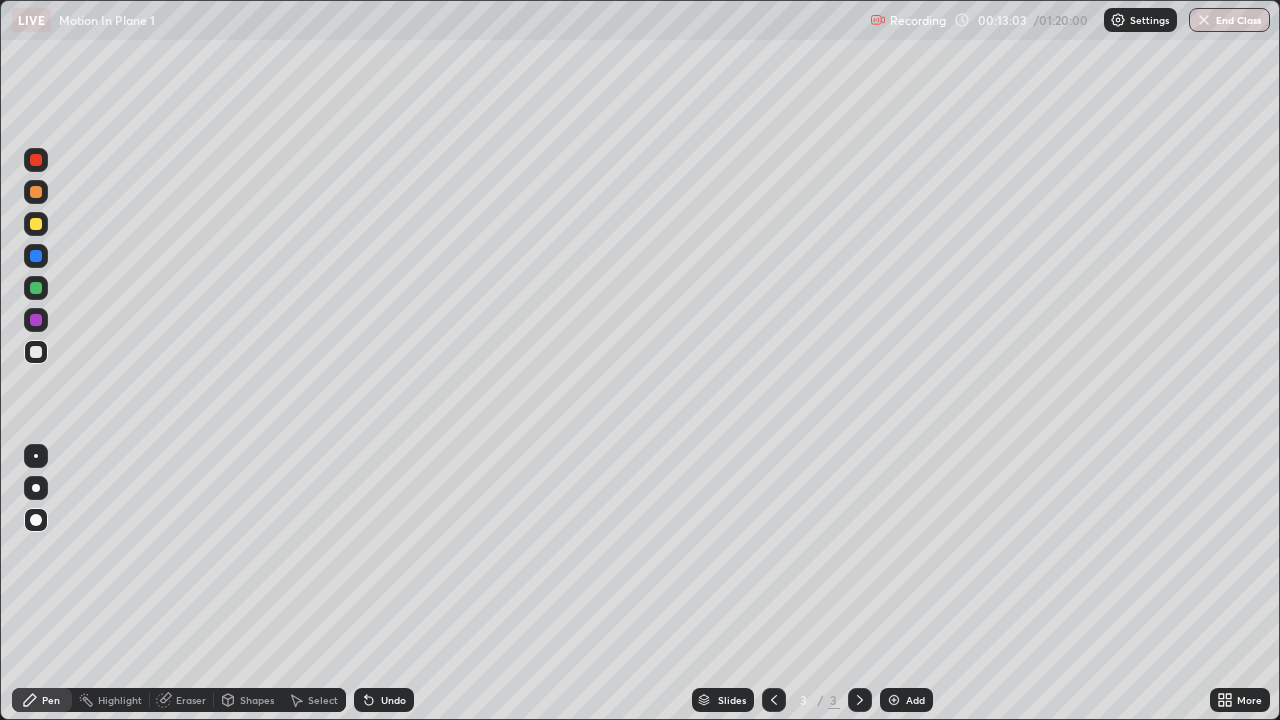 click on "Undo" at bounding box center [393, 700] 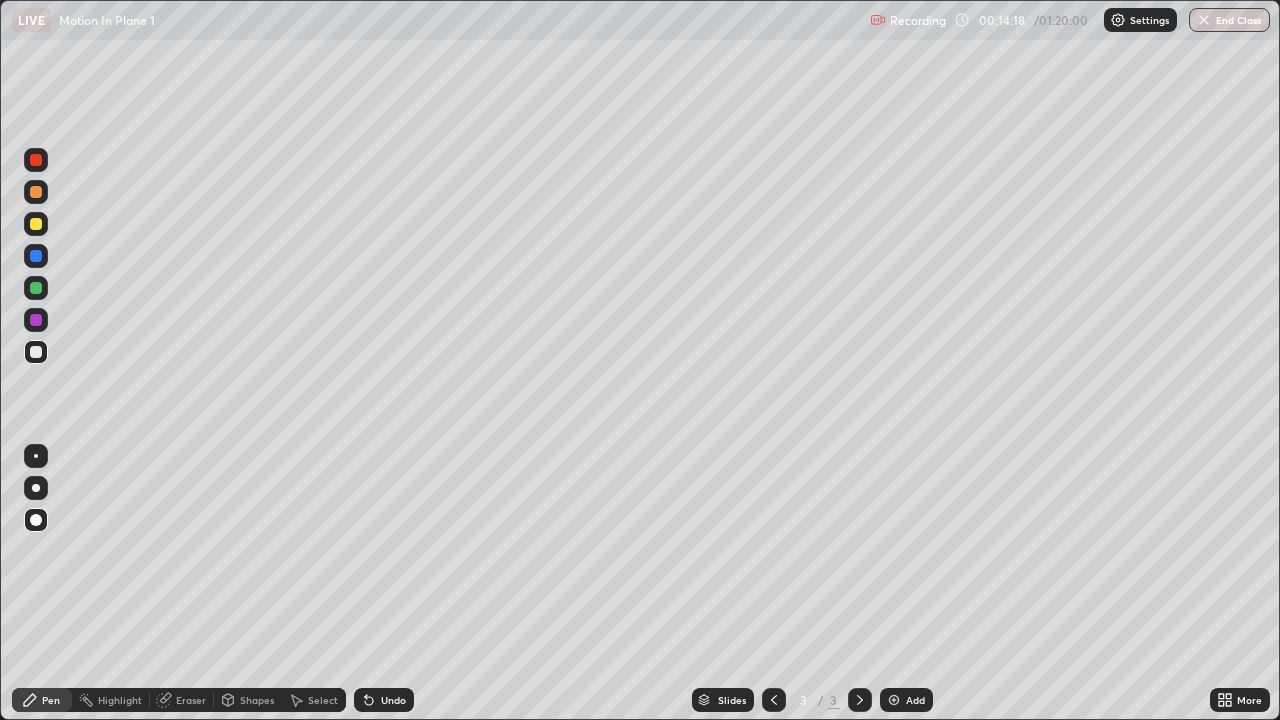 click at bounding box center (36, 192) 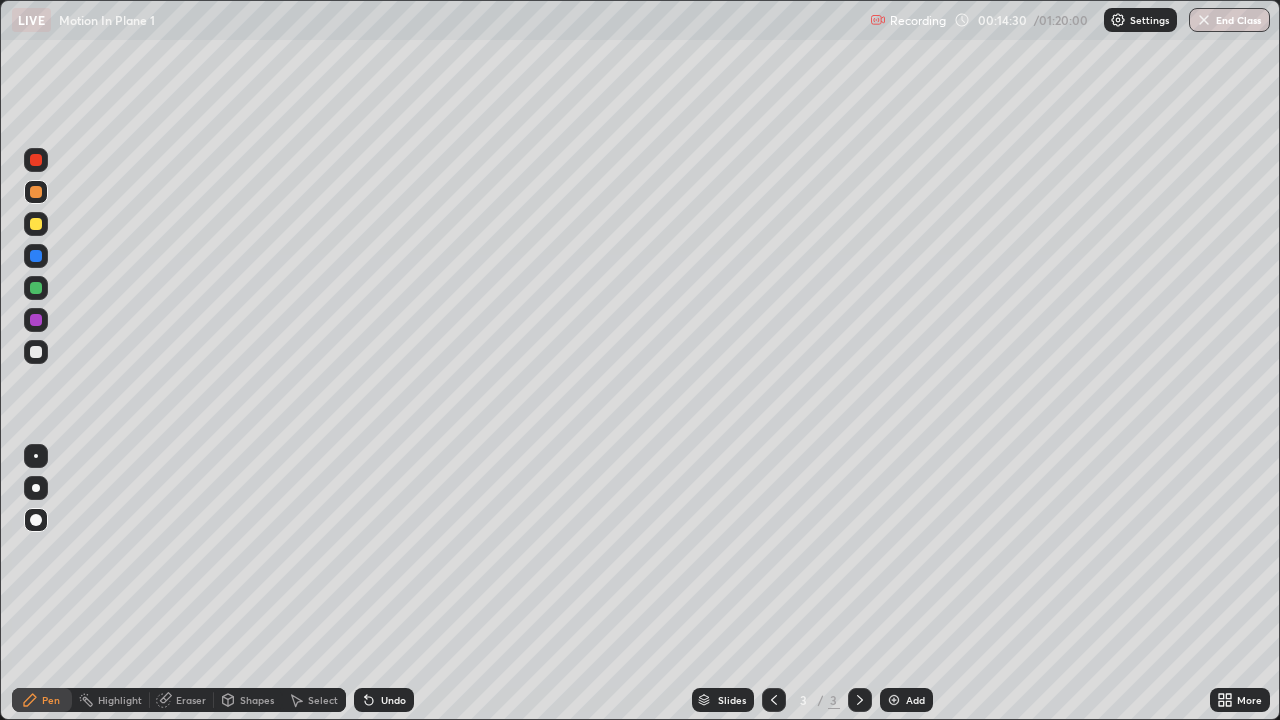 click on "Undo" at bounding box center [393, 700] 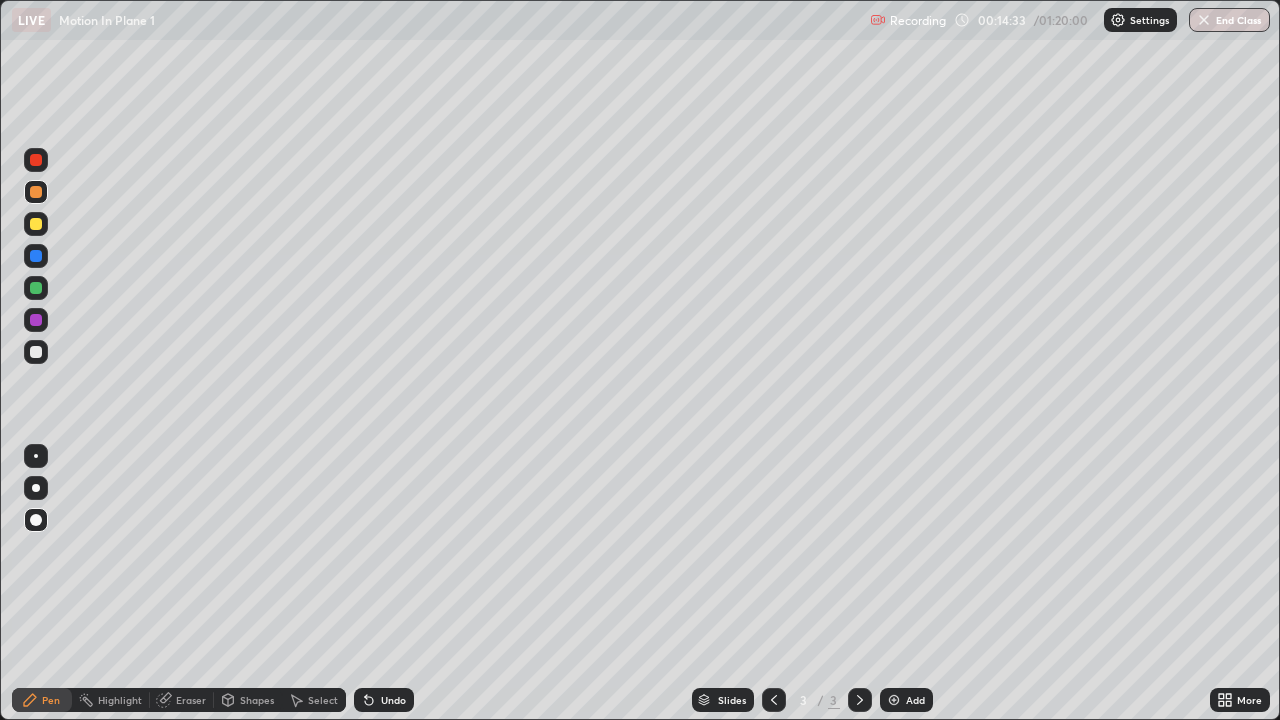 click at bounding box center [36, 352] 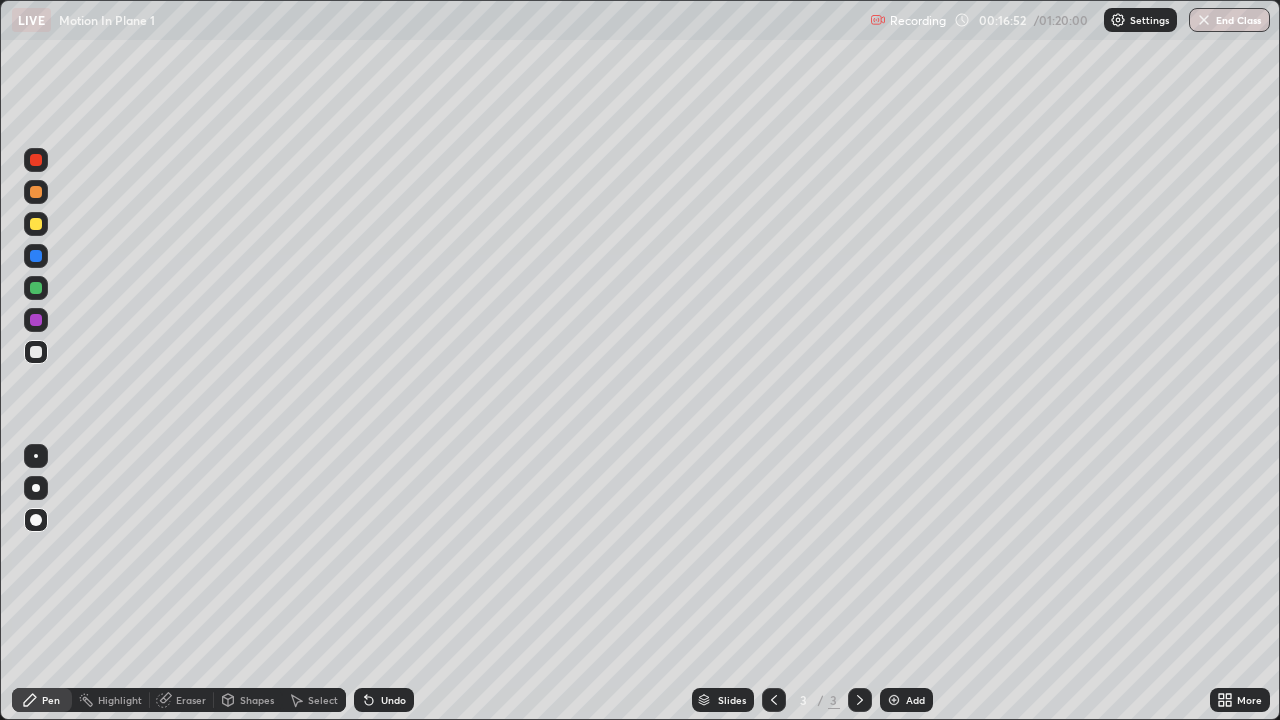 click at bounding box center (36, 256) 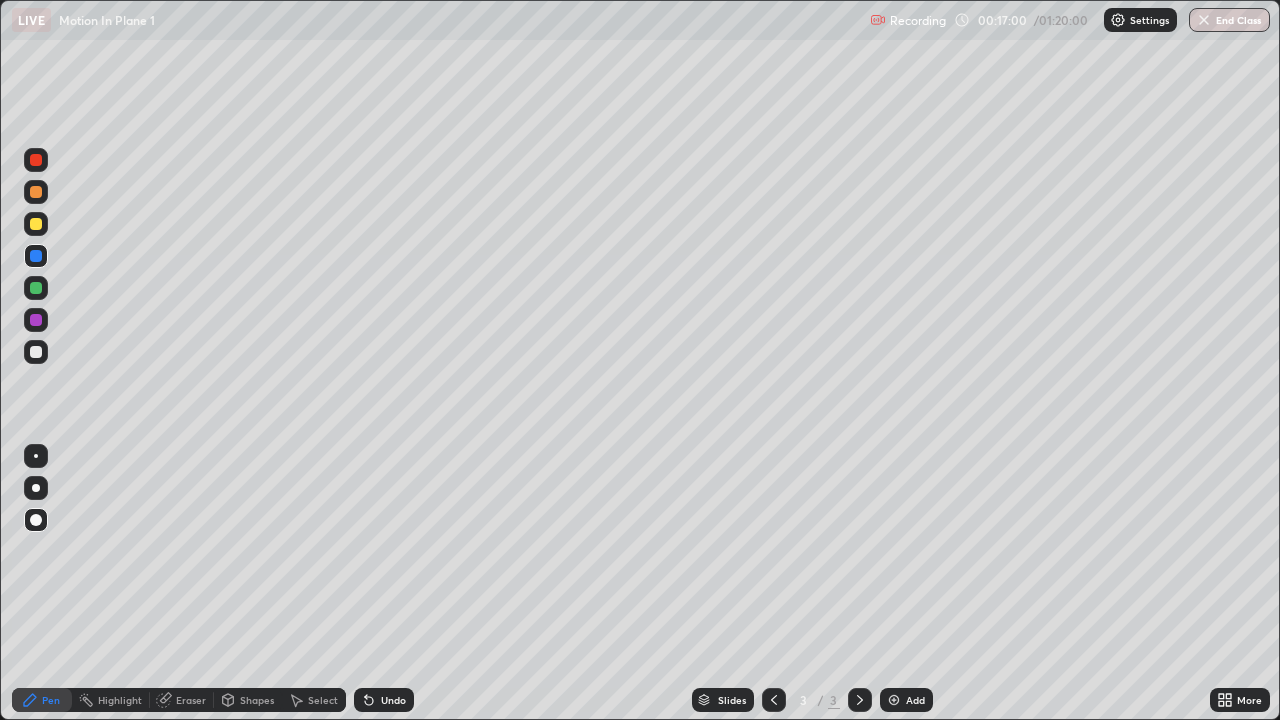 click on "Select" at bounding box center (323, 700) 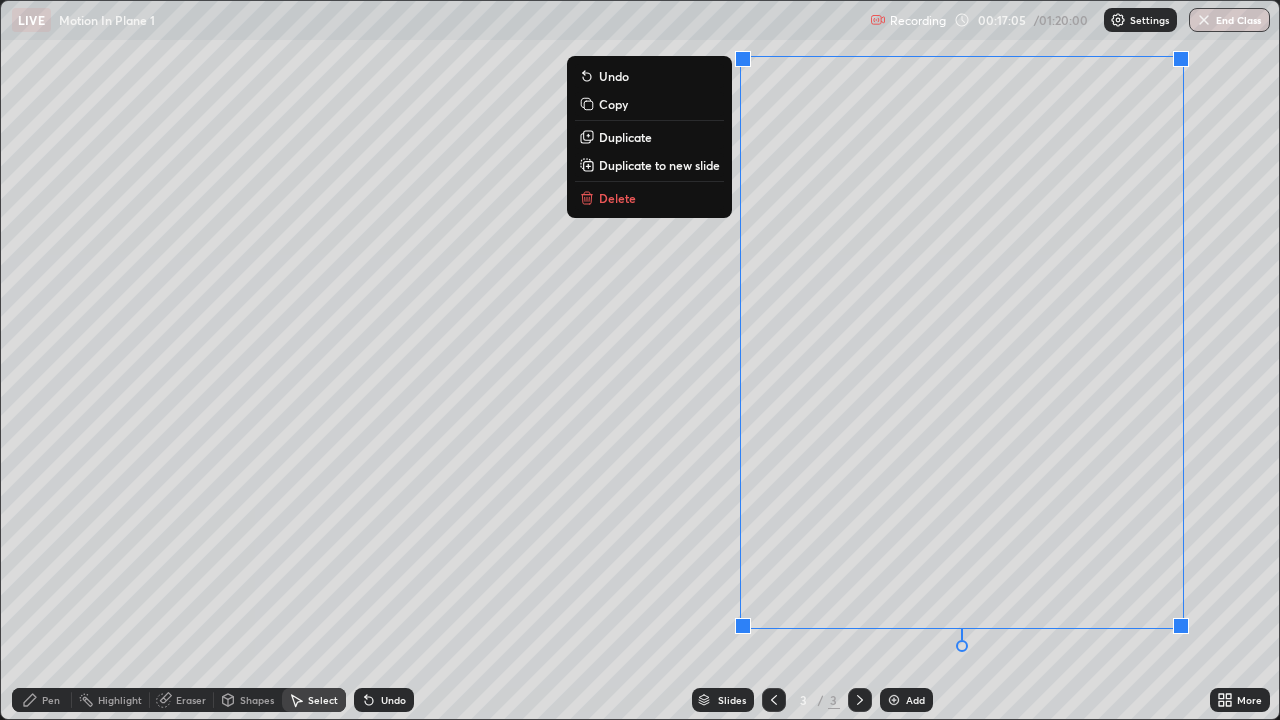 click on "0 ° Undo Copy Duplicate Duplicate to new slide Delete" at bounding box center (640, 360) 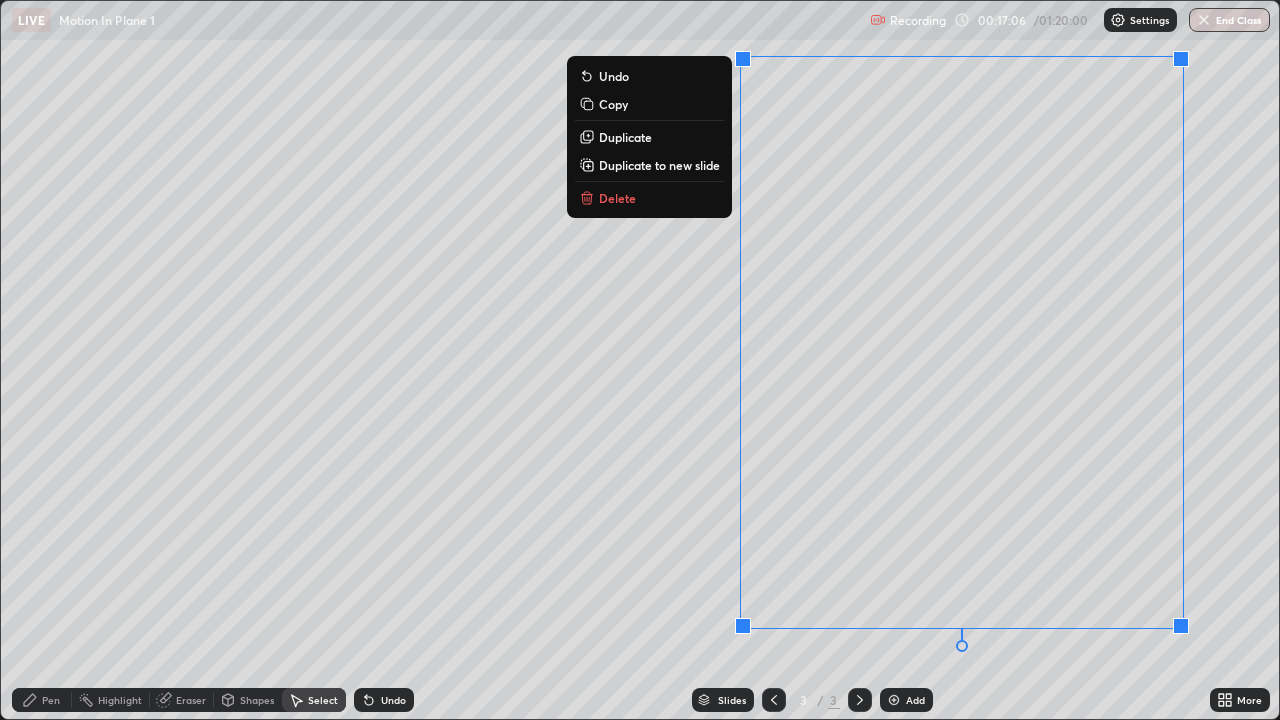 click on "0 ° Undo Copy Duplicate Duplicate to new slide Delete" at bounding box center [640, 360] 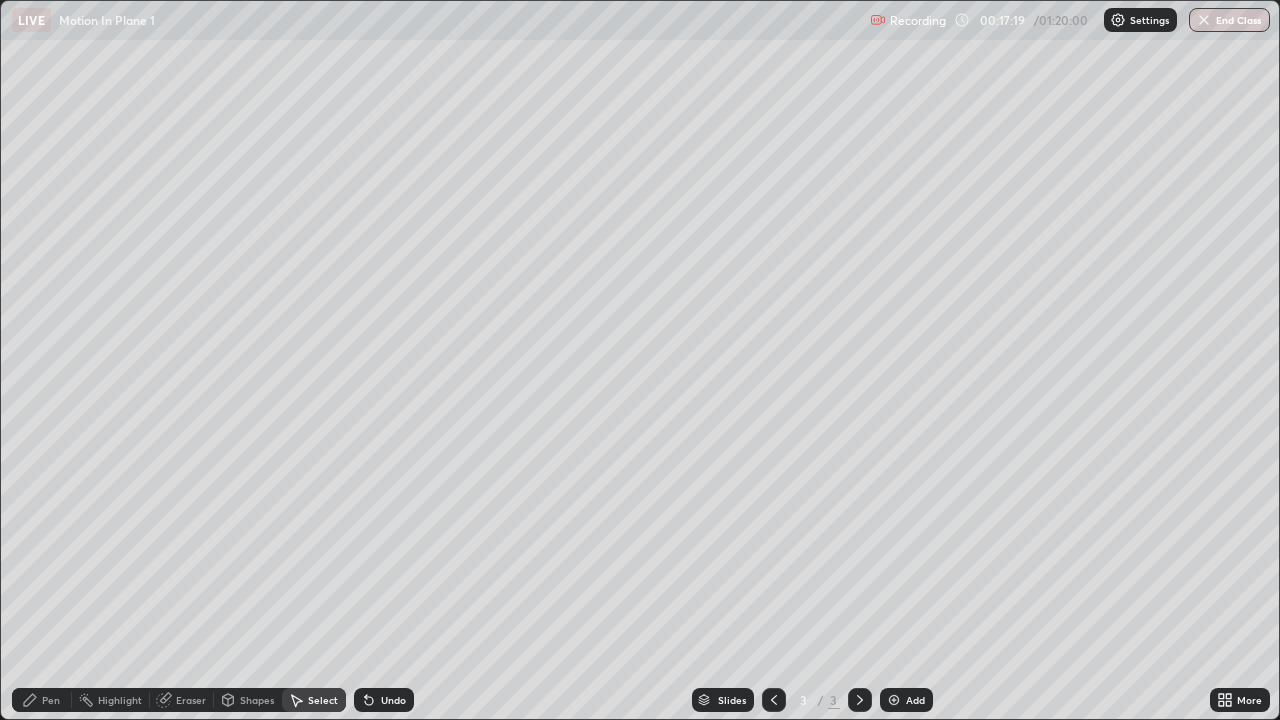 click at bounding box center (894, 700) 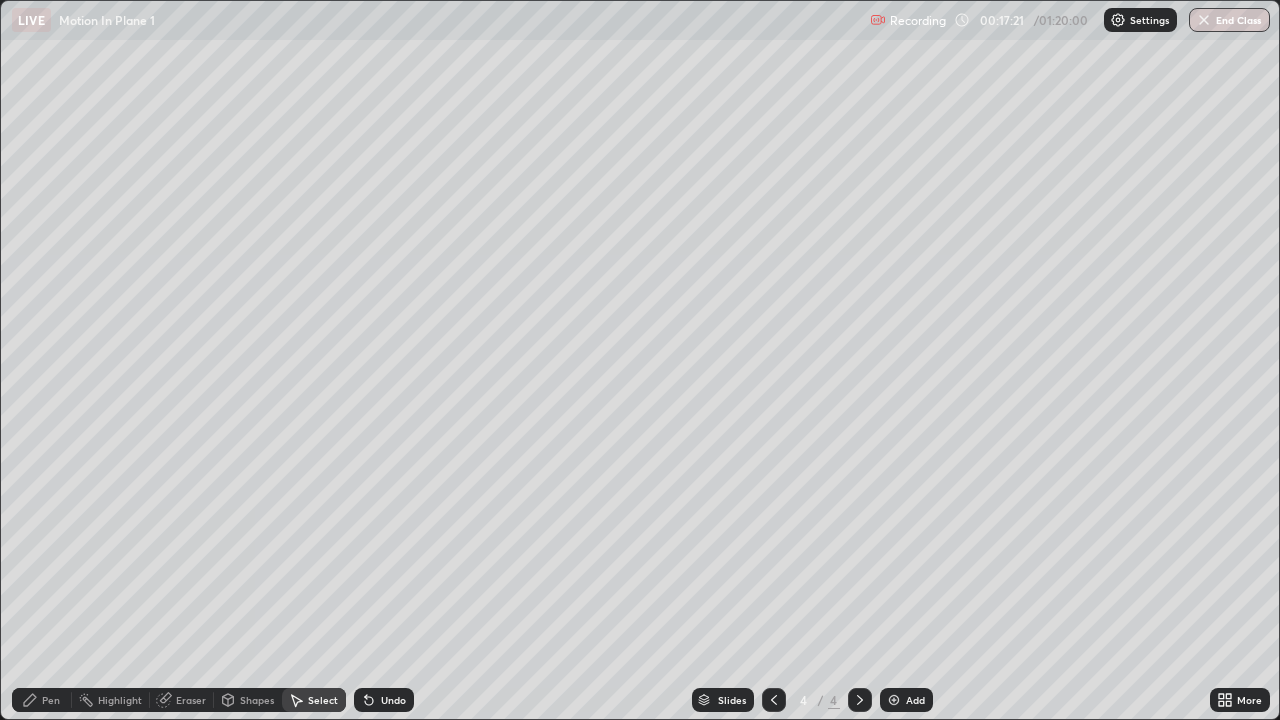 click on "Pen" at bounding box center [42, 700] 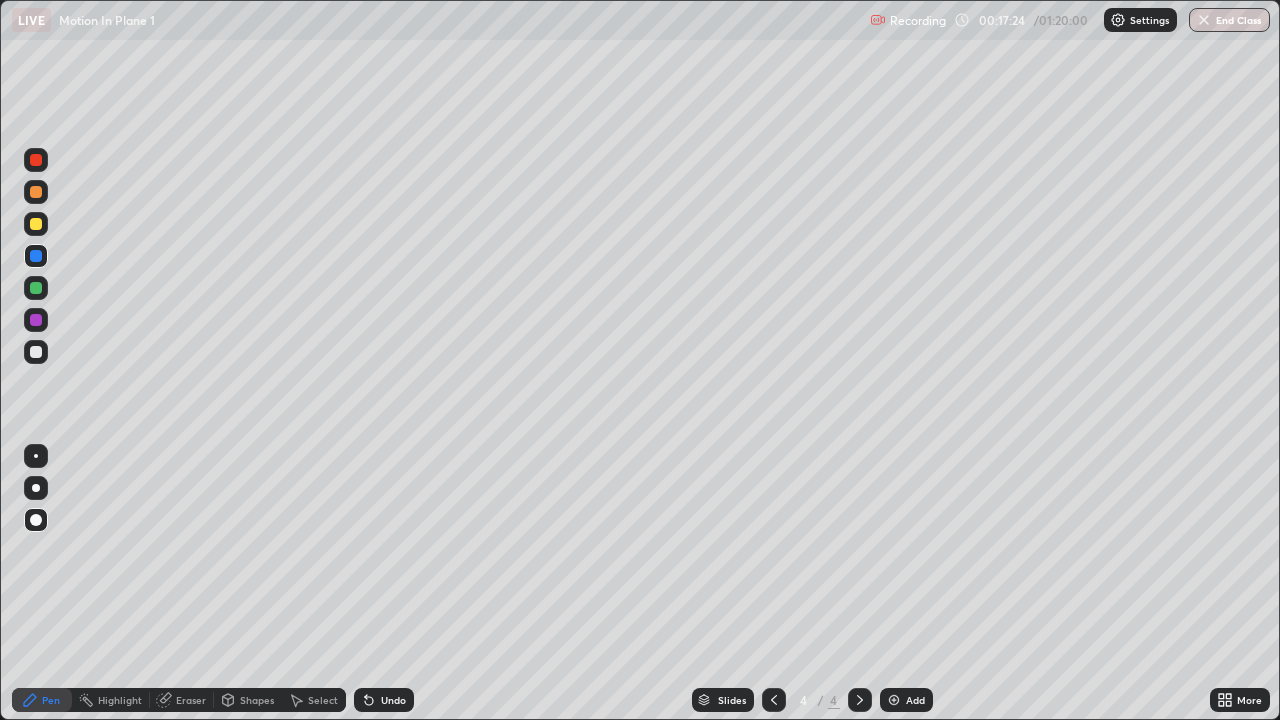 click at bounding box center (36, 352) 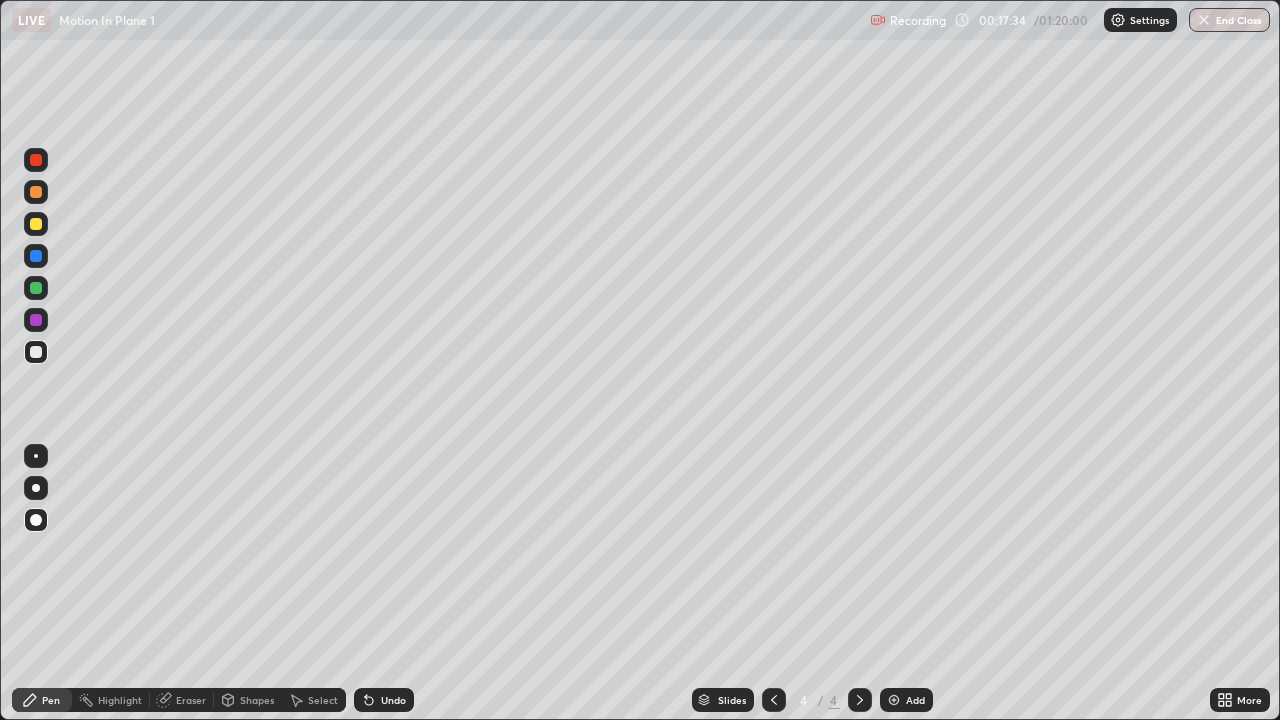 click 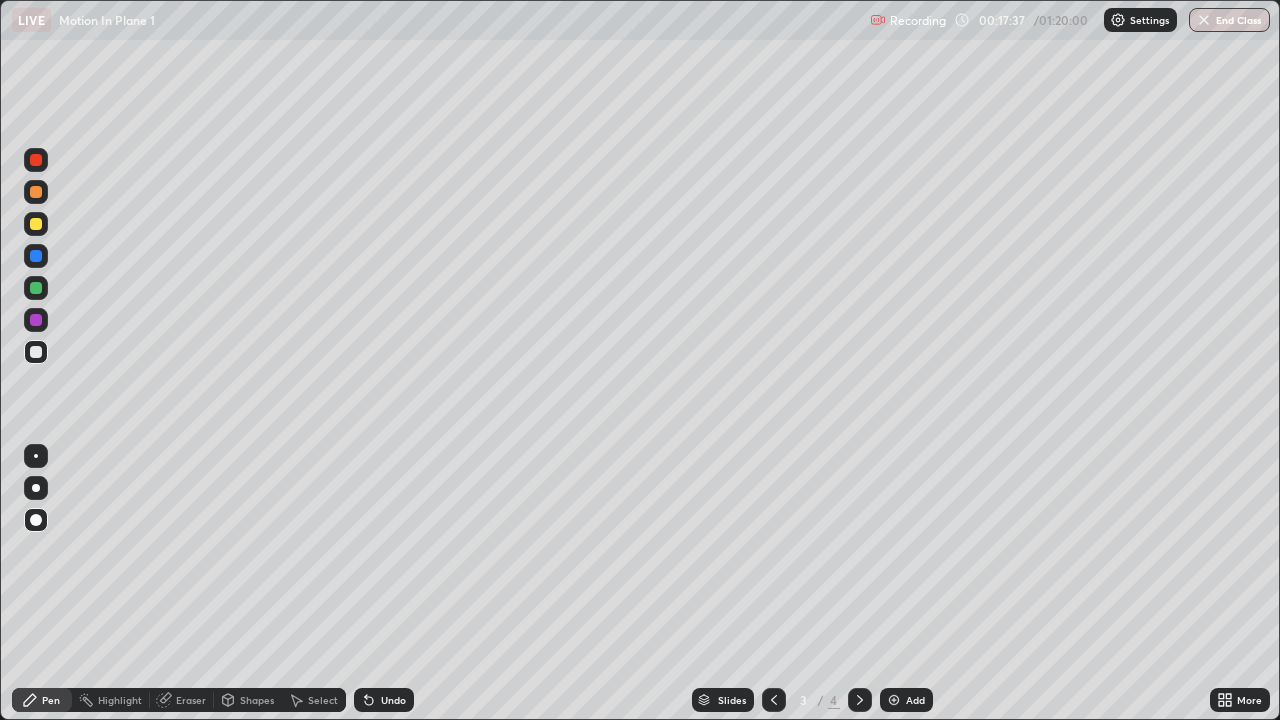 click 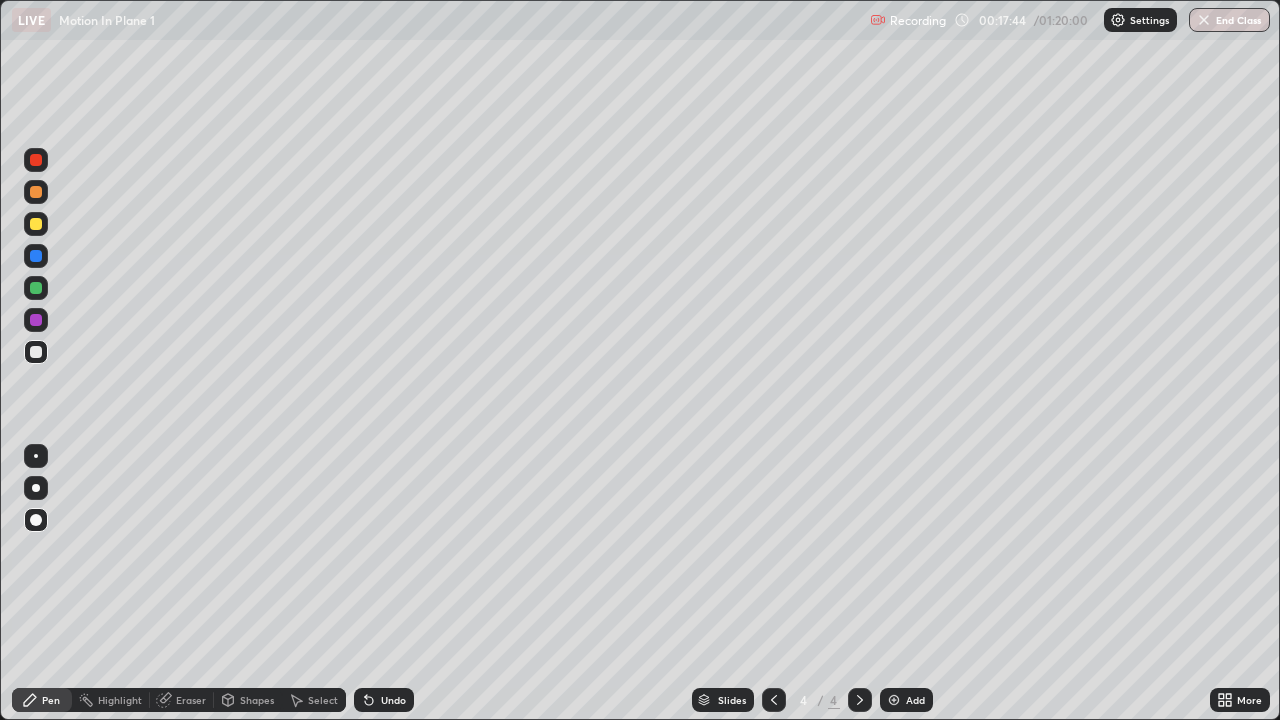click 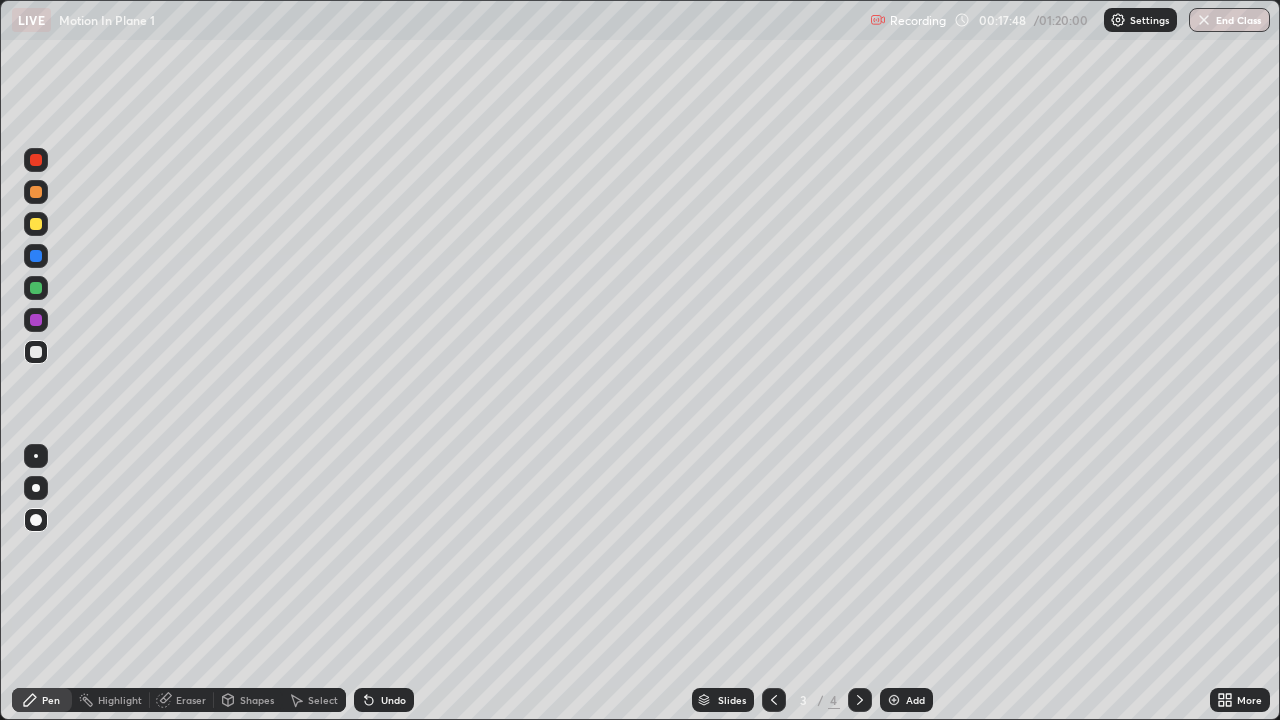 click 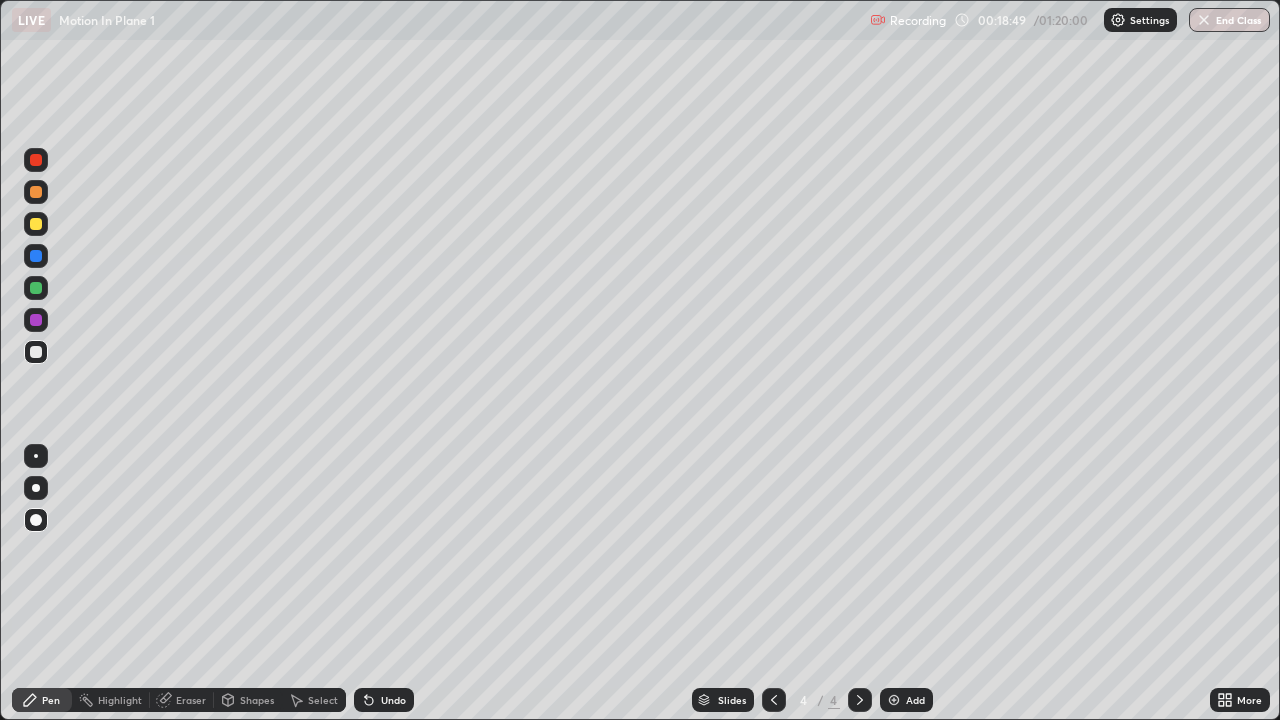 click on "Undo" at bounding box center [393, 700] 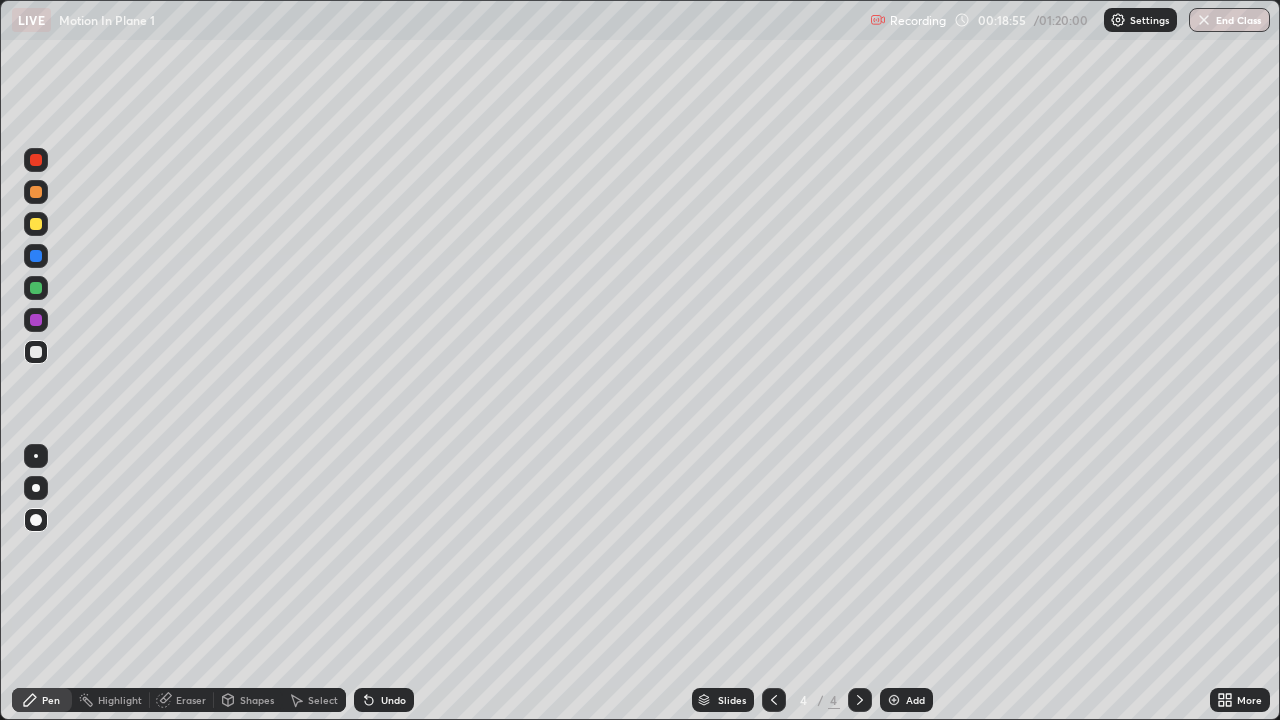 click on "Eraser" at bounding box center [191, 700] 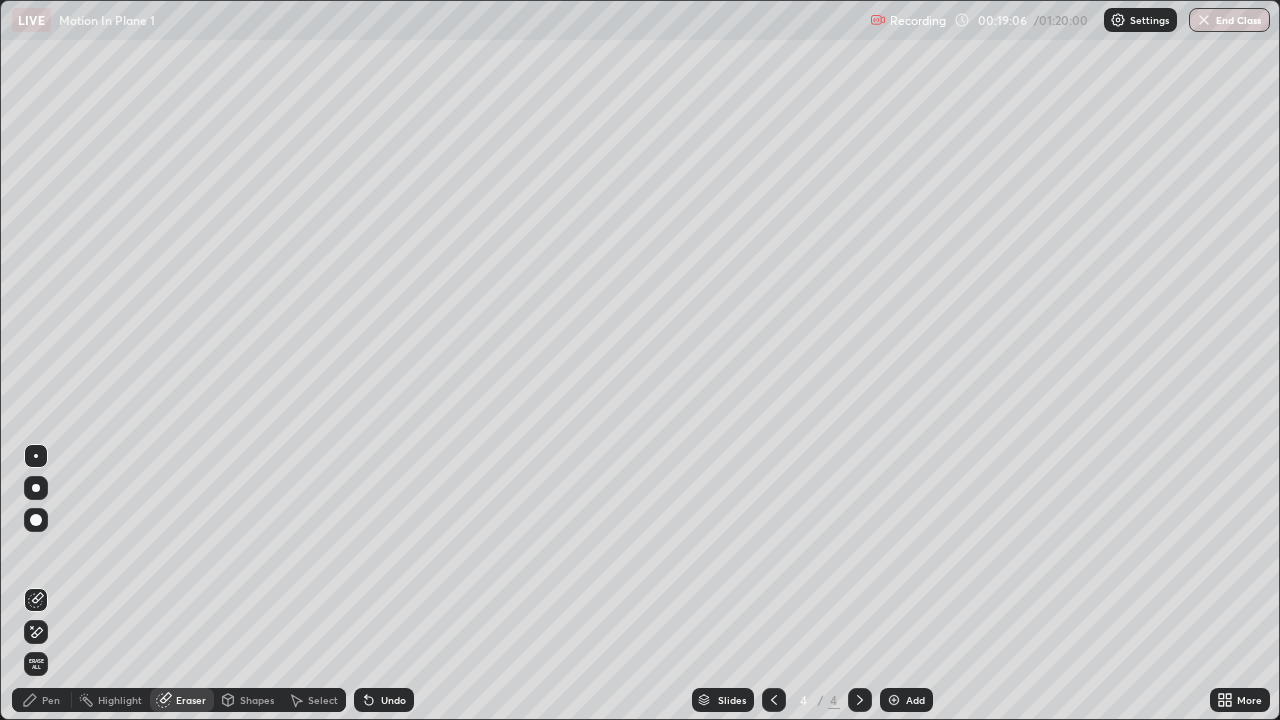 click 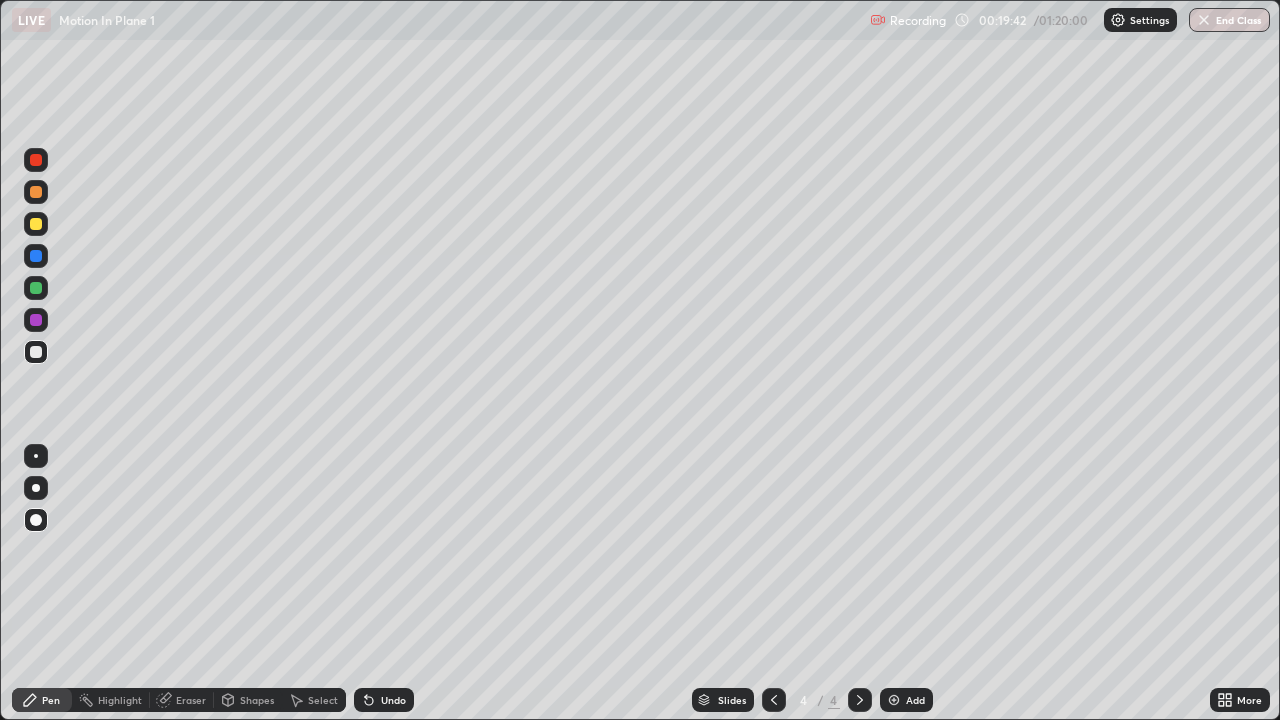 click 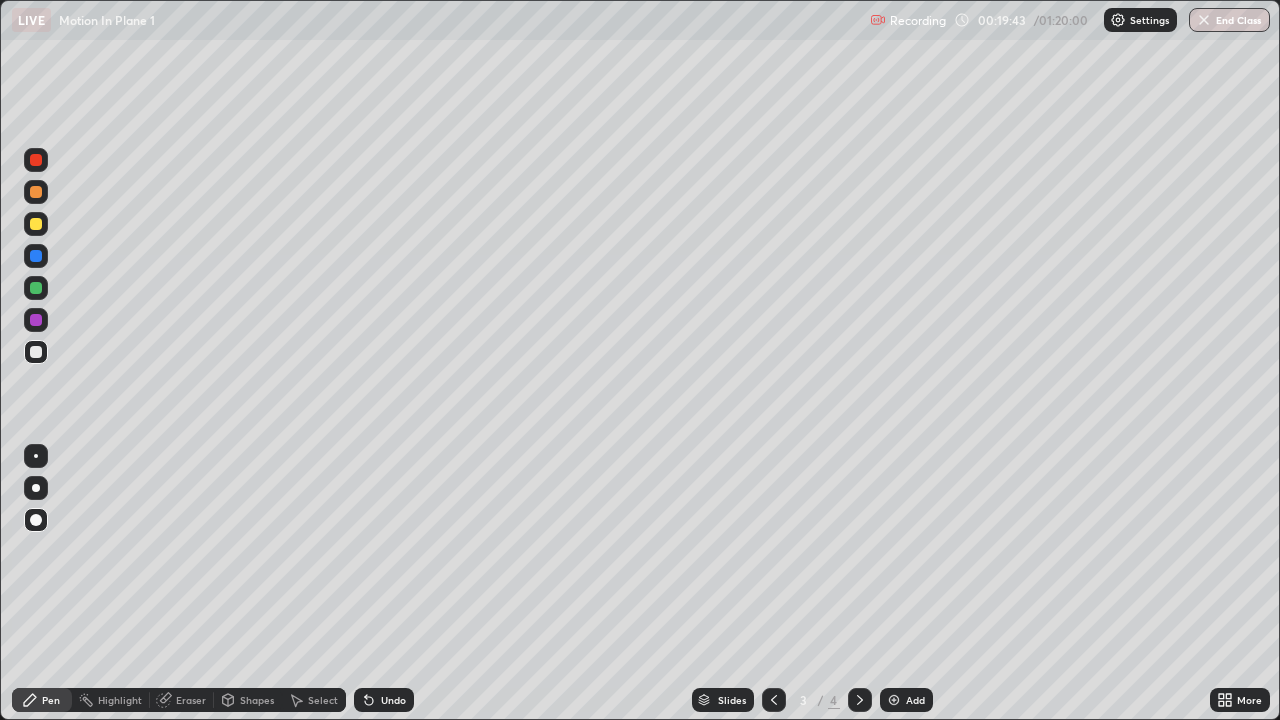 click 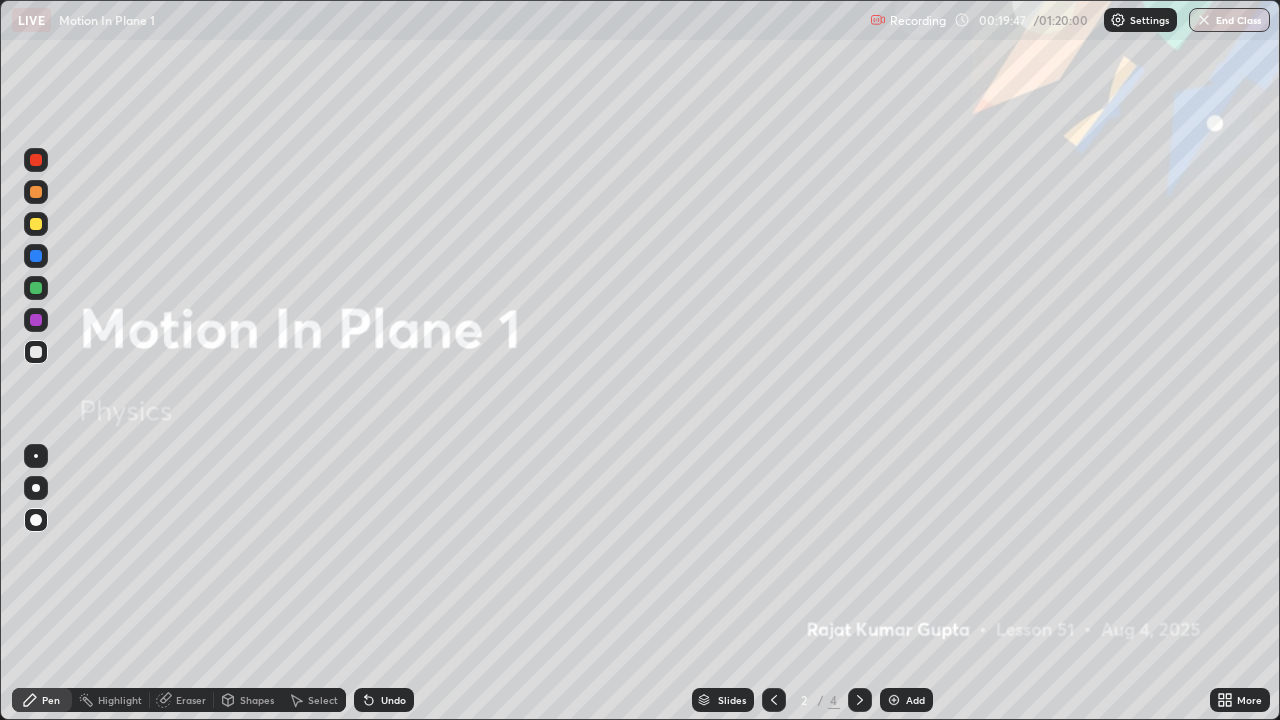 click 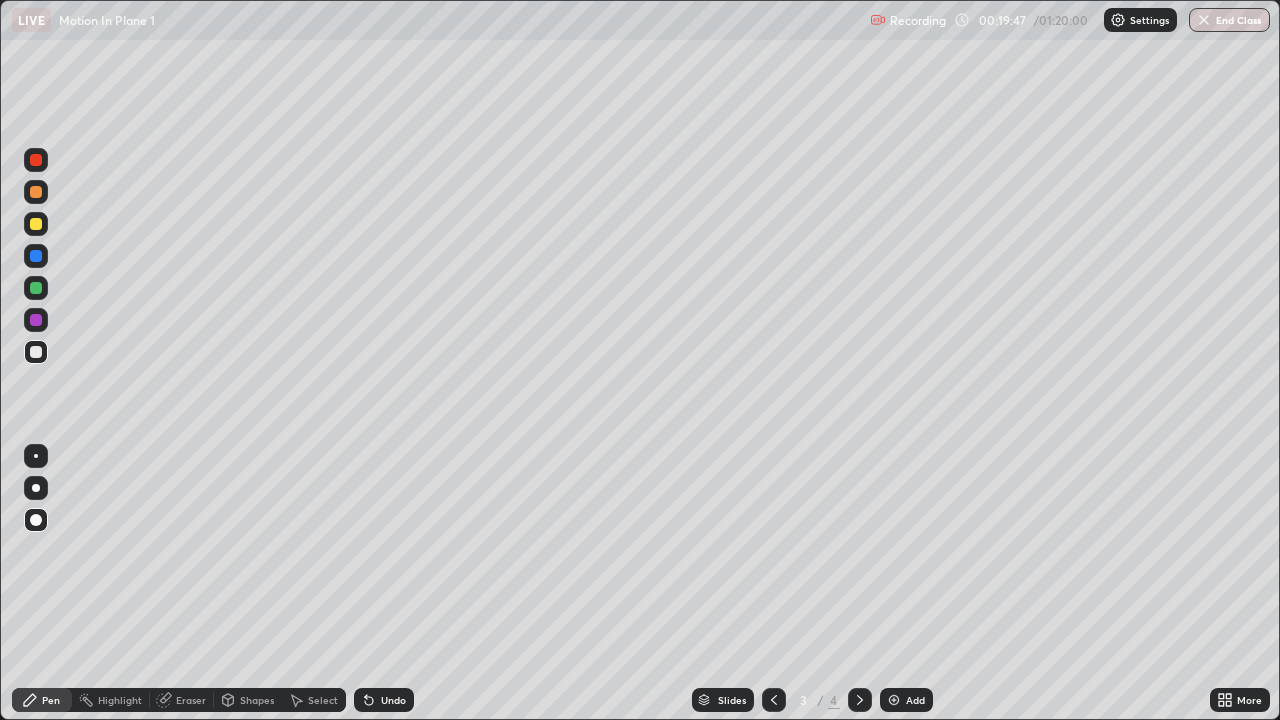 click 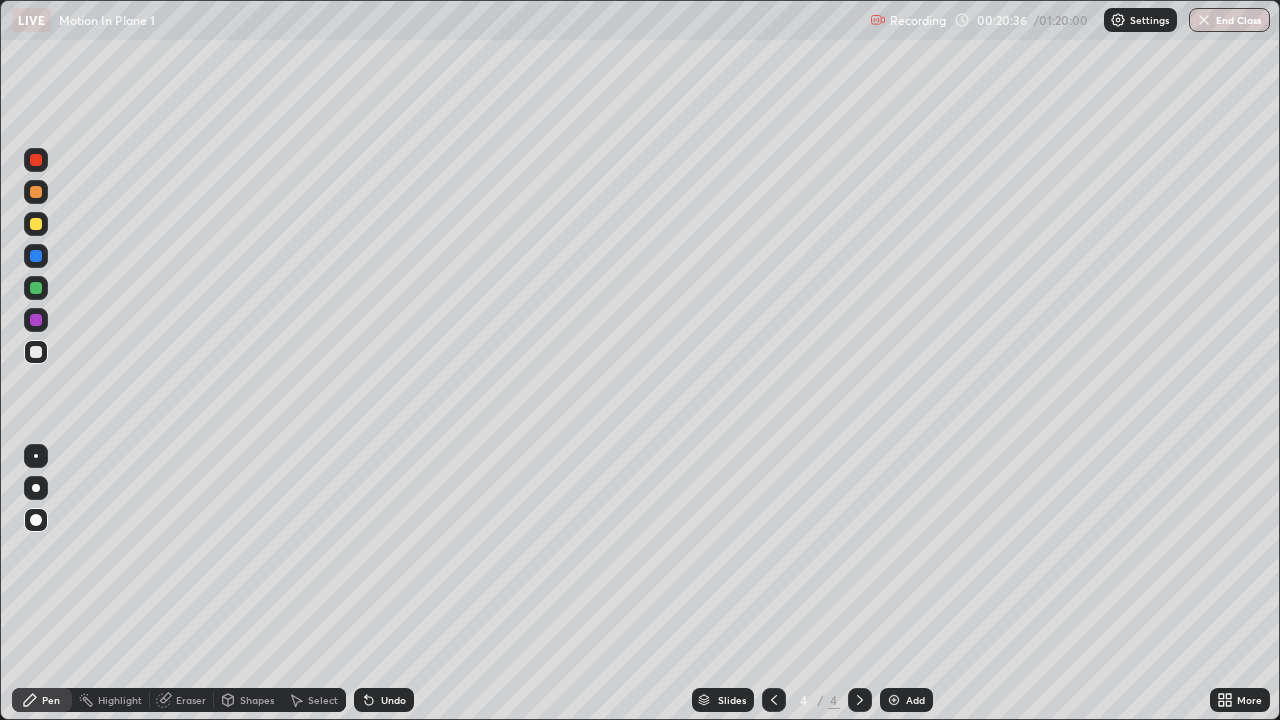 click at bounding box center [894, 700] 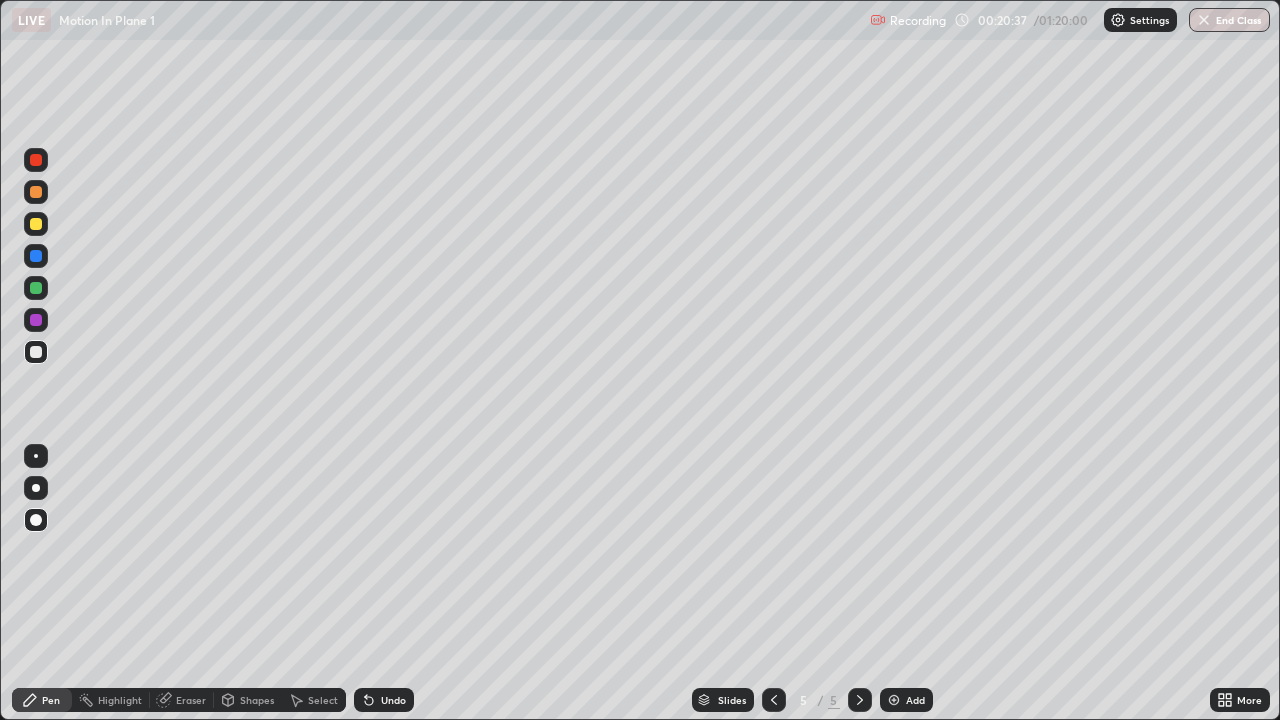 click at bounding box center [36, 352] 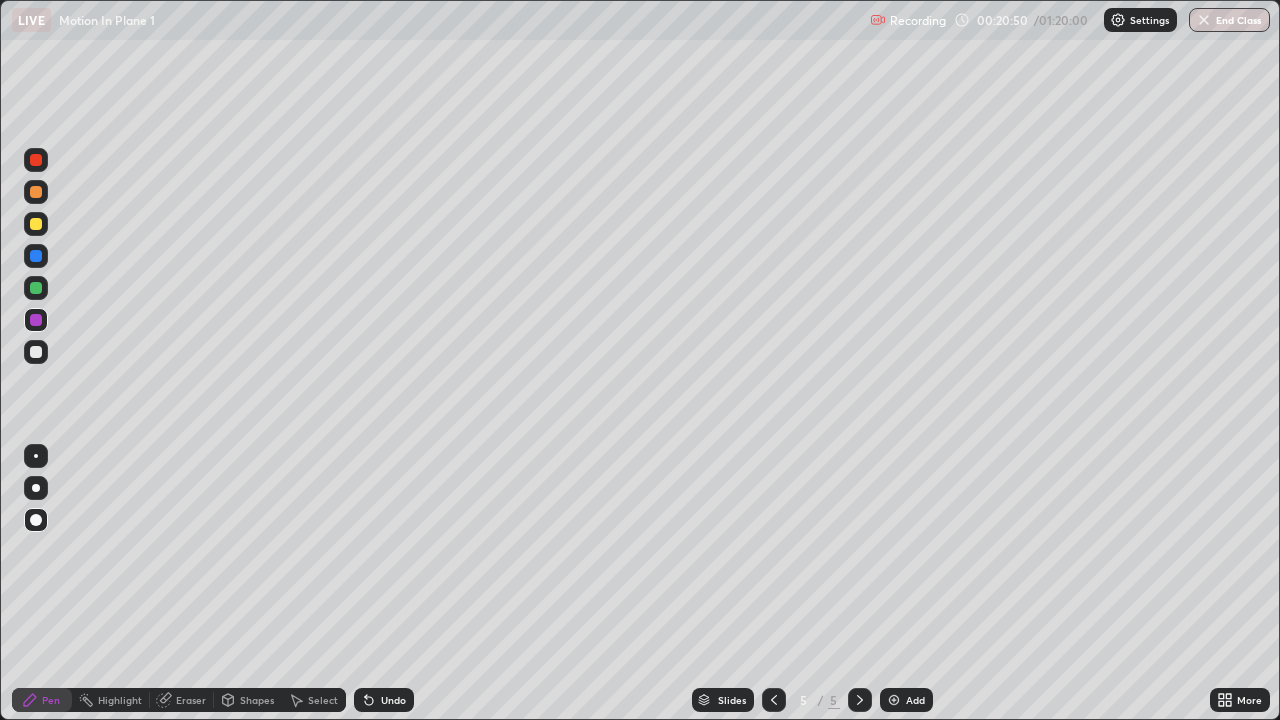 click at bounding box center [36, 352] 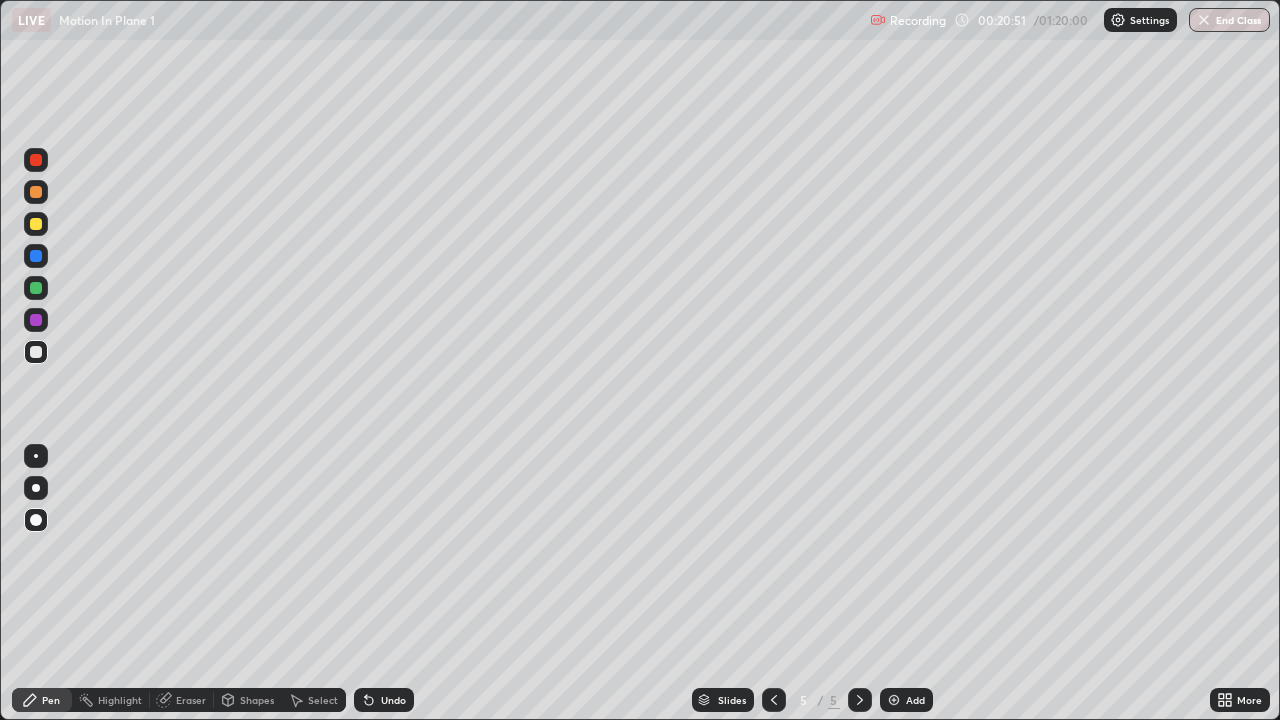 click at bounding box center (36, 288) 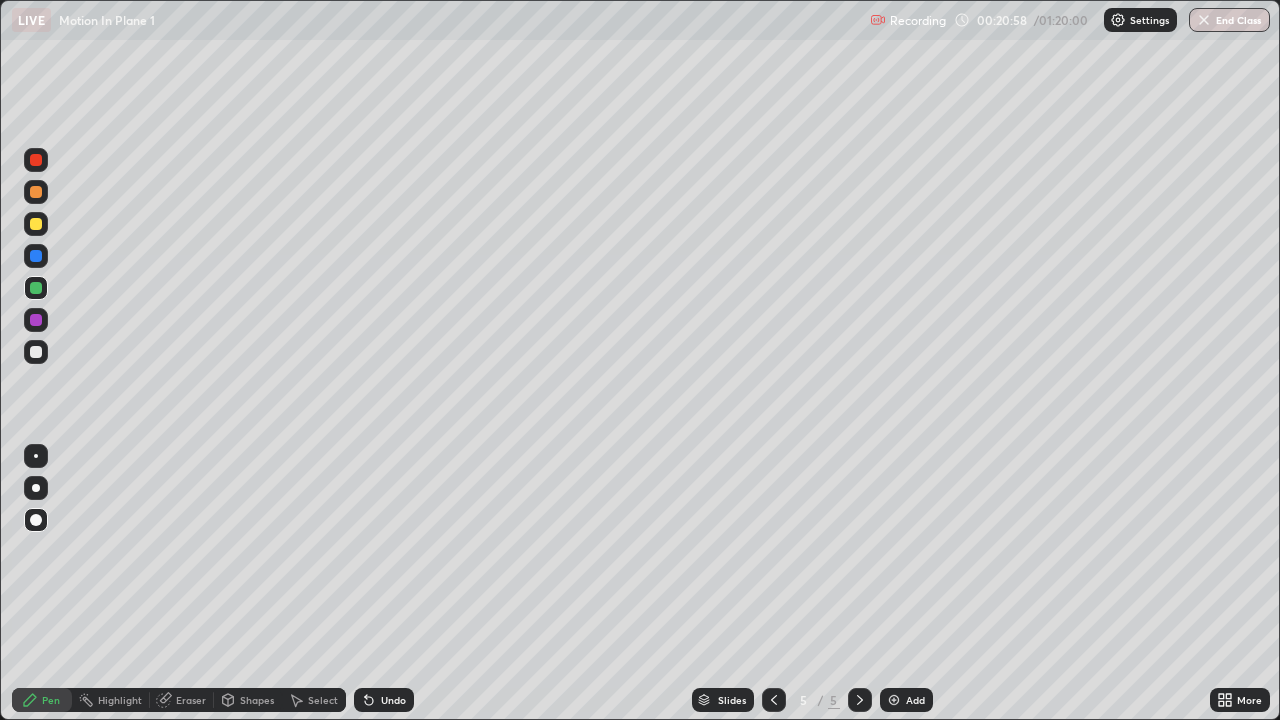 click on "Undo" at bounding box center (384, 700) 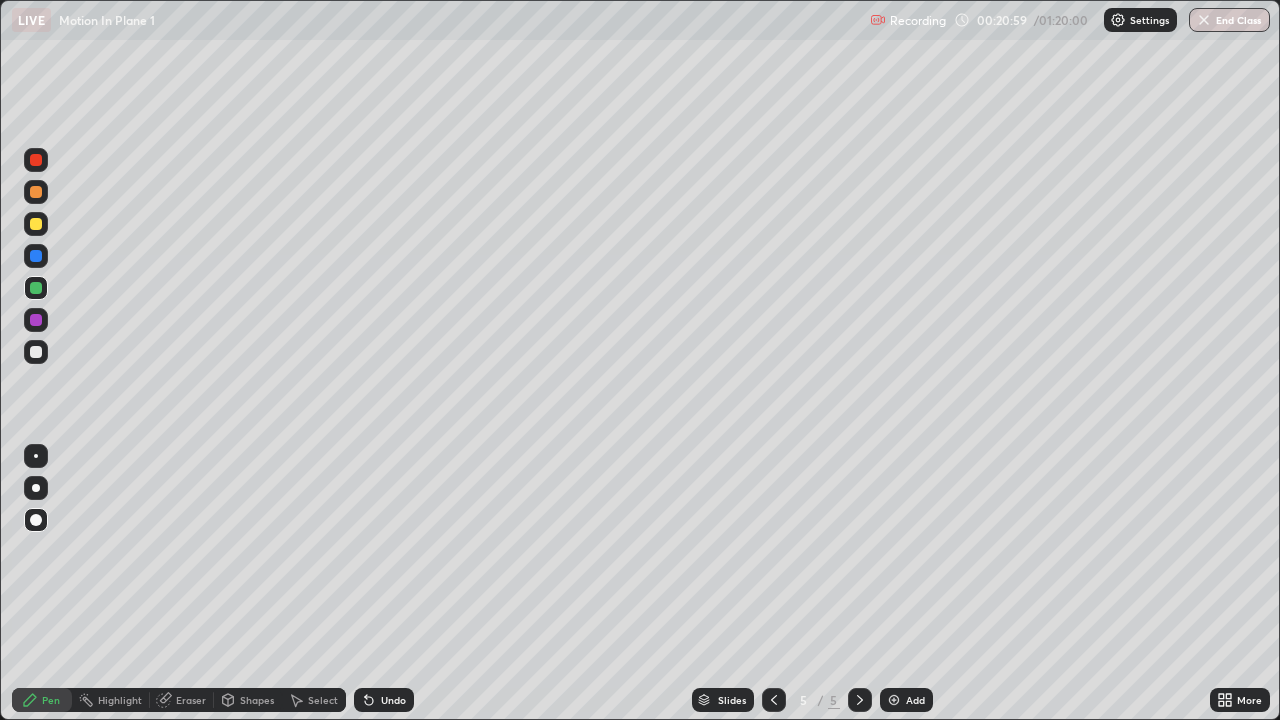 click on "Undo" at bounding box center (393, 700) 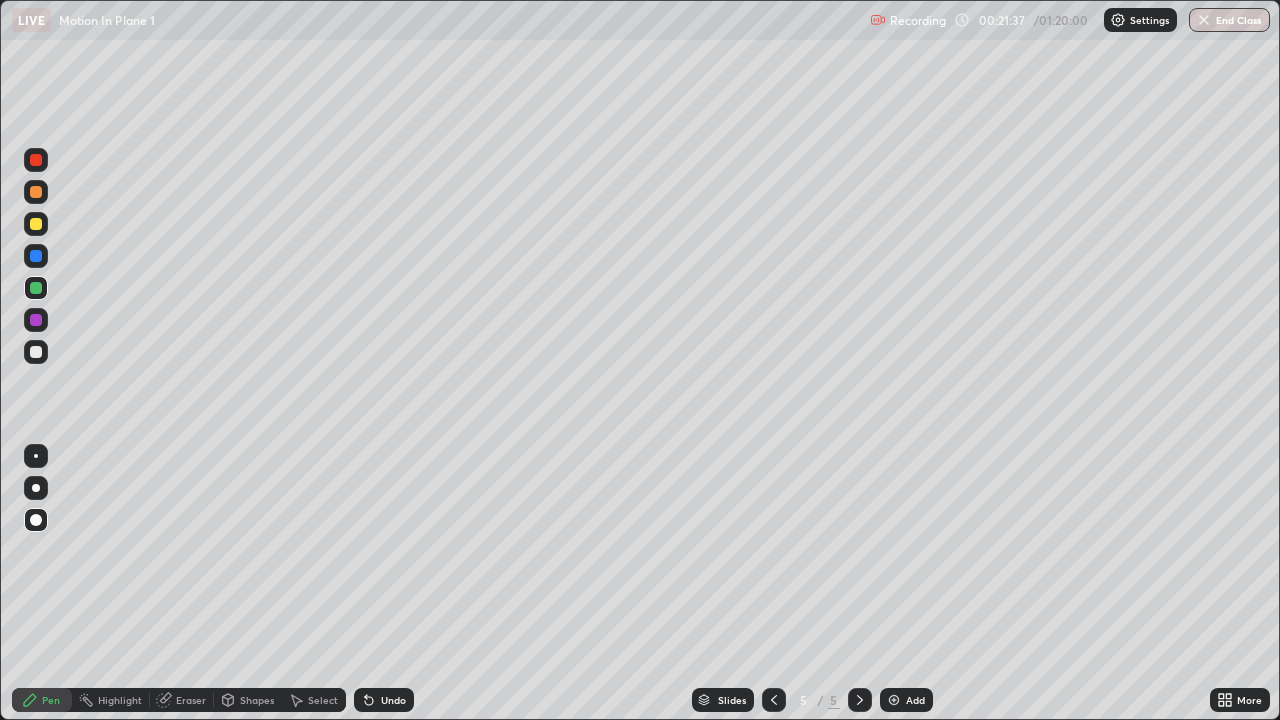 click on "Undo" at bounding box center [384, 700] 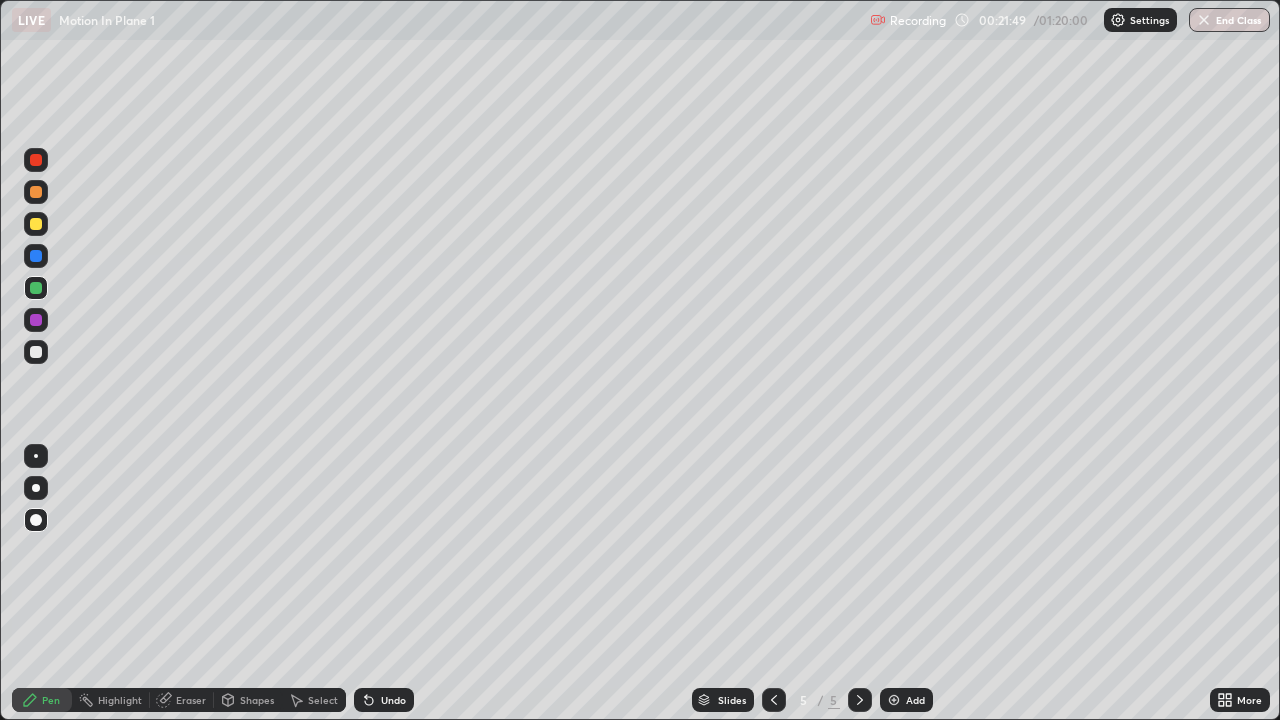 click on "Undo" at bounding box center (393, 700) 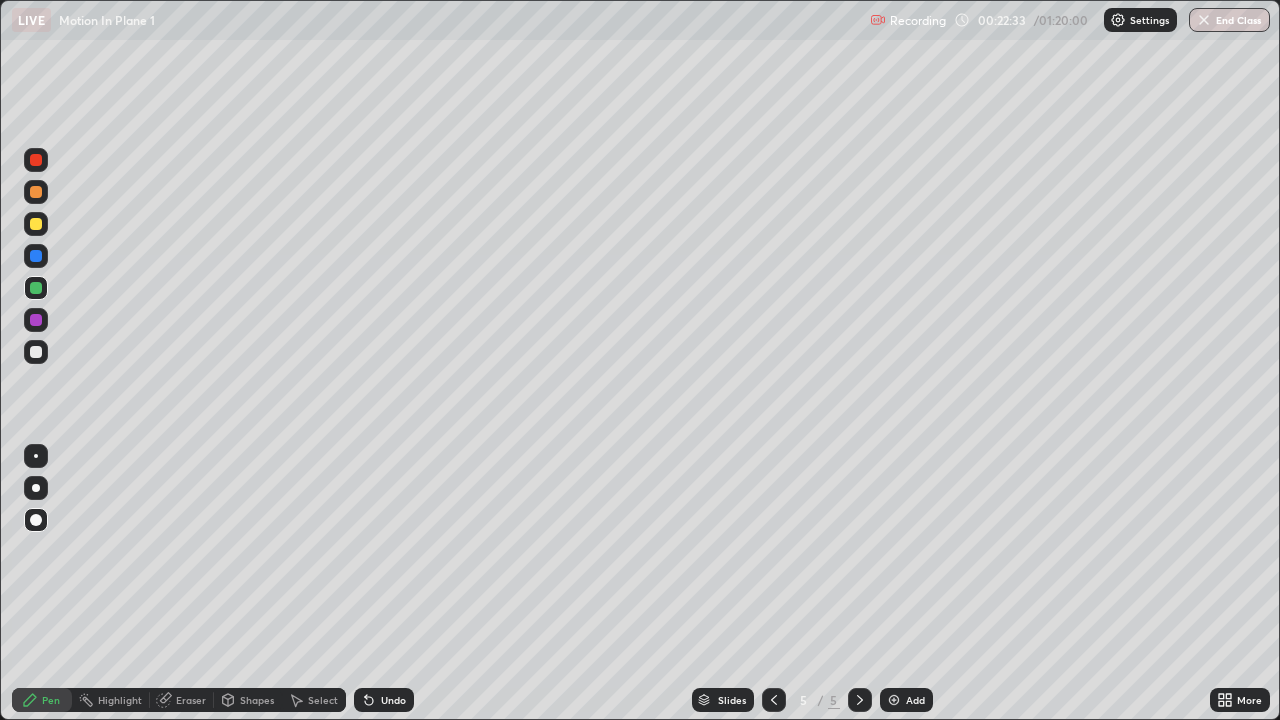 click at bounding box center [36, 352] 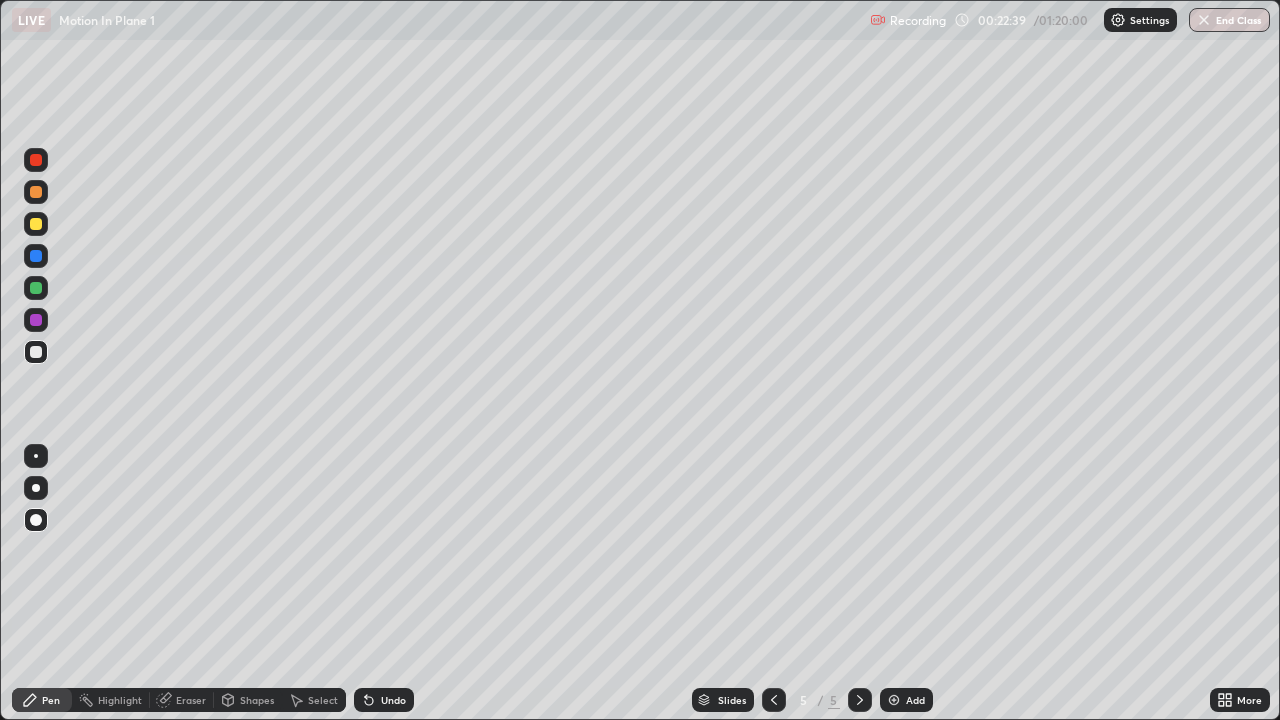 click on "Undo" at bounding box center [393, 700] 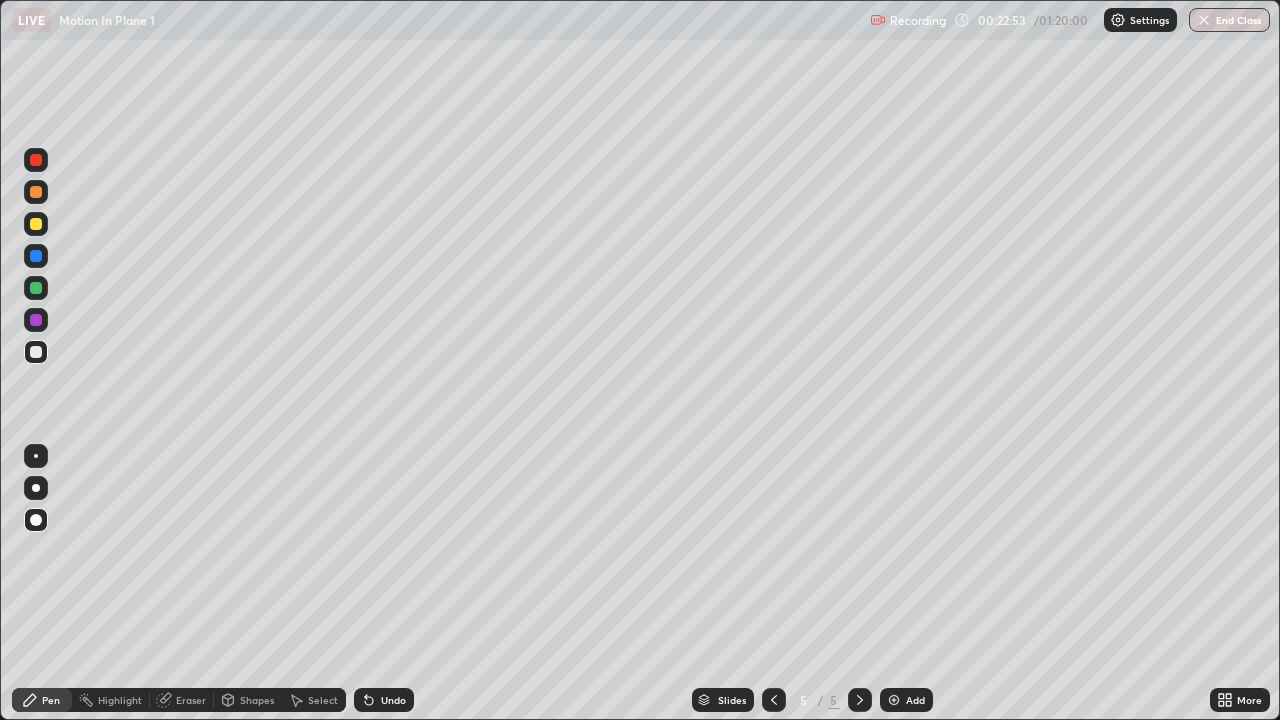 click on "Undo" at bounding box center [393, 700] 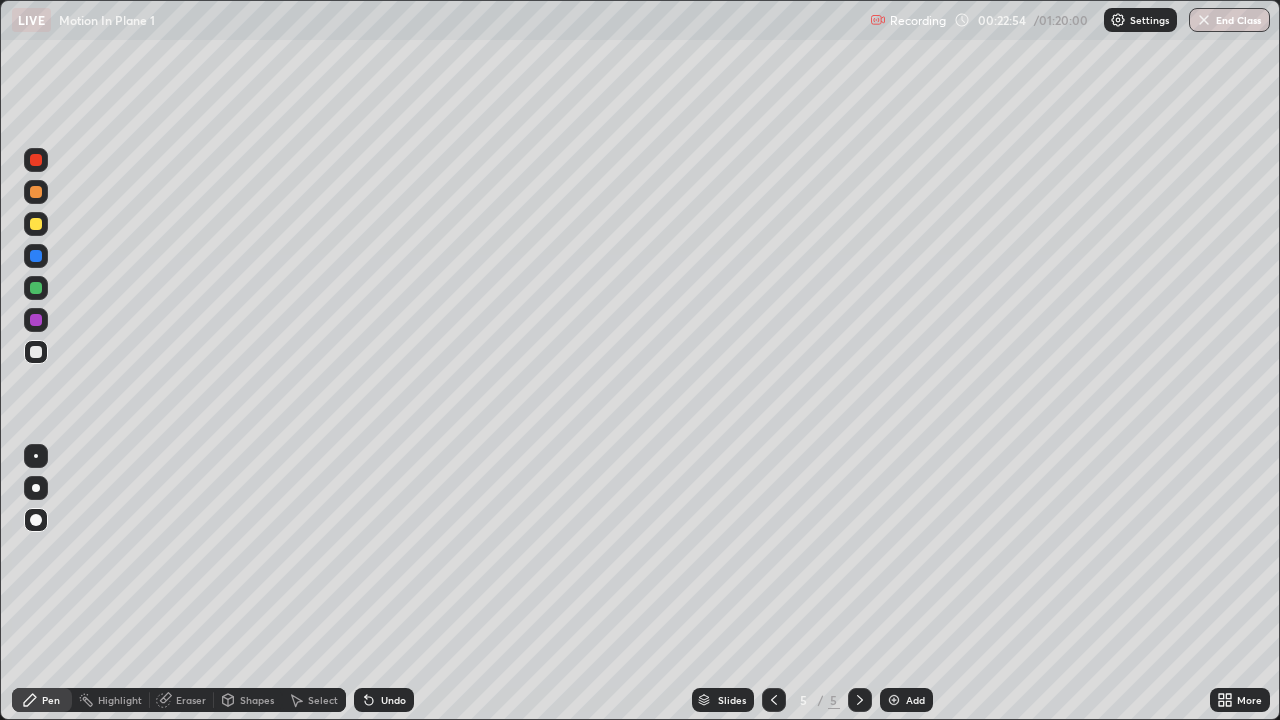 click on "Undo" at bounding box center [393, 700] 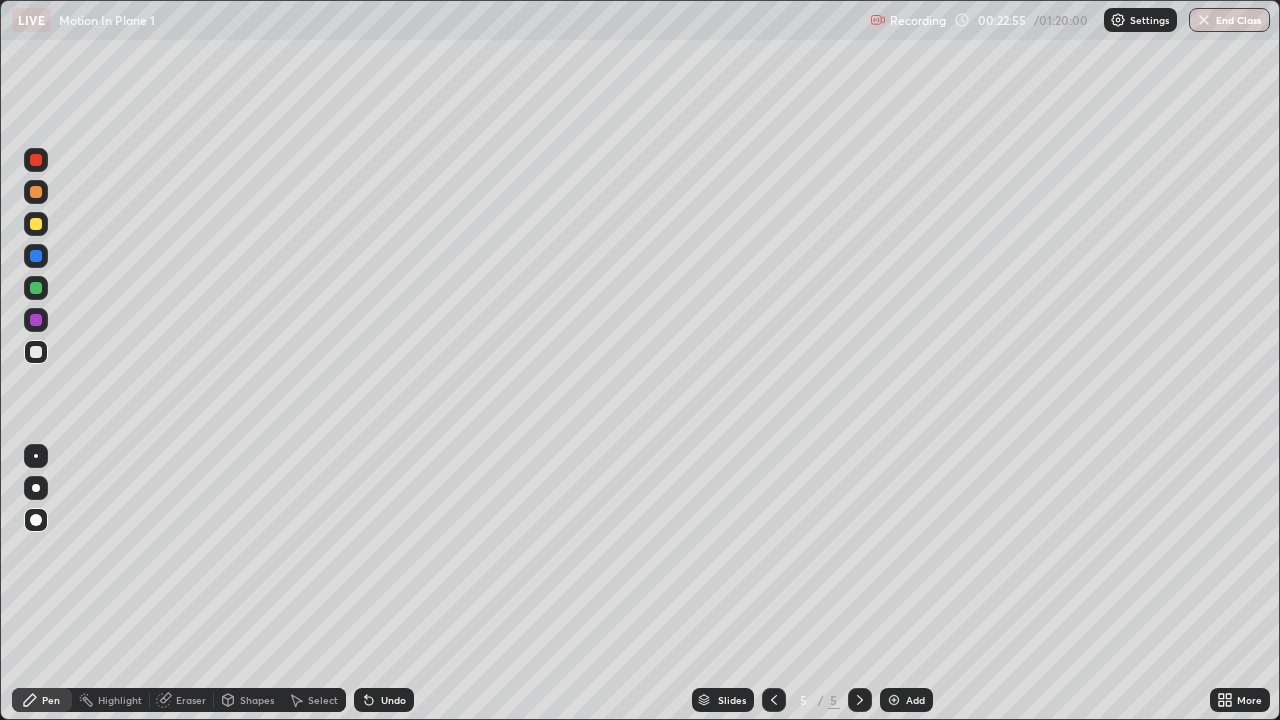 click on "Undo" at bounding box center (393, 700) 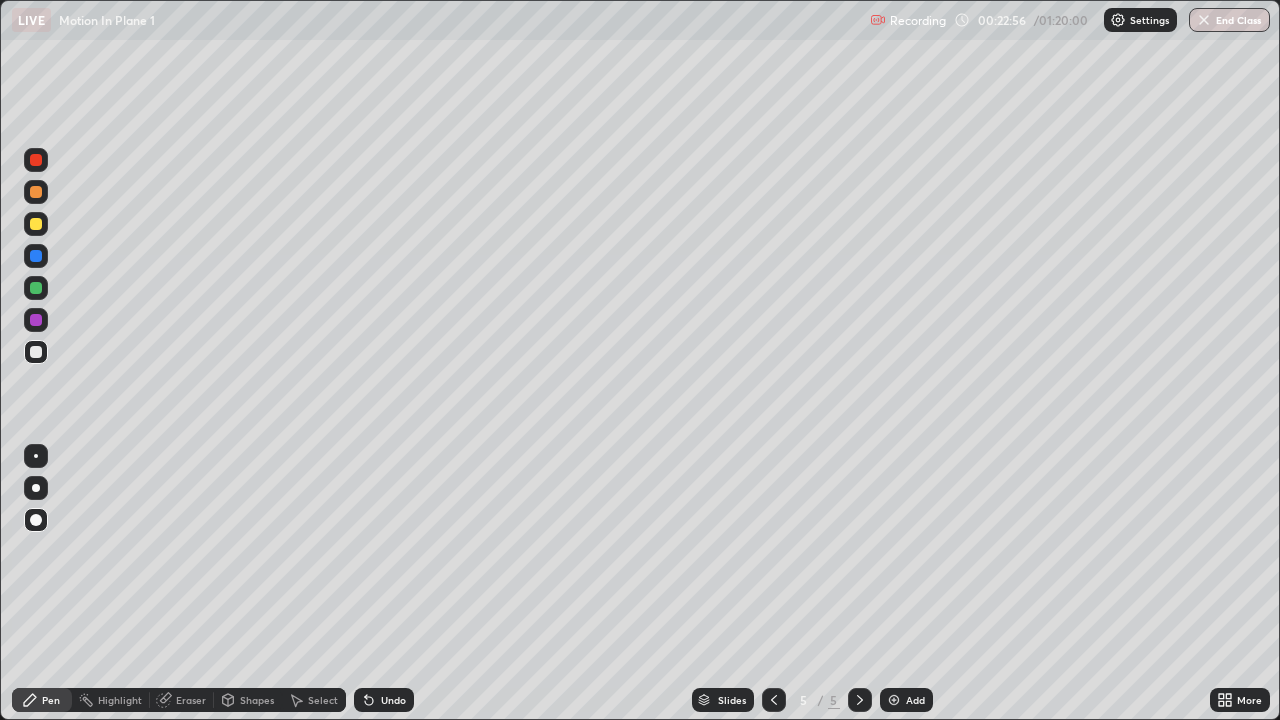 click on "Undo" at bounding box center [393, 700] 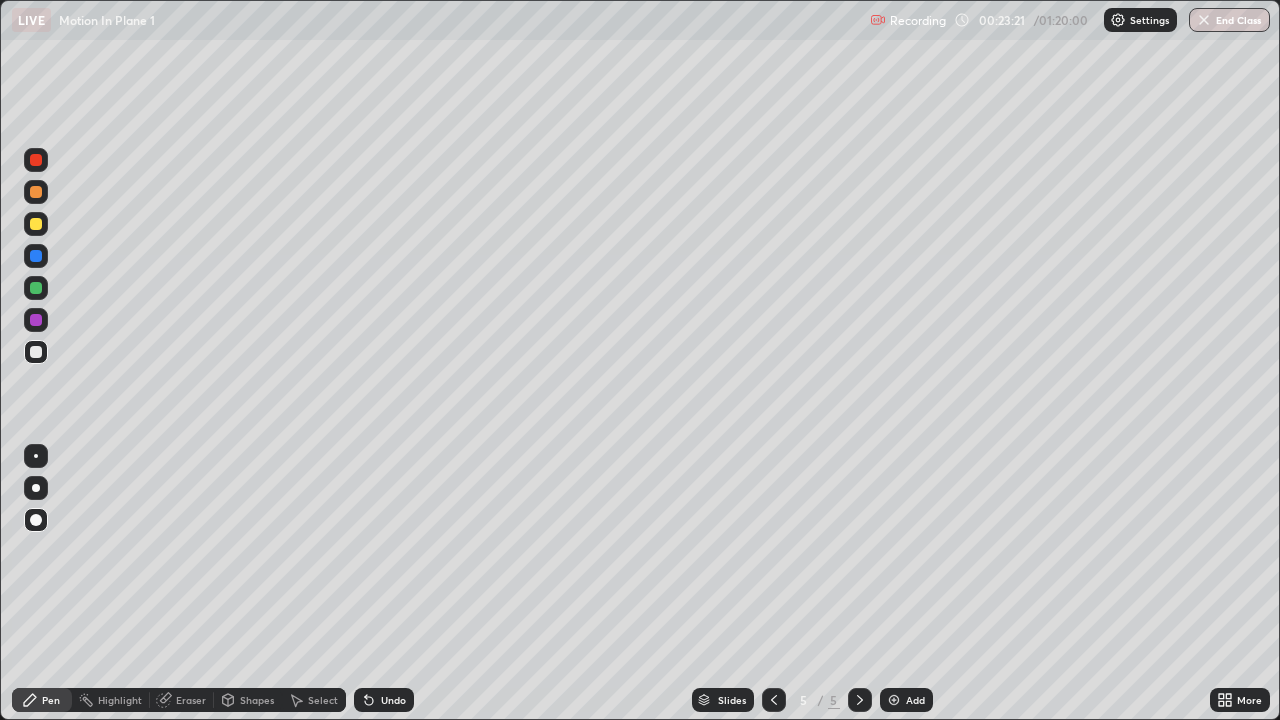 click at bounding box center [36, 320] 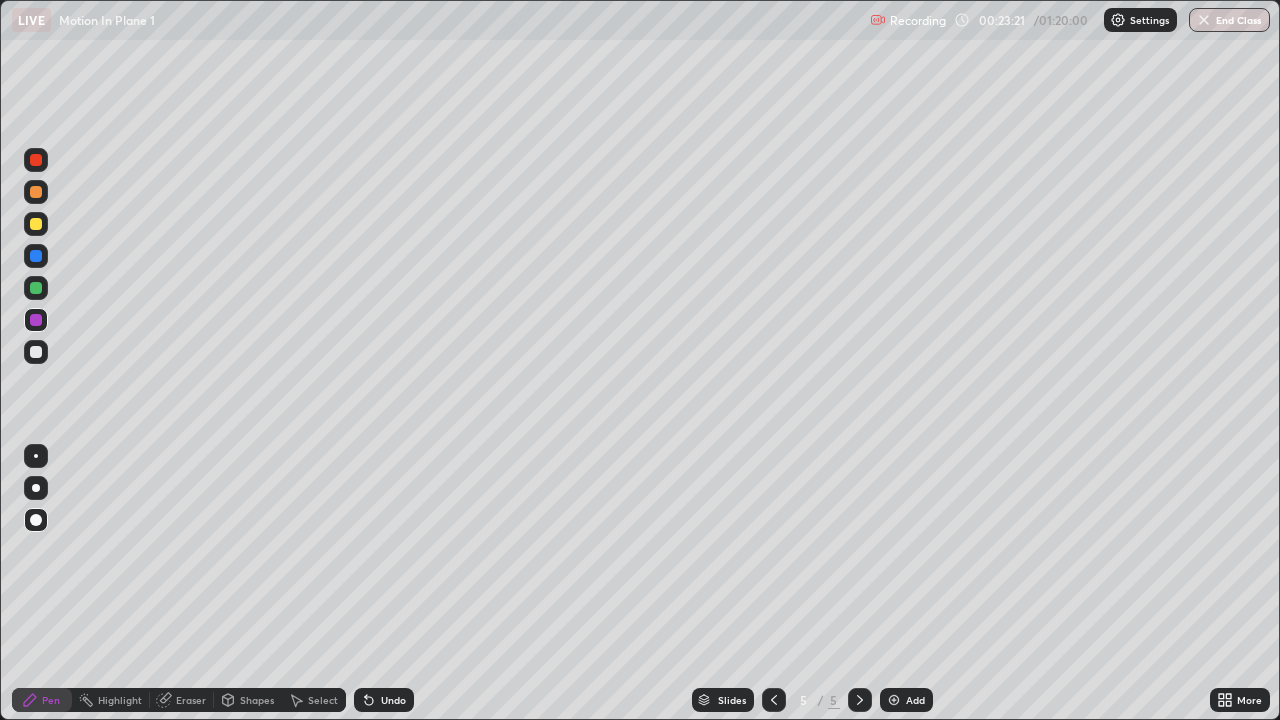 click at bounding box center (36, 320) 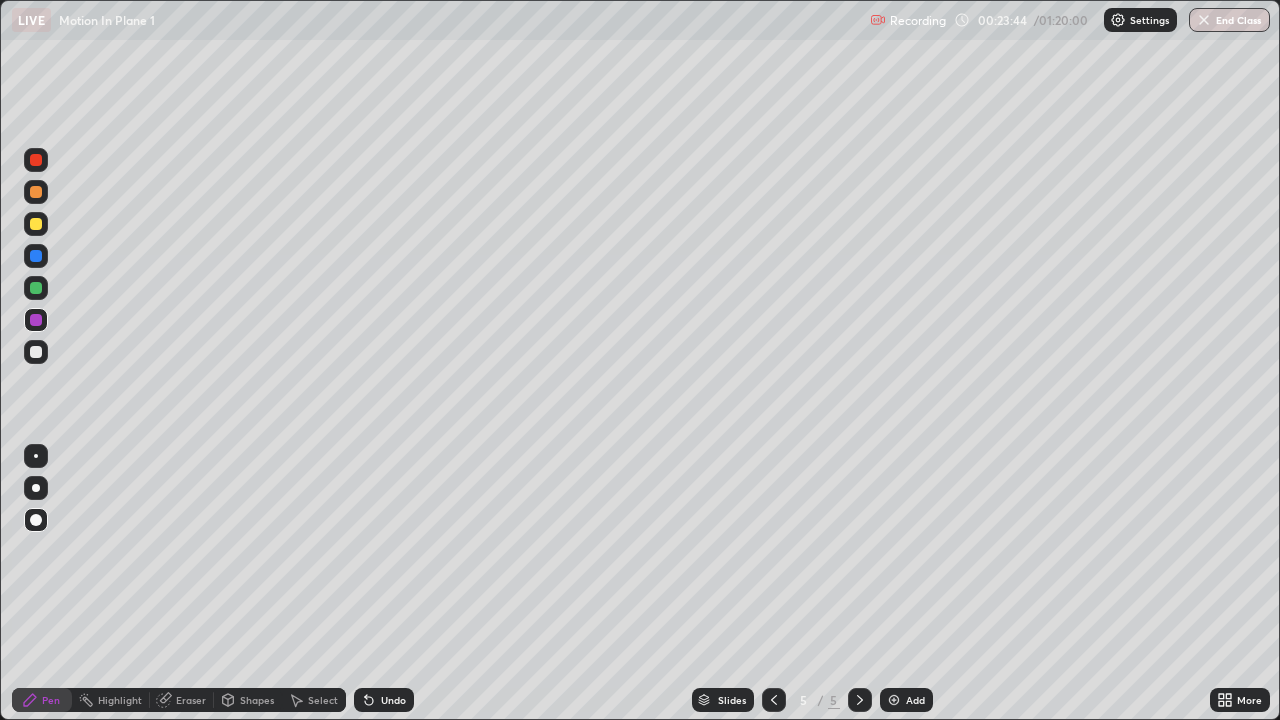 click 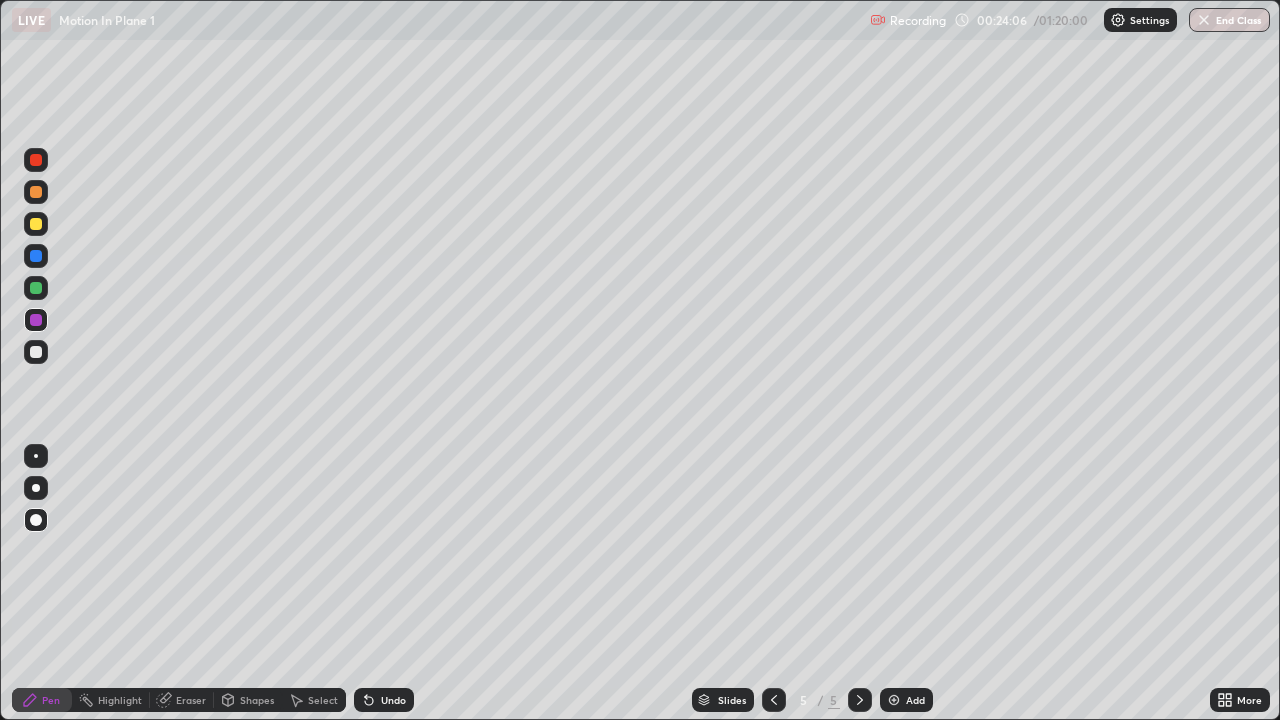 click on "Eraser" at bounding box center (191, 700) 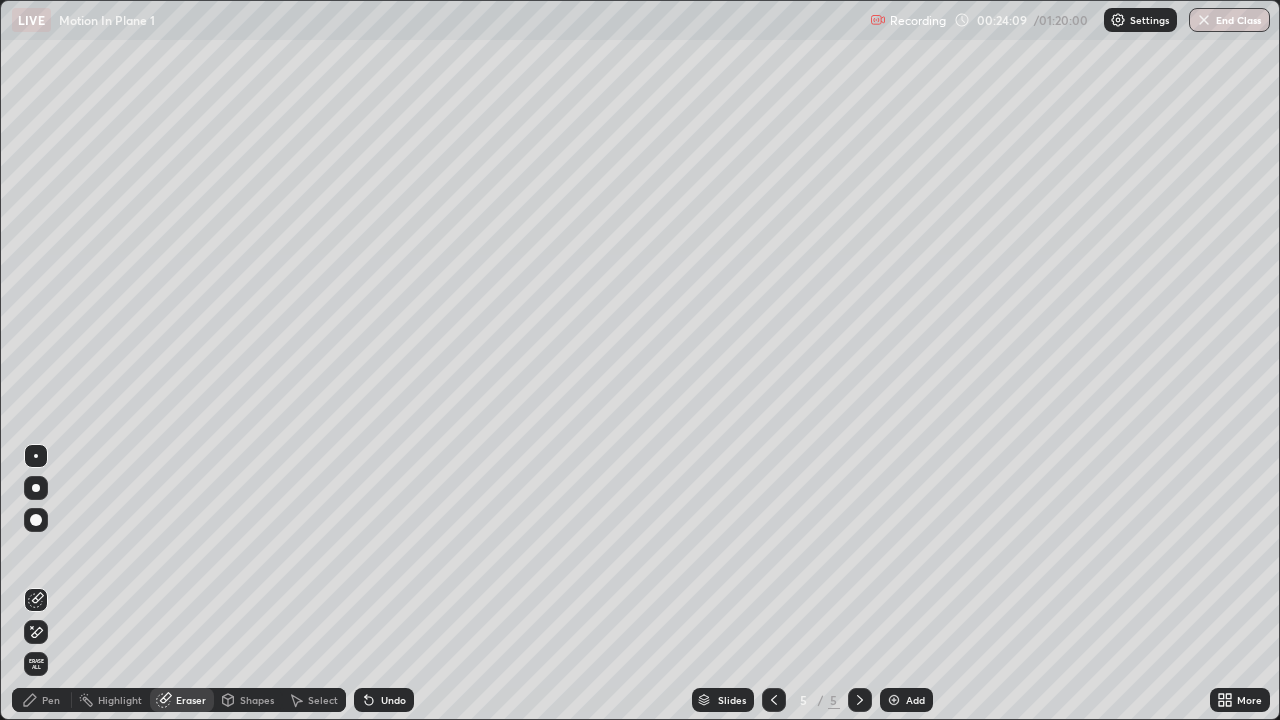 click on "Pen" at bounding box center [51, 700] 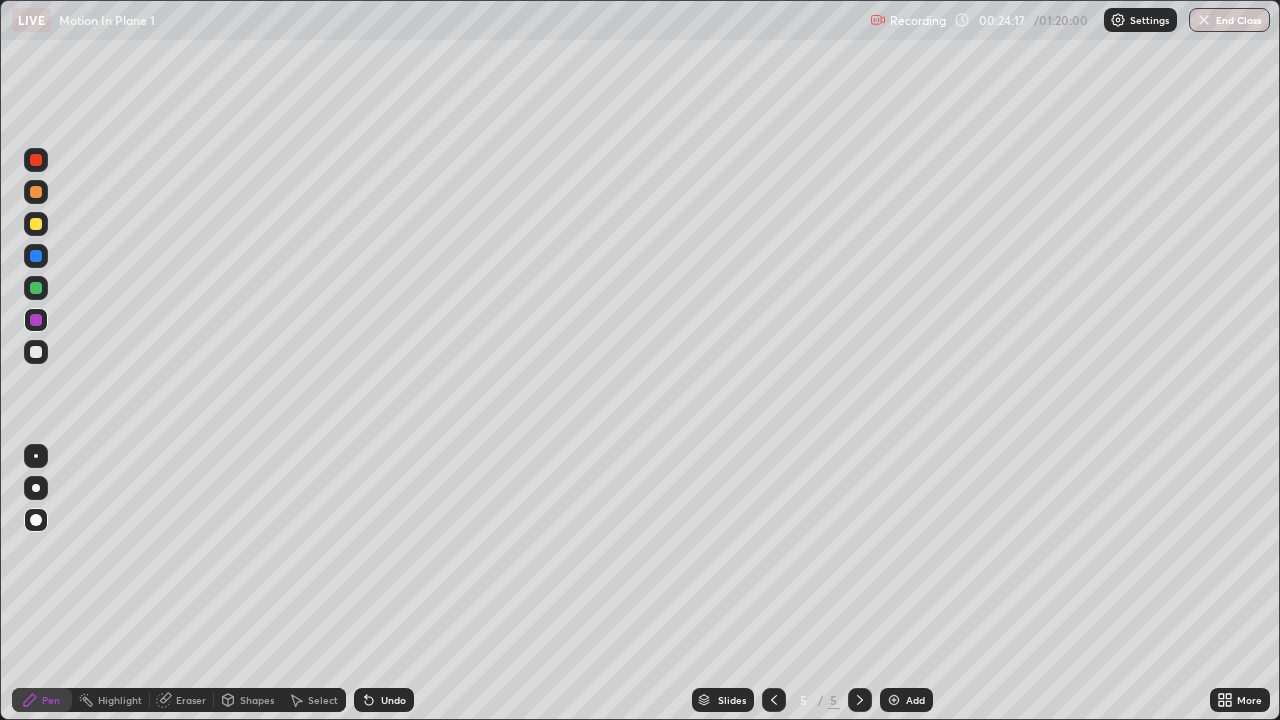 click at bounding box center [36, 352] 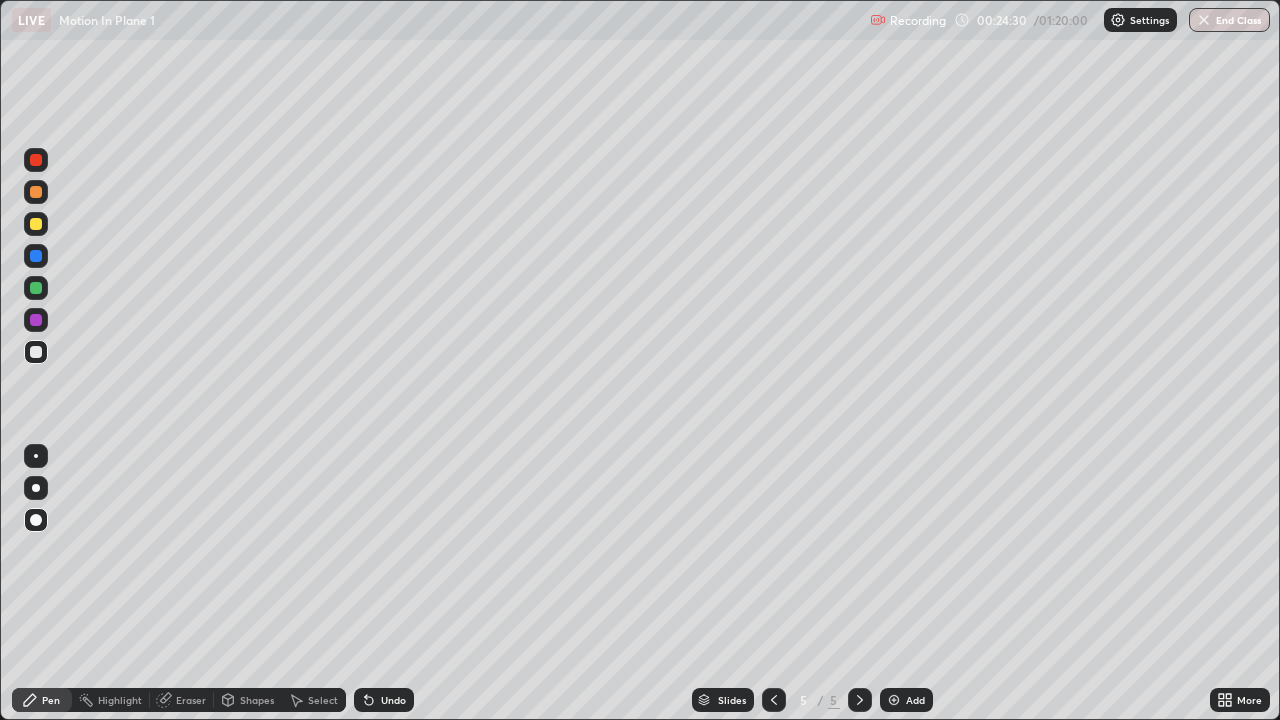 click at bounding box center (36, 520) 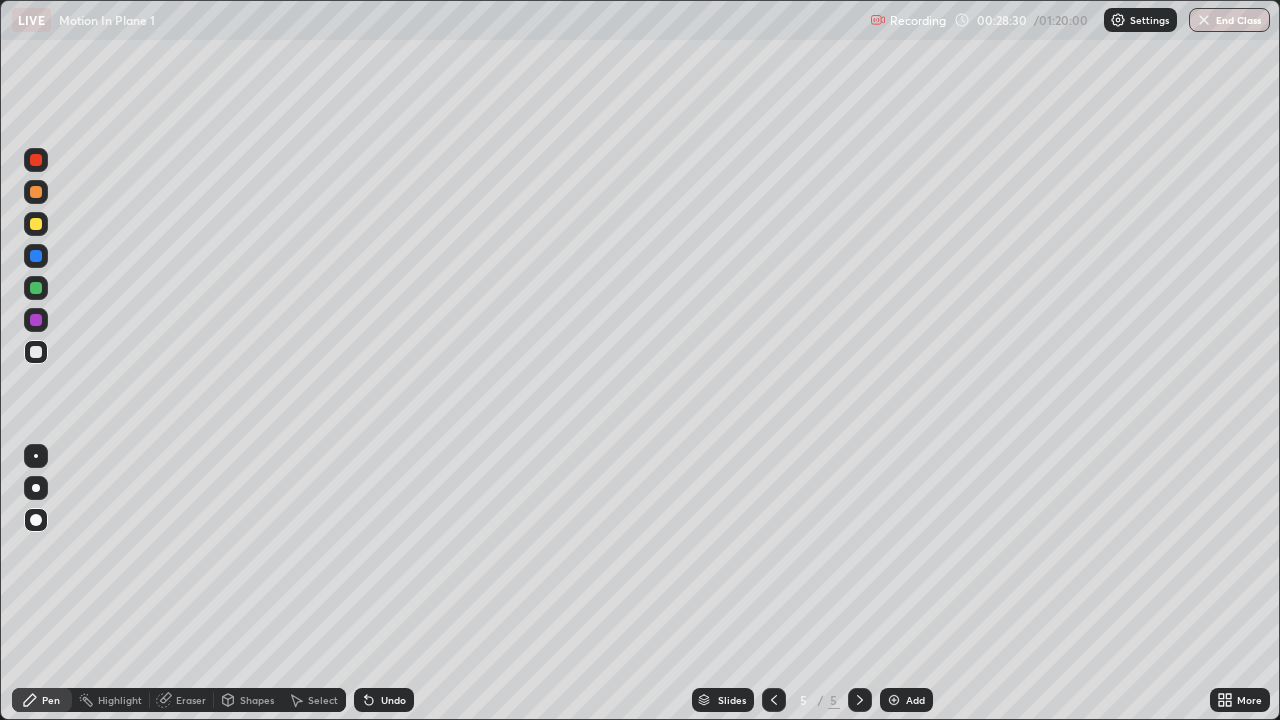 click 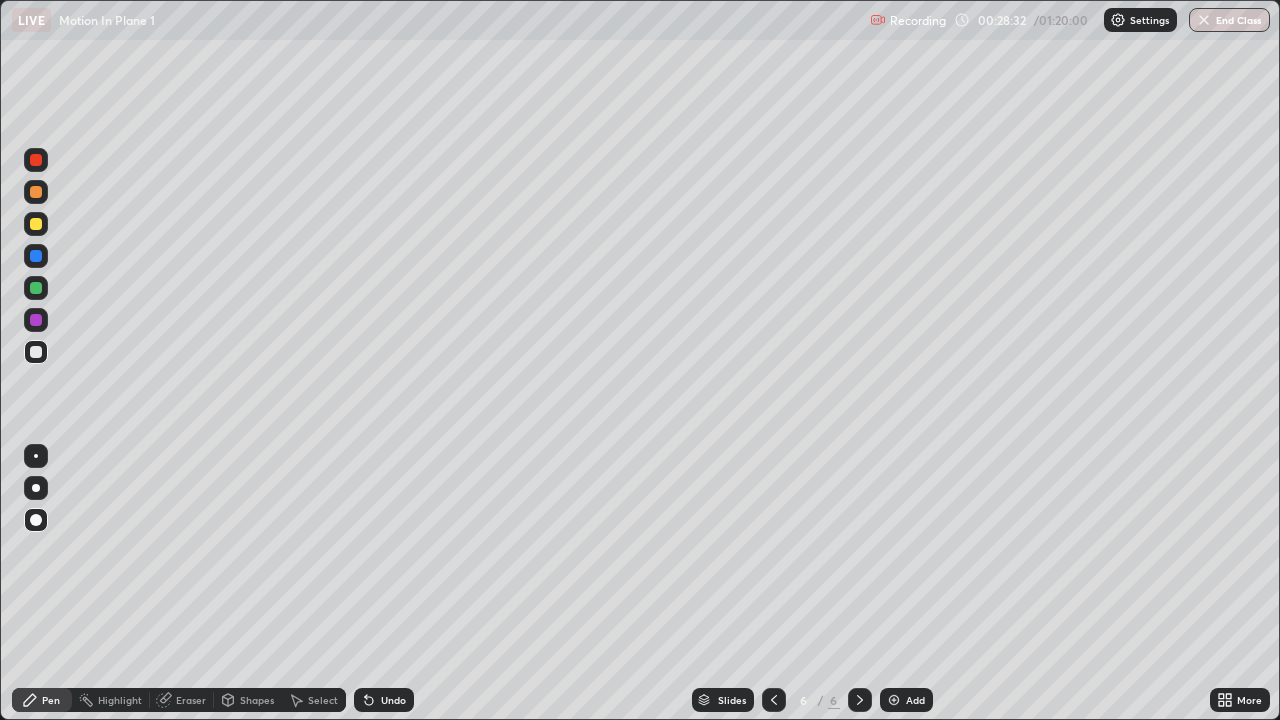 click at bounding box center [36, 320] 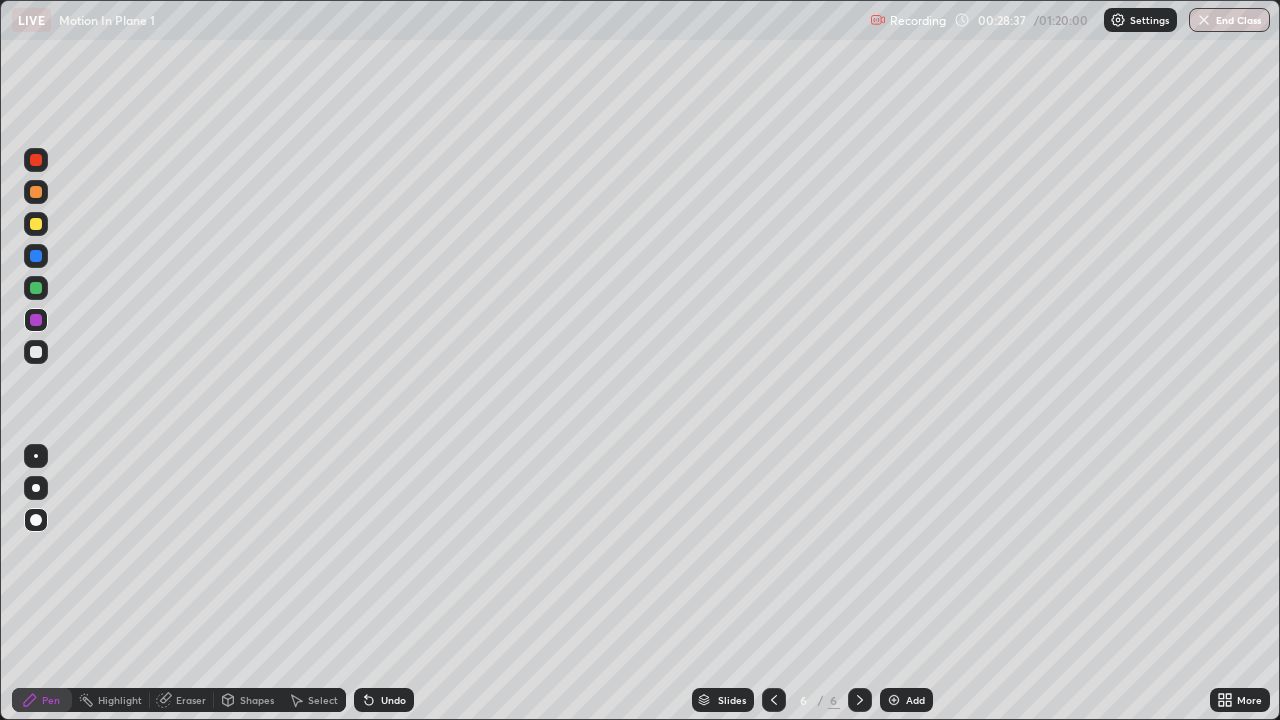 click at bounding box center (36, 352) 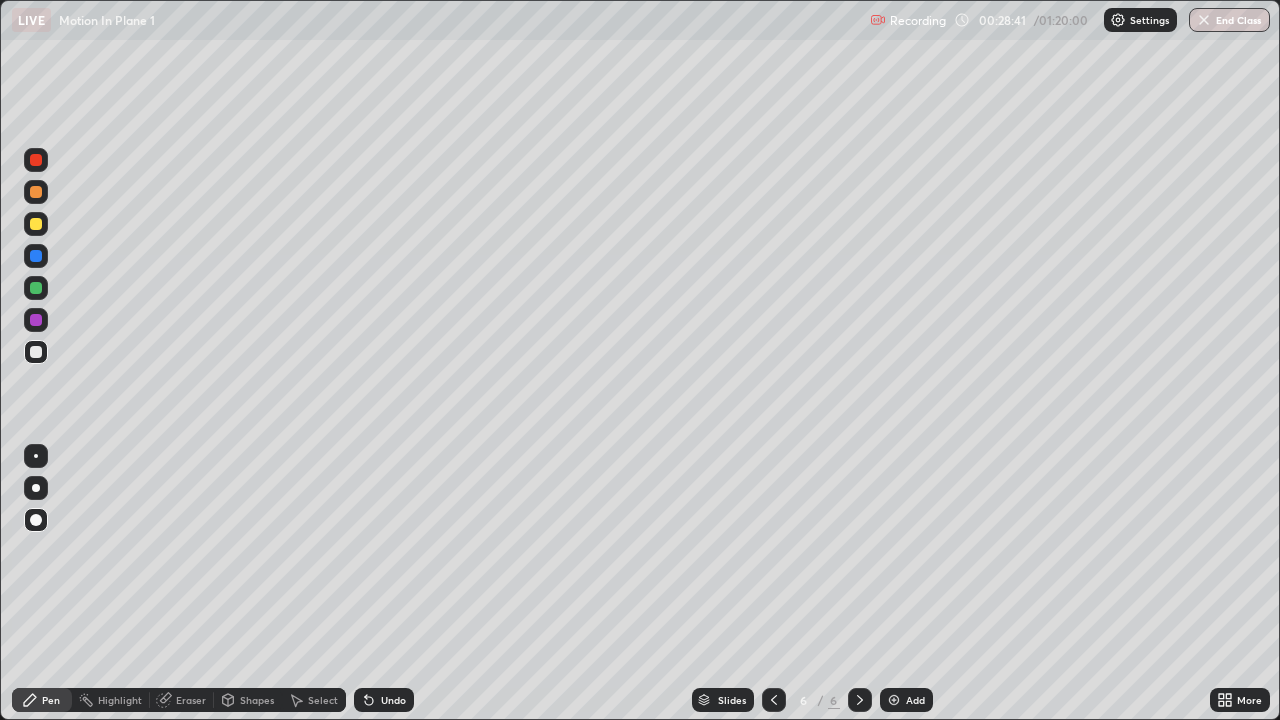 click at bounding box center [36, 320] 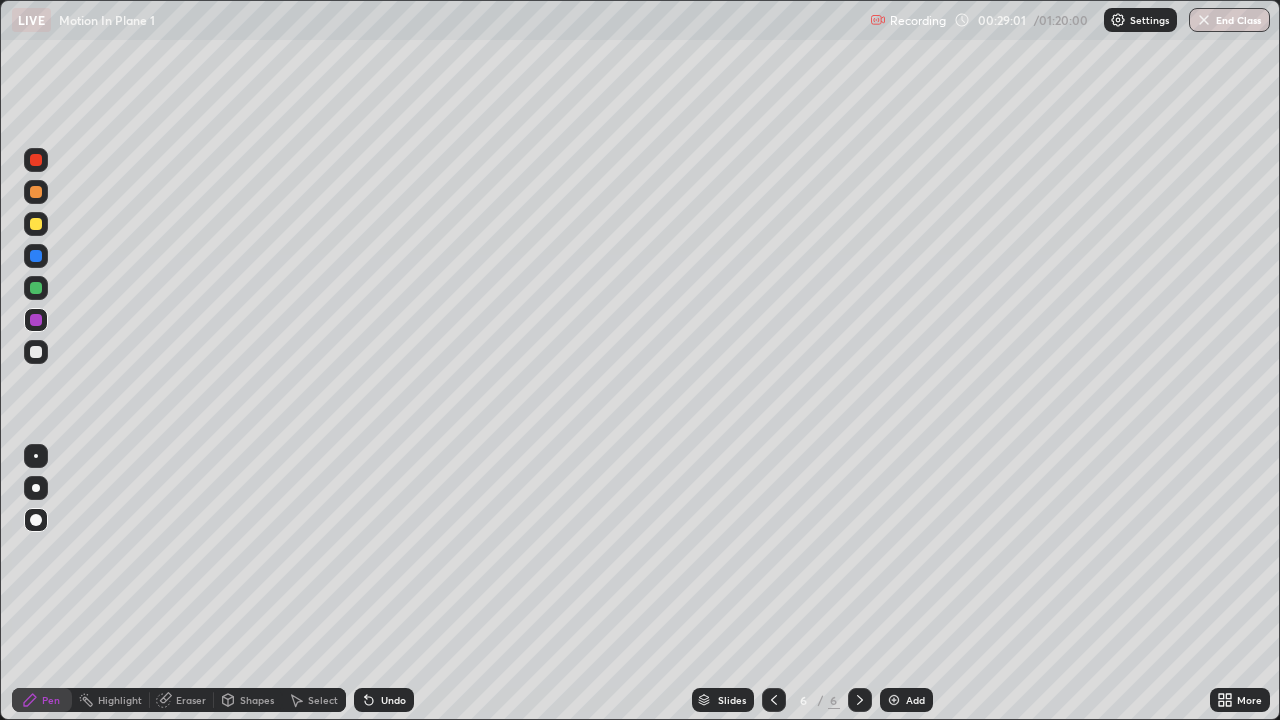 click at bounding box center (36, 352) 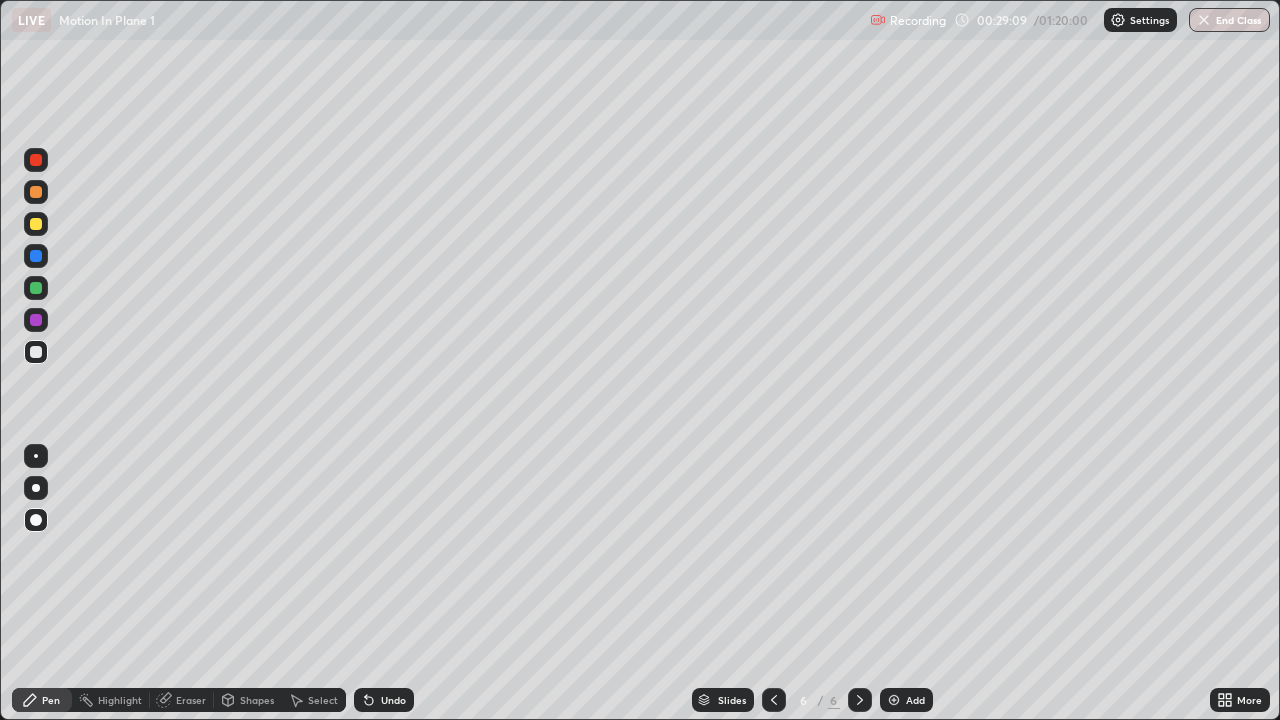 click on "Undo" at bounding box center (384, 700) 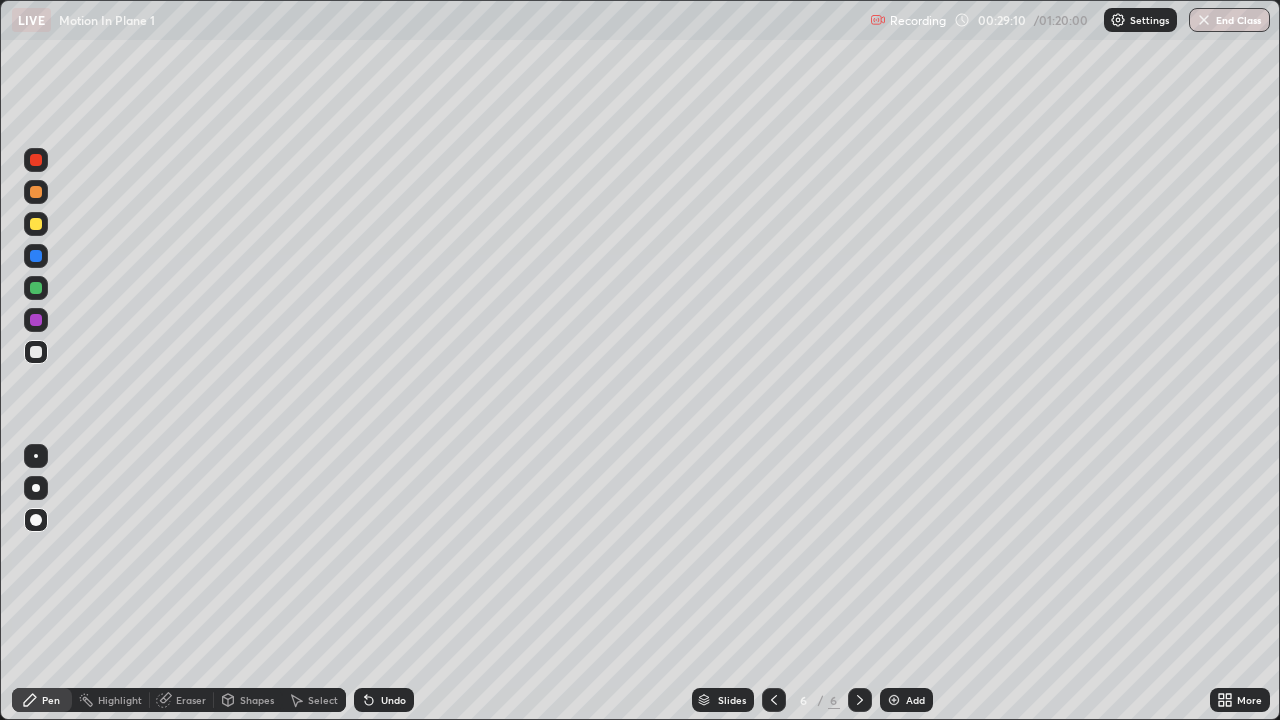 click on "Undo" at bounding box center (384, 700) 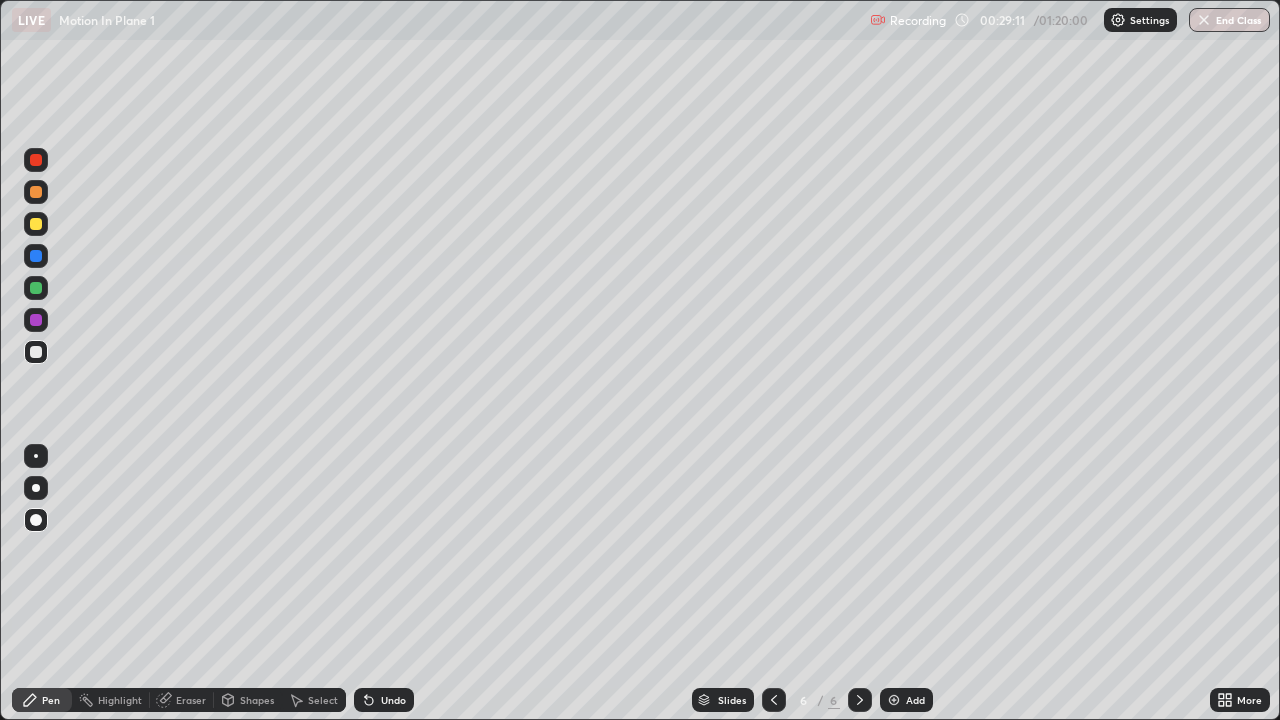 click on "Undo" at bounding box center [384, 700] 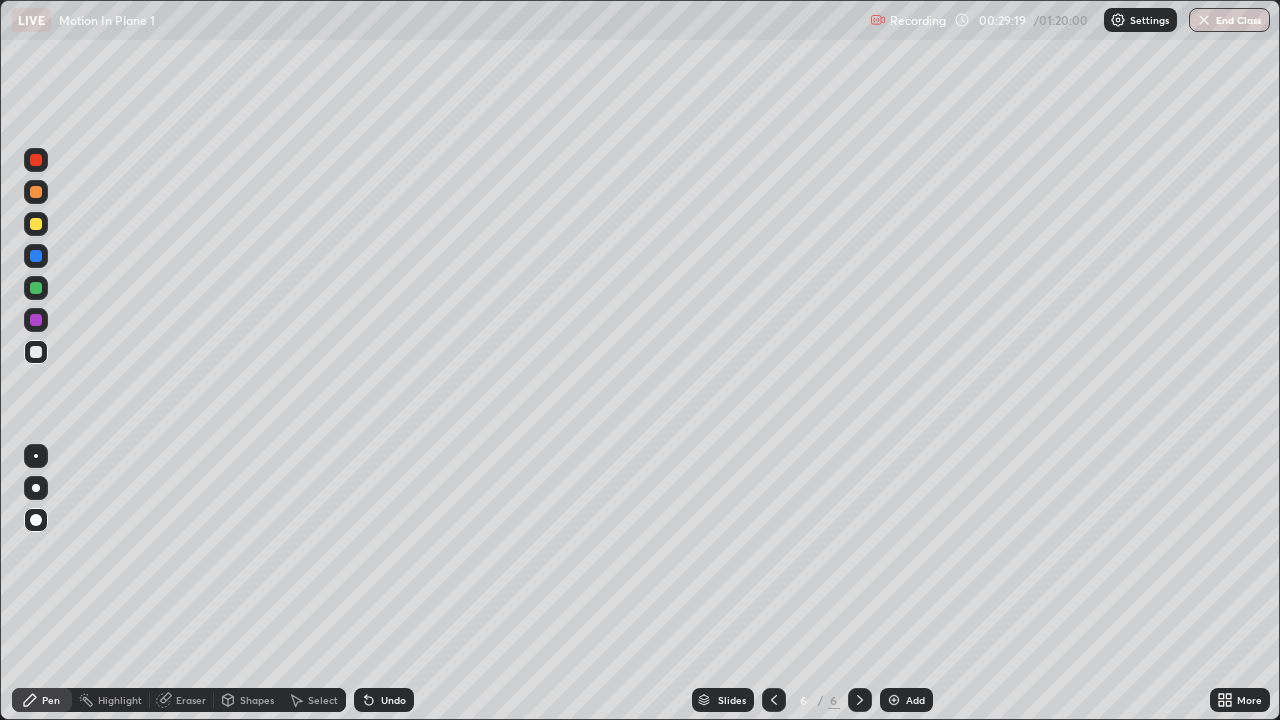 click at bounding box center (36, 288) 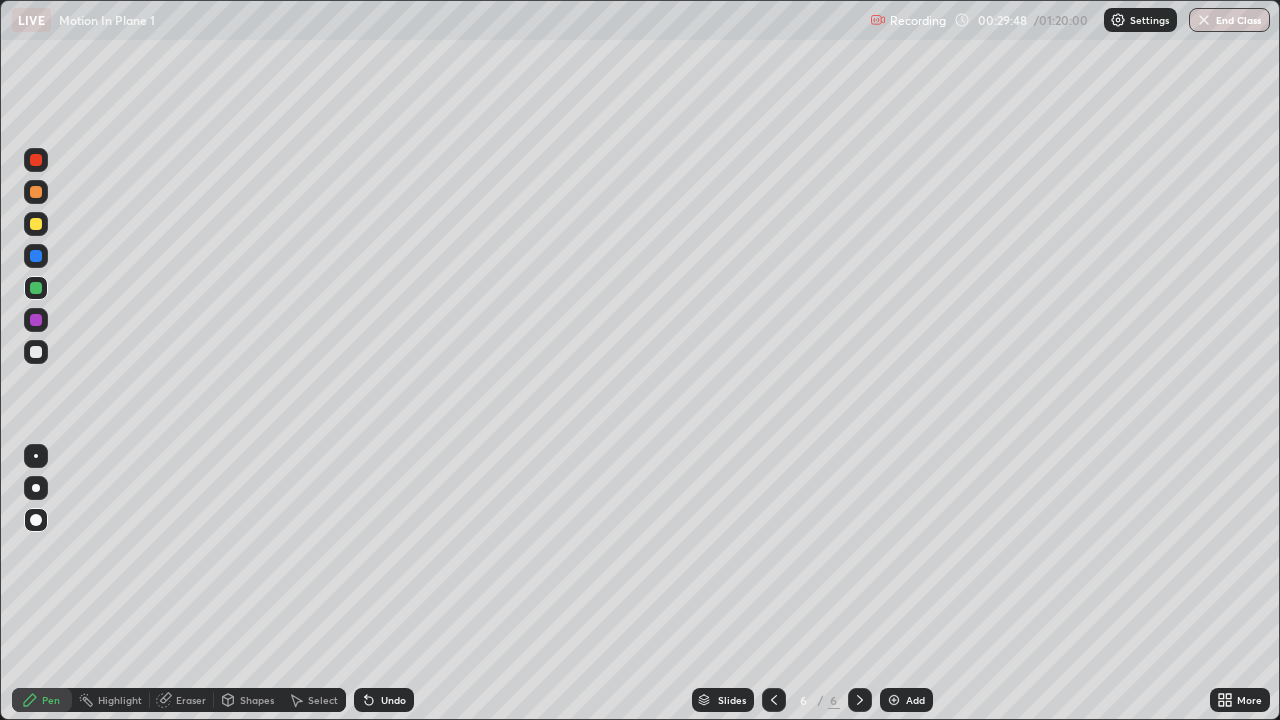 click on "Eraser" at bounding box center [191, 700] 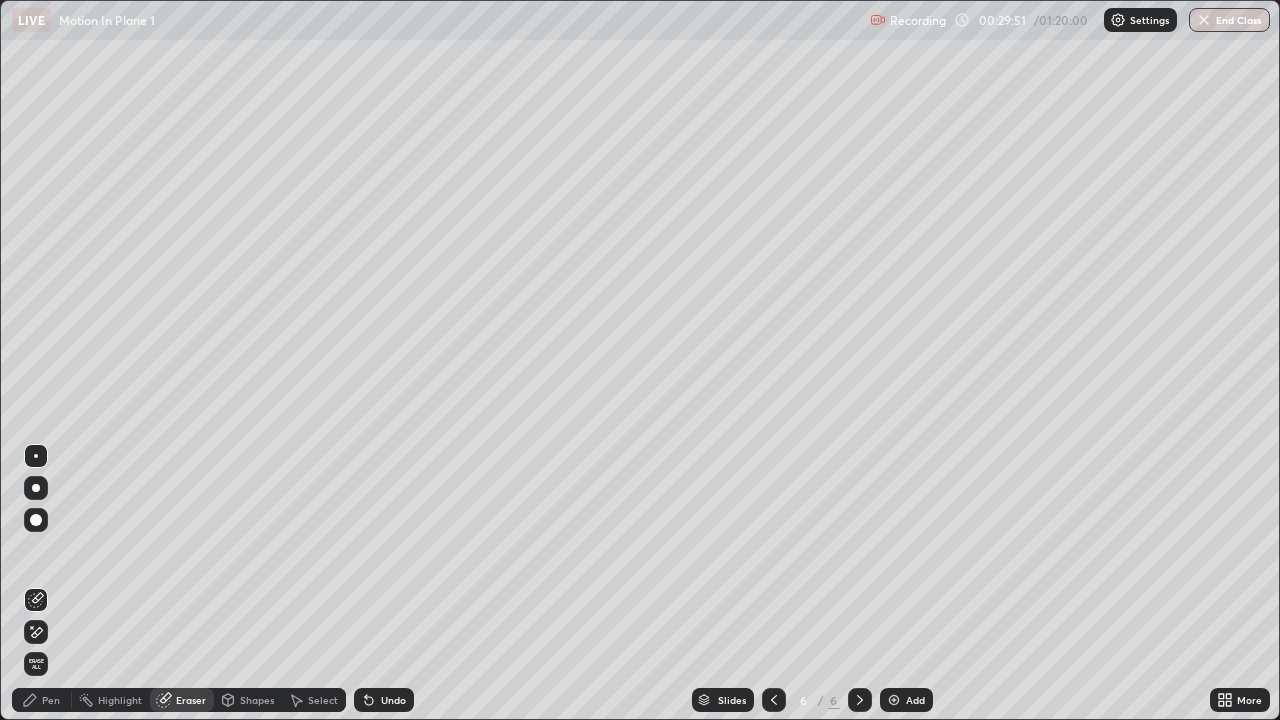 click 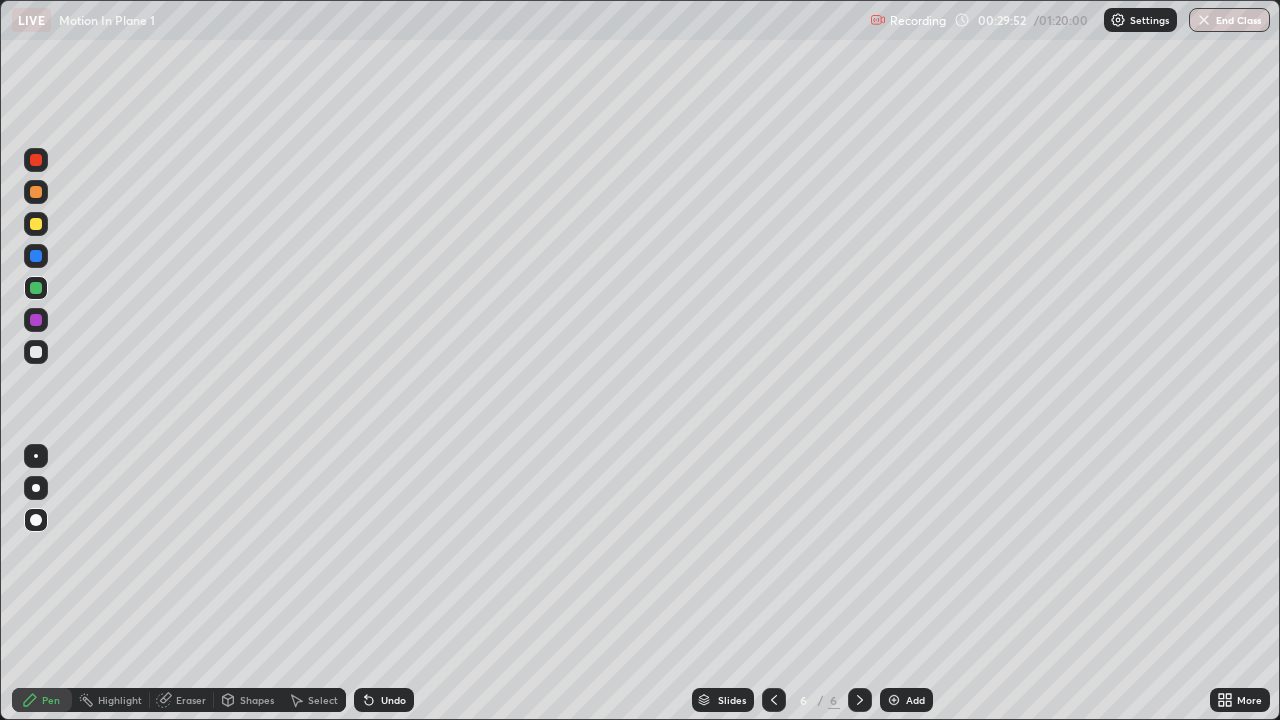 click at bounding box center (36, 352) 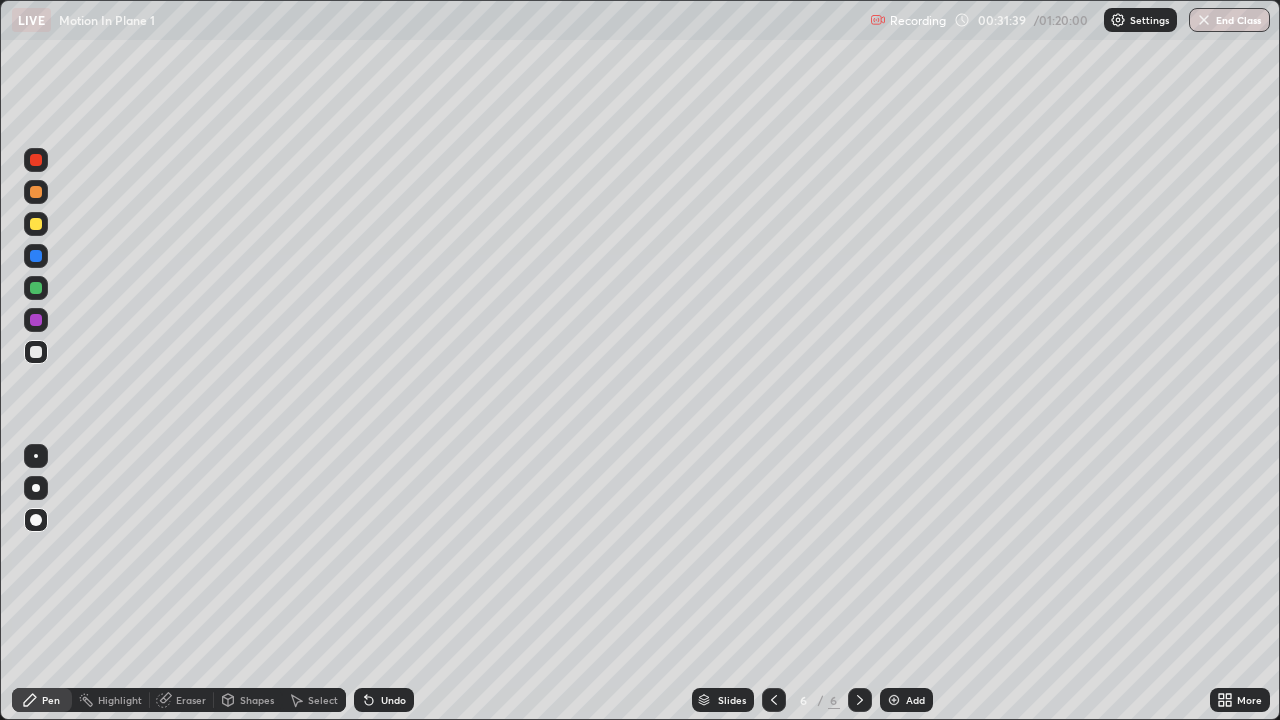 click on "Undo" at bounding box center (393, 700) 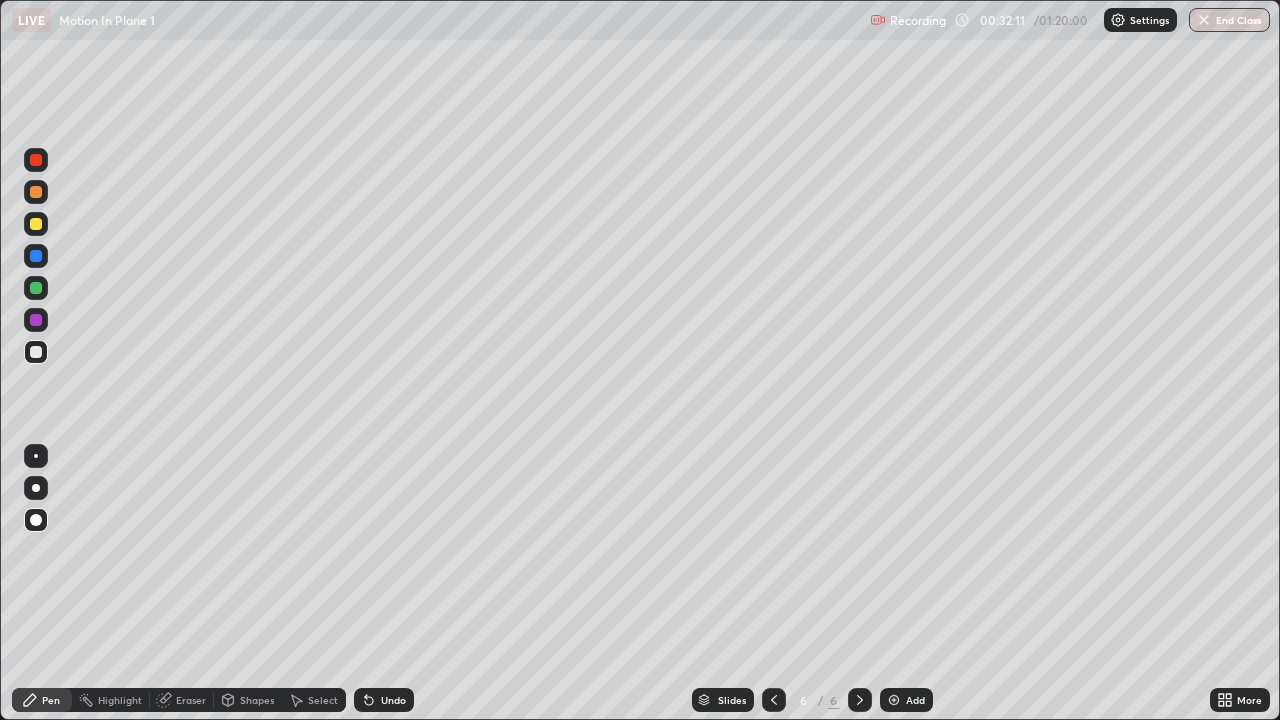 click at bounding box center (36, 320) 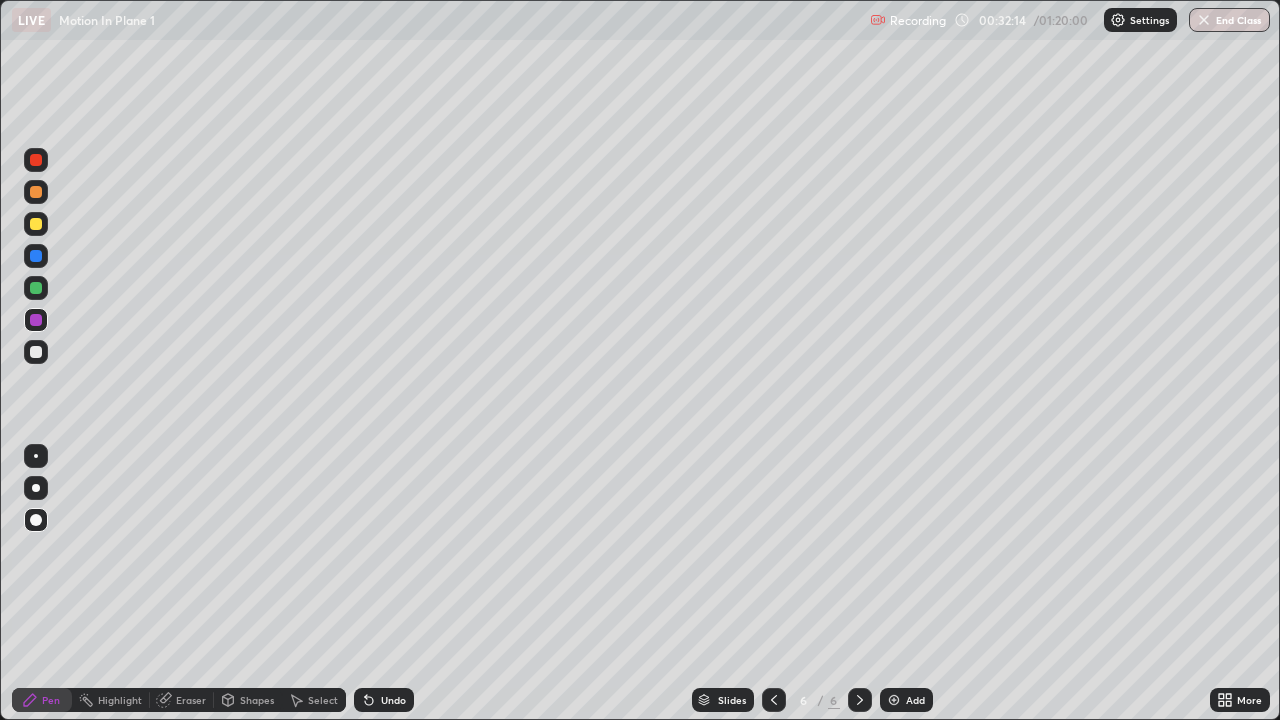 click on "Undo" at bounding box center [393, 700] 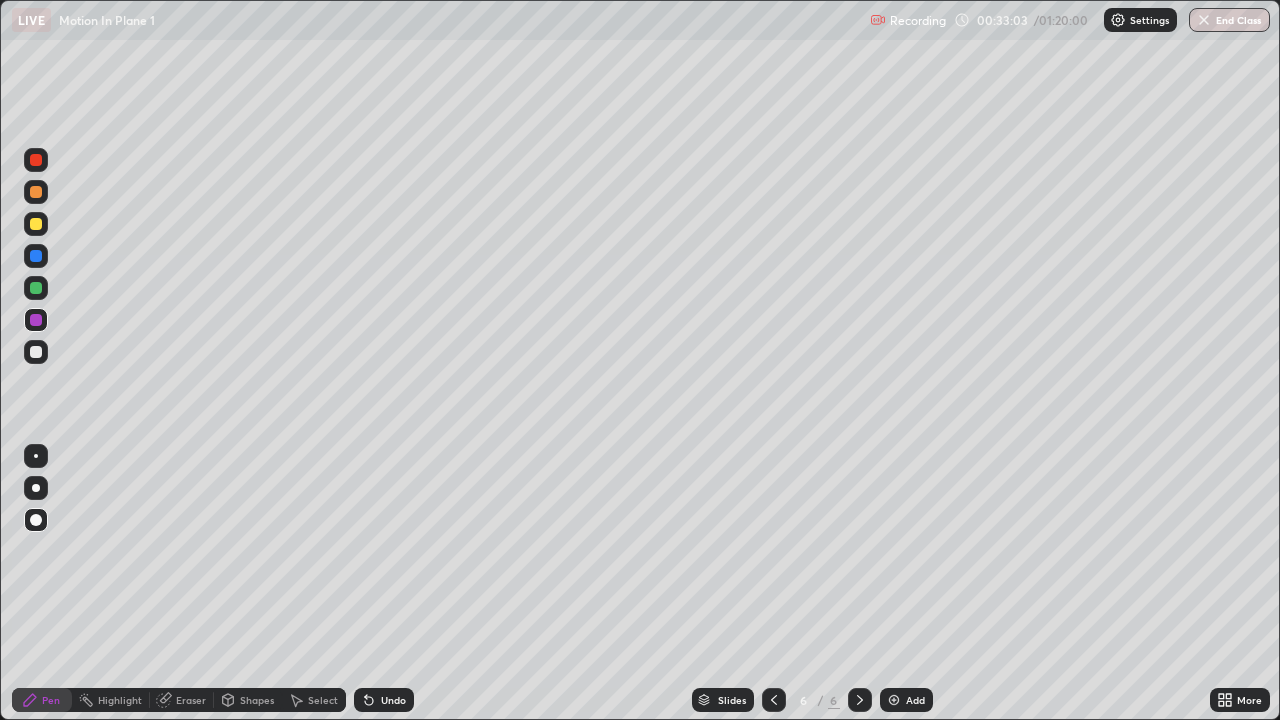 click at bounding box center [36, 352] 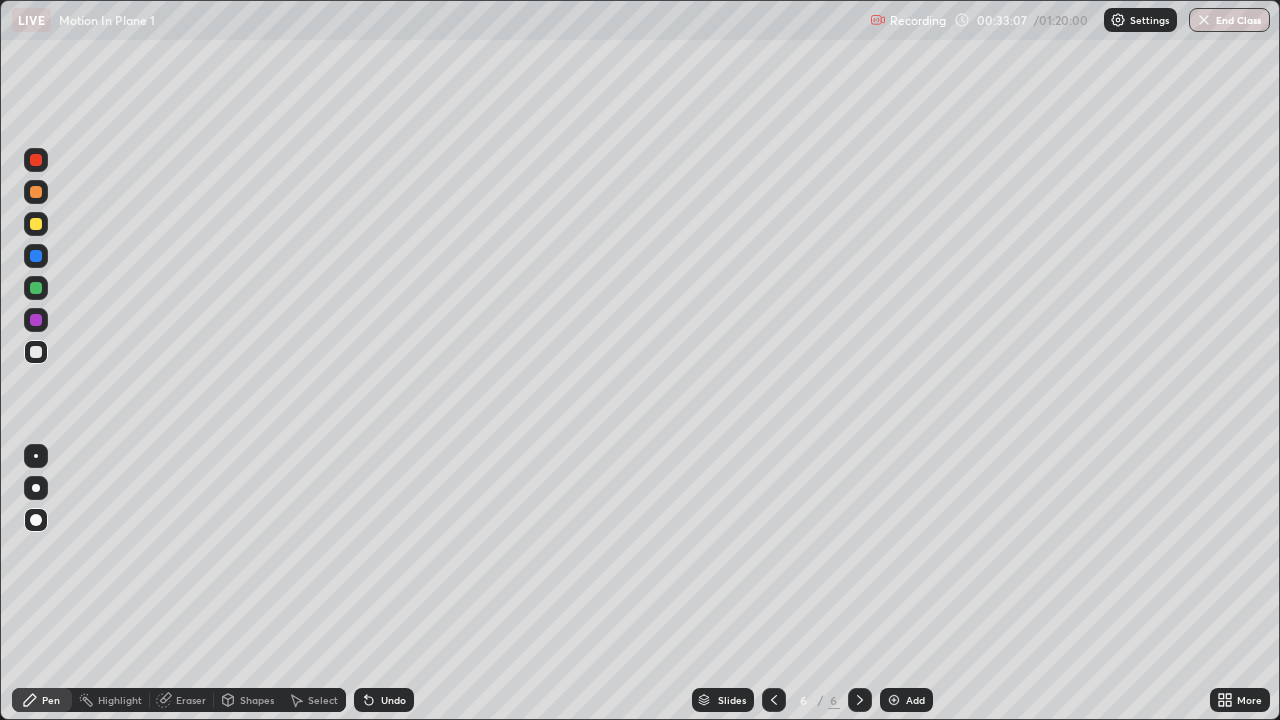 click on "Undo" at bounding box center (393, 700) 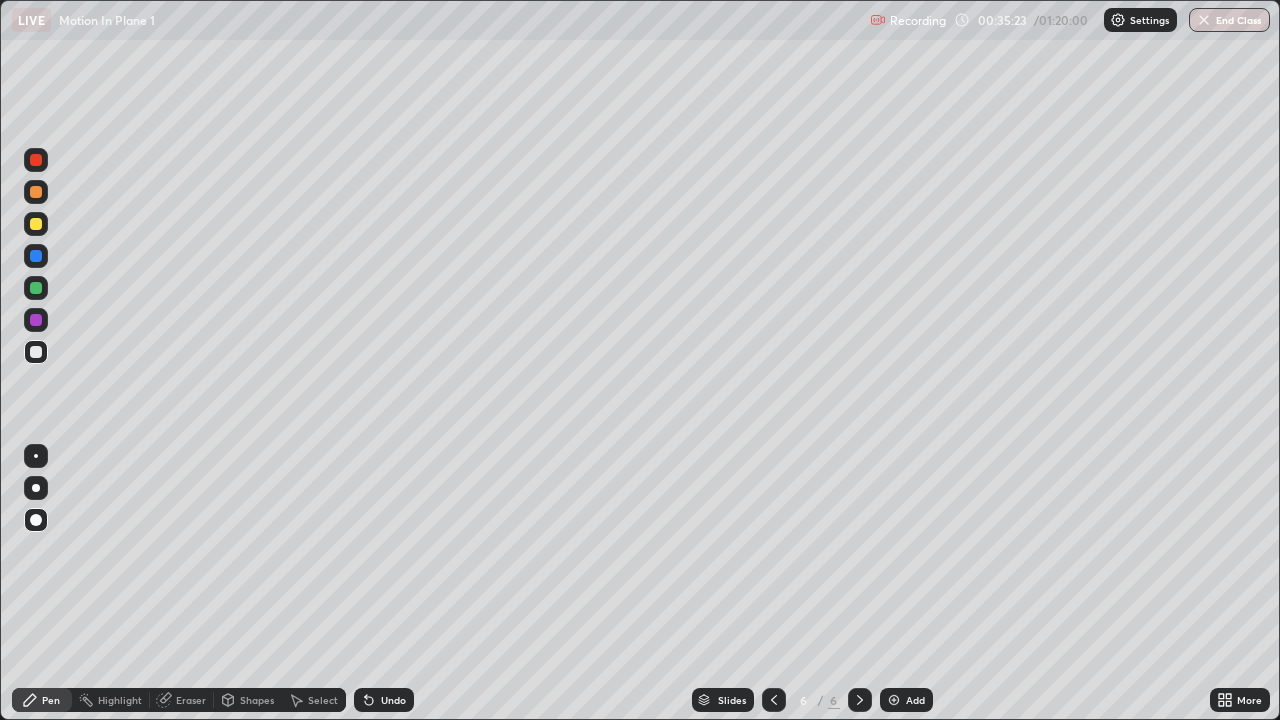 click on "Undo" at bounding box center (393, 700) 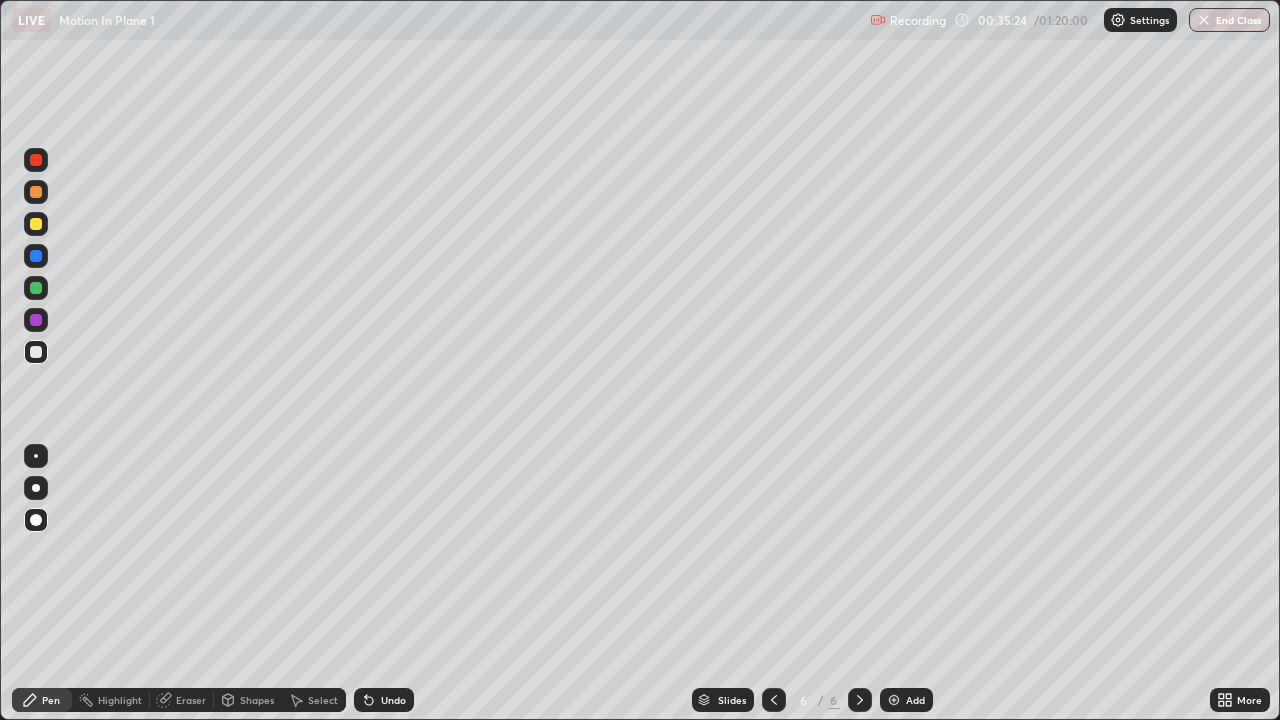 click on "Undo" at bounding box center [393, 700] 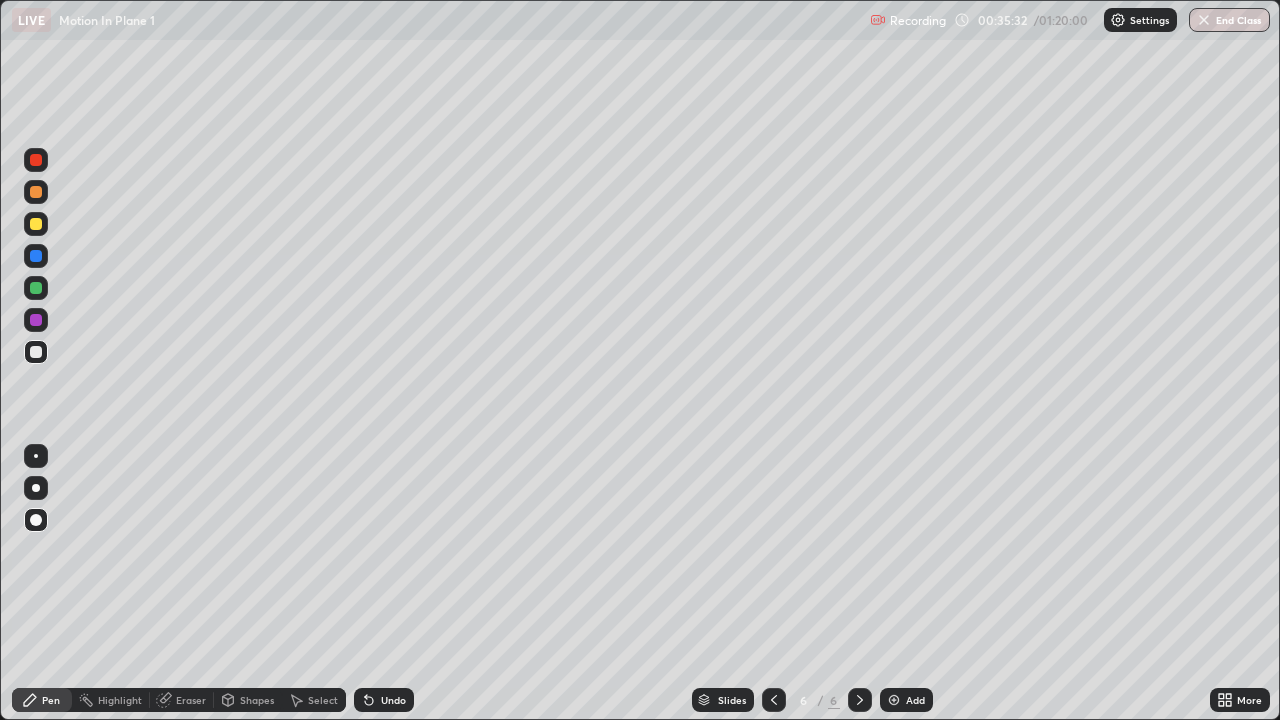 click on "Eraser" at bounding box center [191, 700] 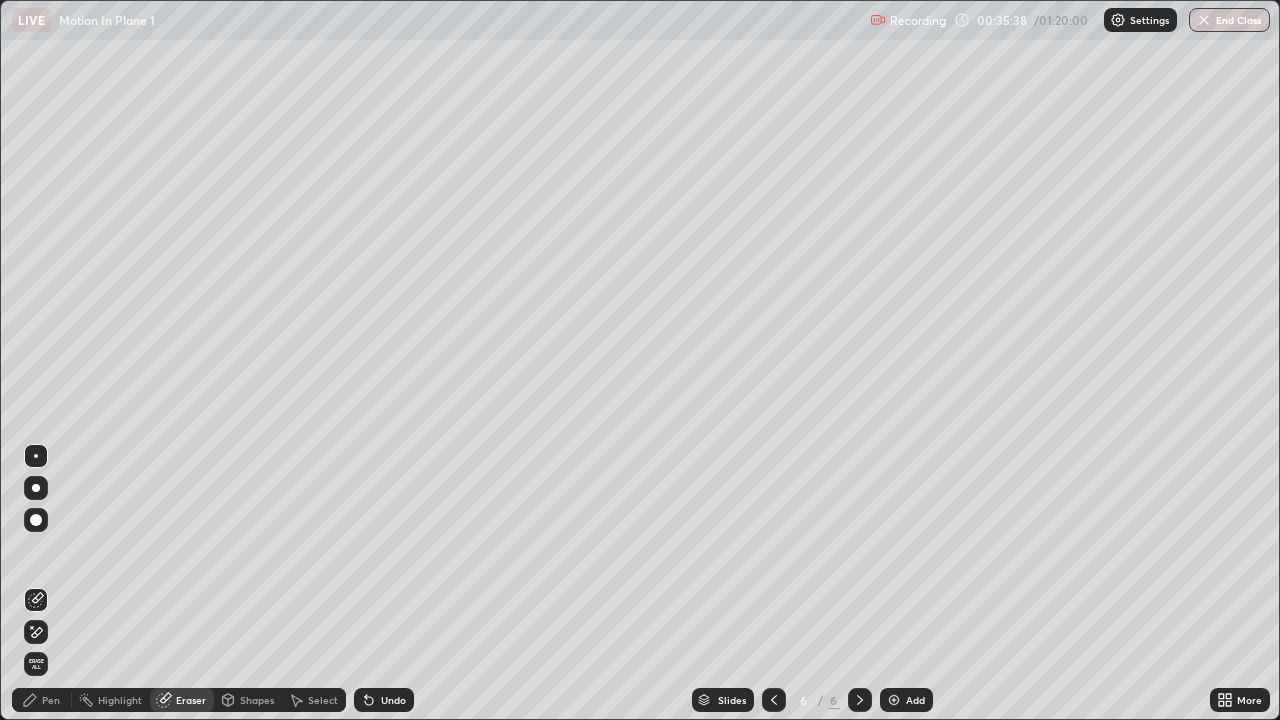 click on "Pen" at bounding box center (51, 700) 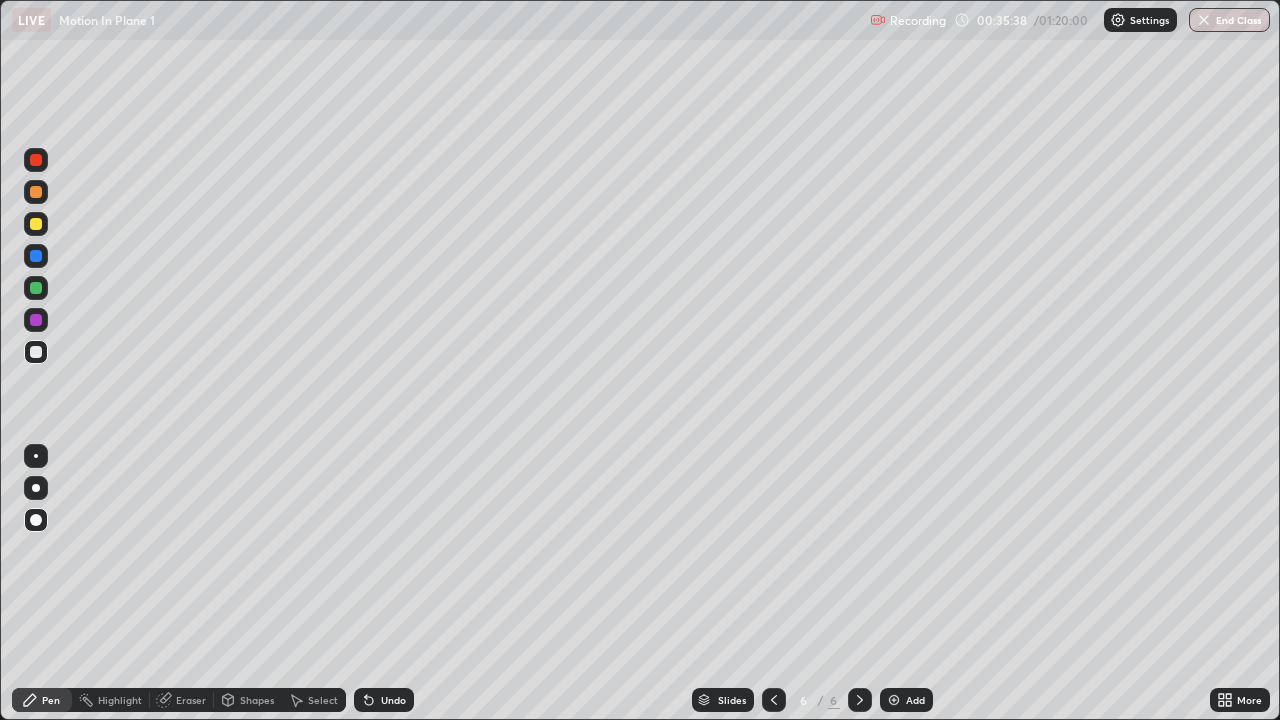 click at bounding box center [36, 352] 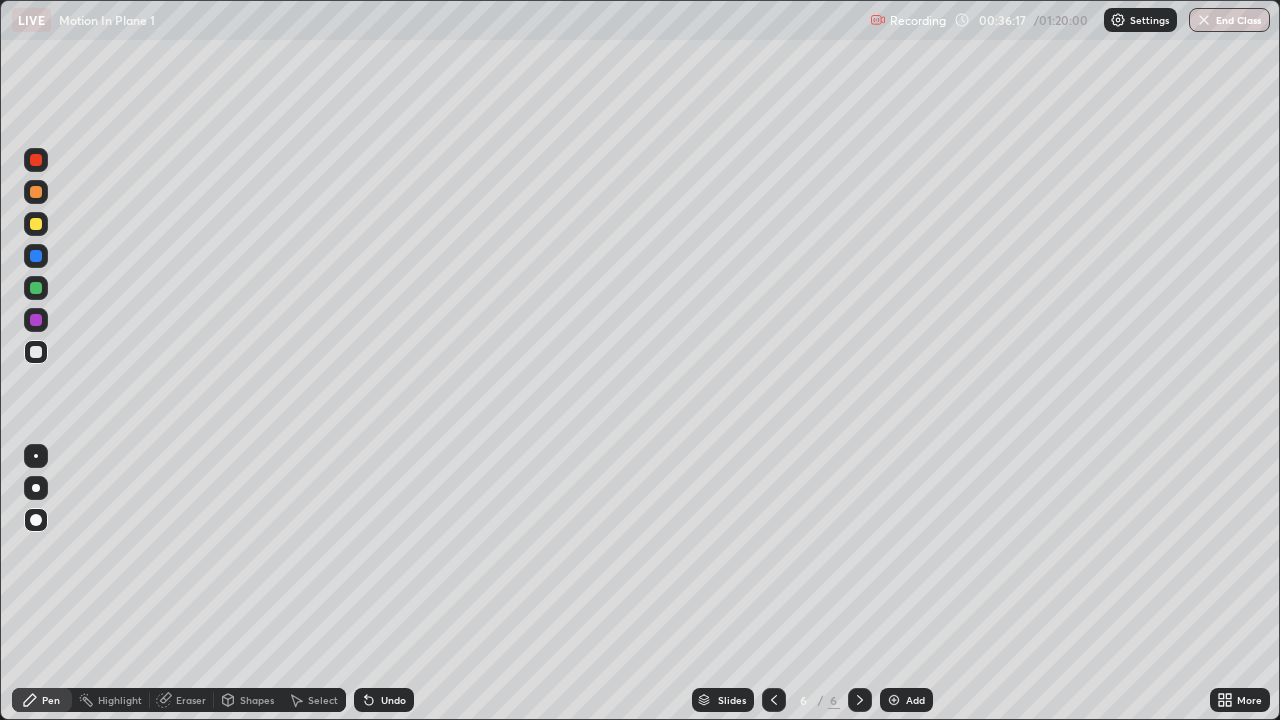 click on "Pen" at bounding box center [51, 700] 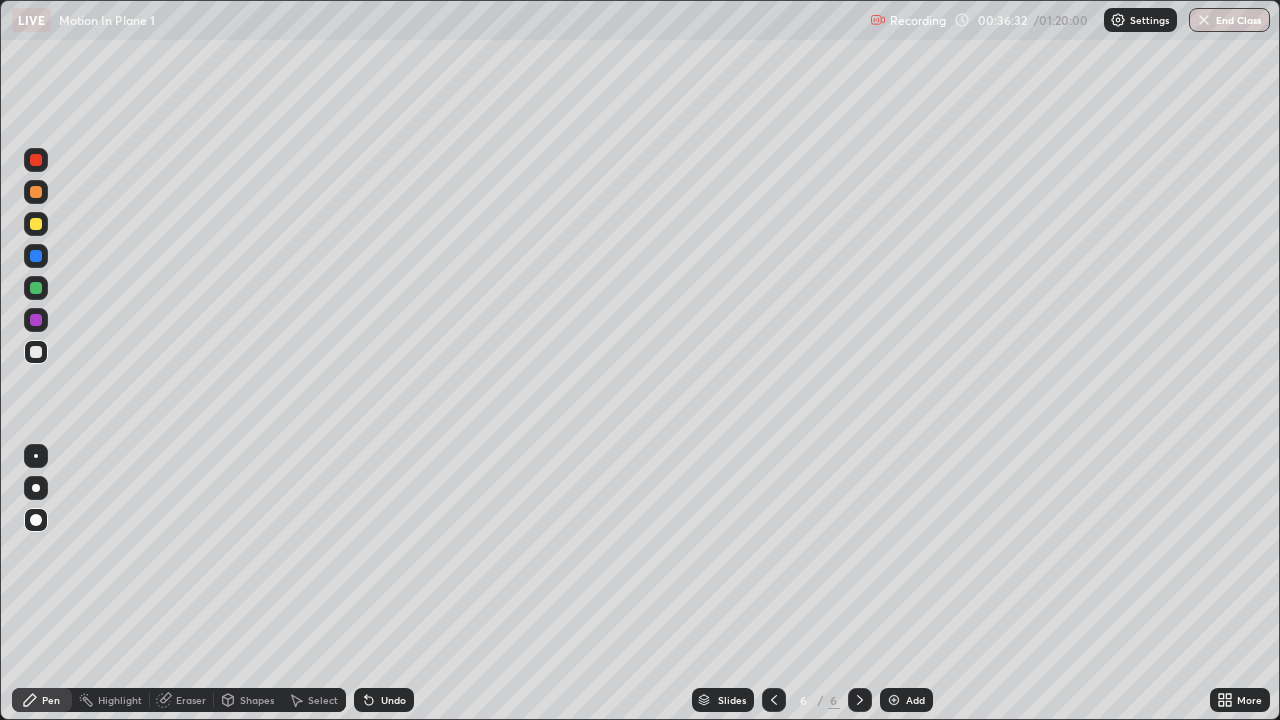 click on "Undo" at bounding box center (393, 700) 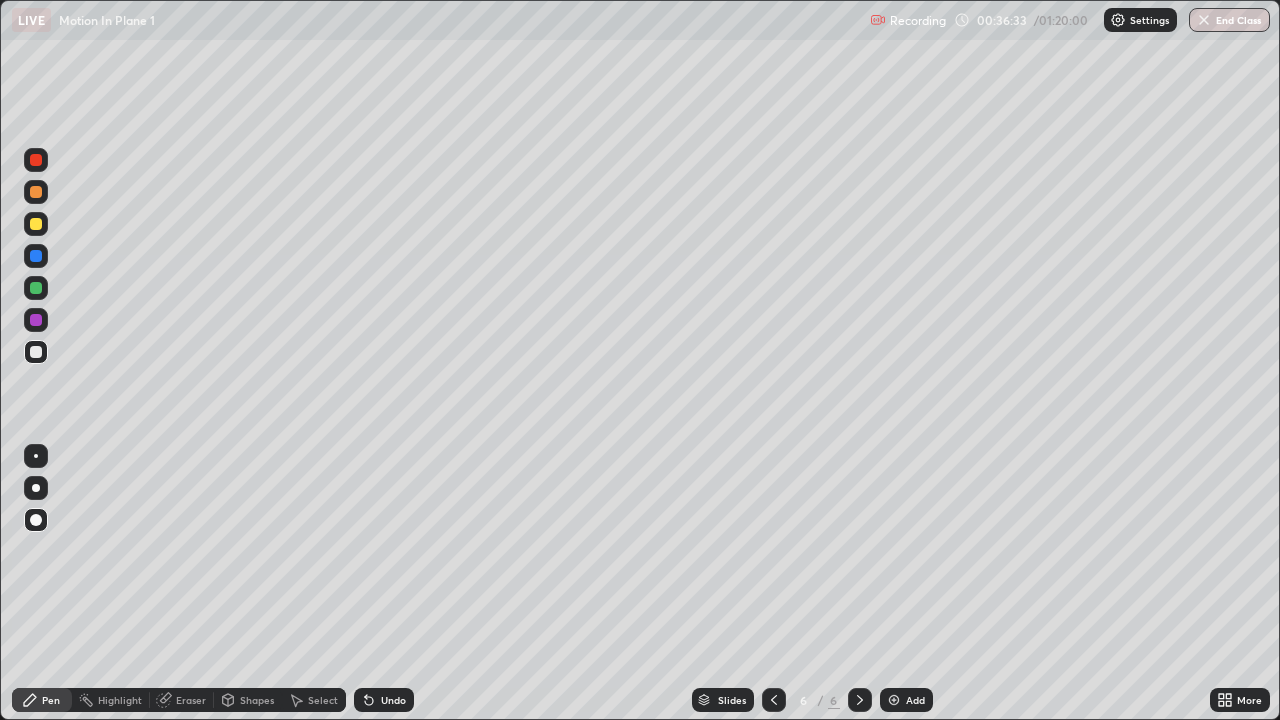 click on "Undo" at bounding box center [393, 700] 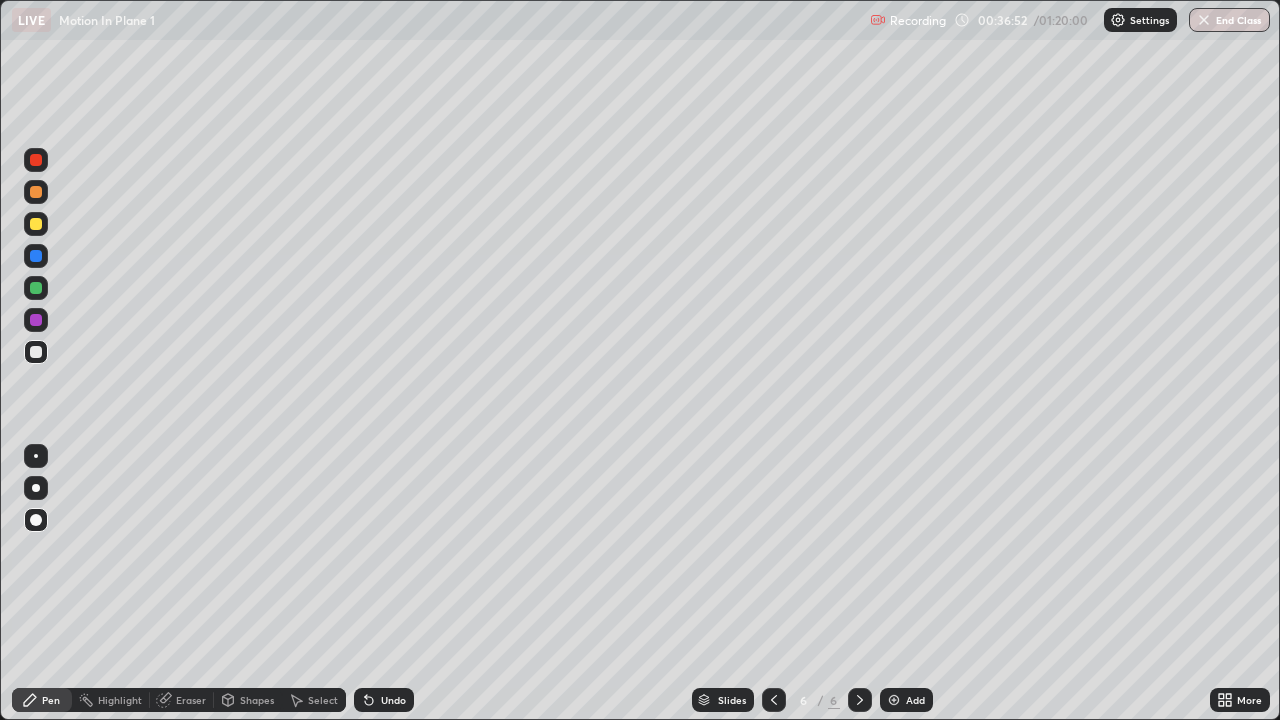 click on "Undo" at bounding box center (393, 700) 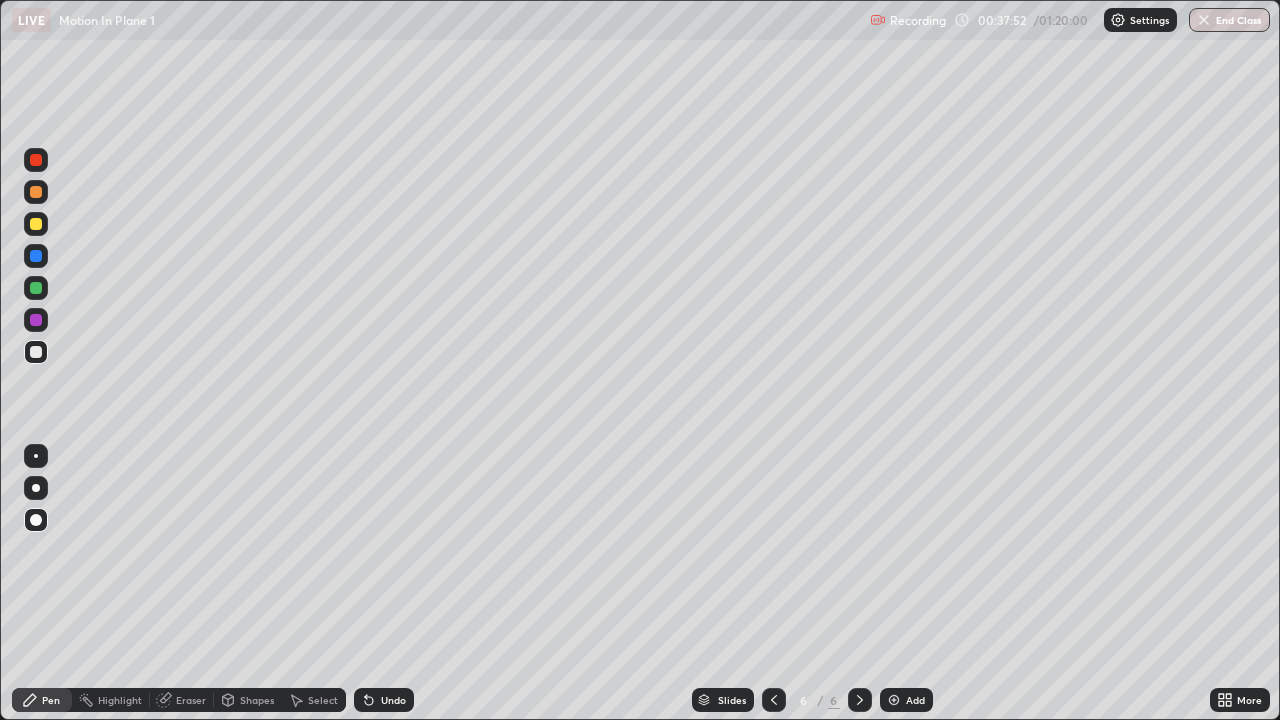 click on "Undo" at bounding box center [393, 700] 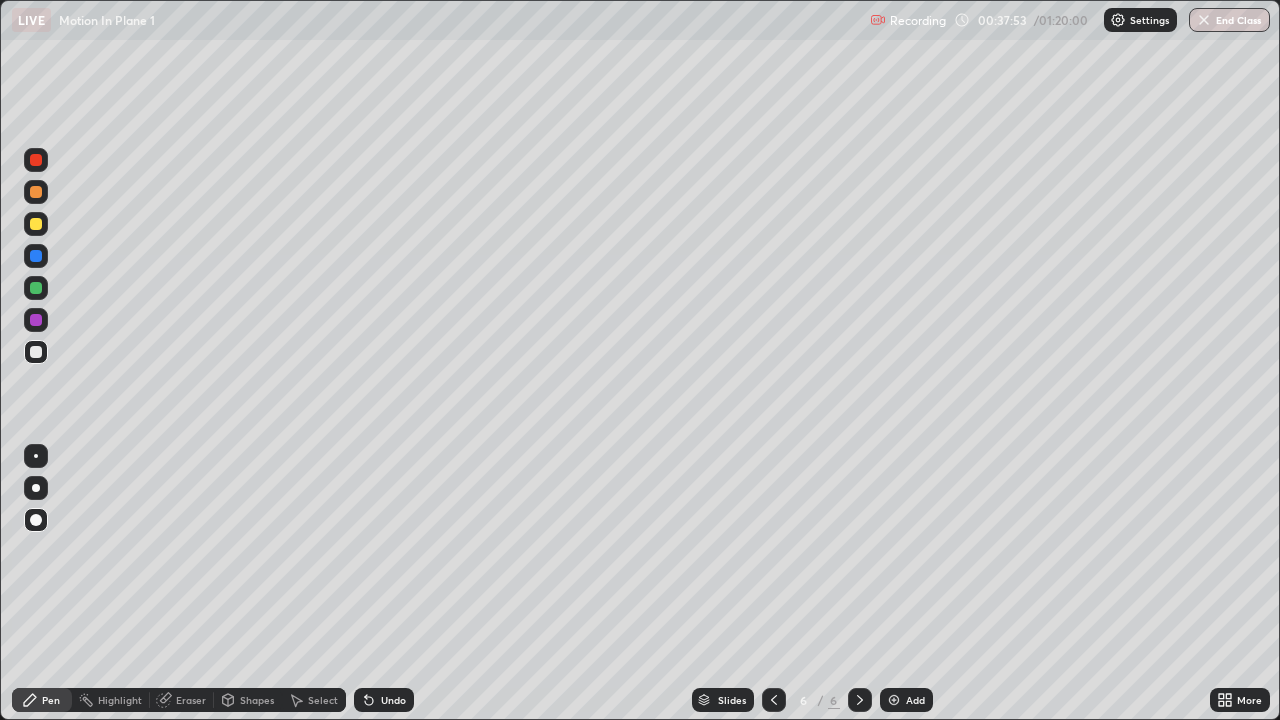 click on "Undo" at bounding box center [393, 700] 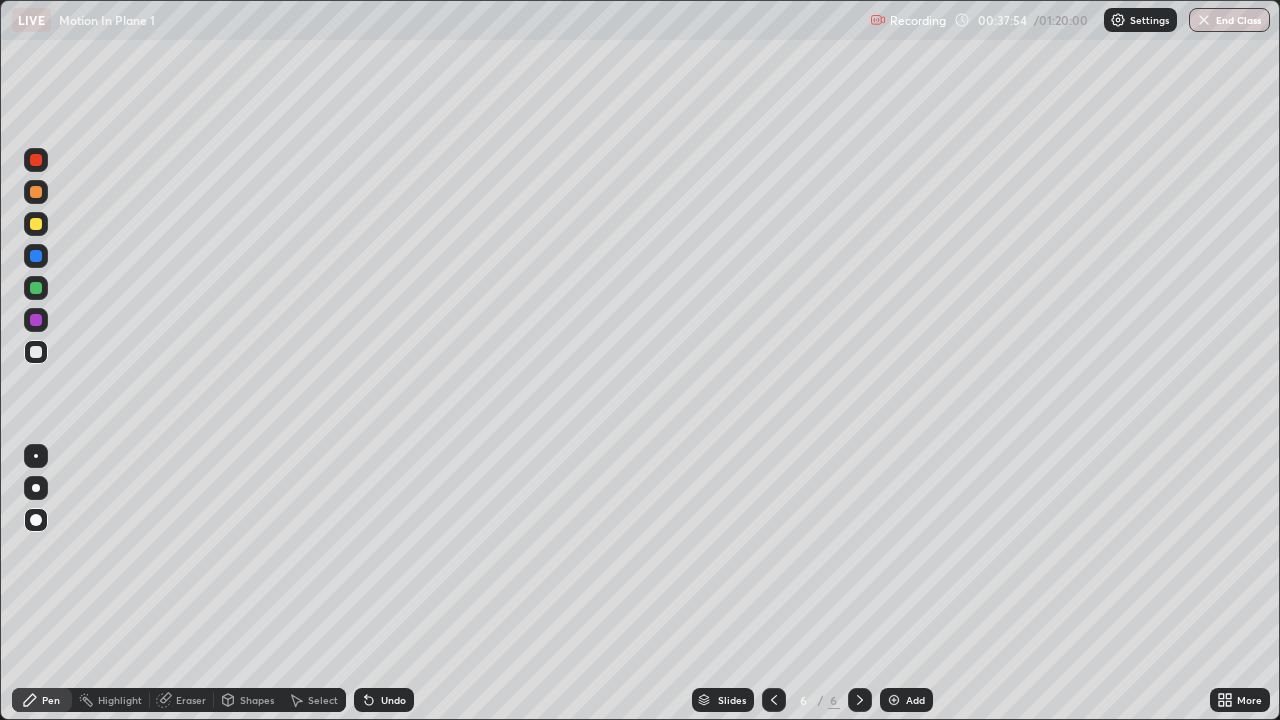 click on "Undo" at bounding box center [393, 700] 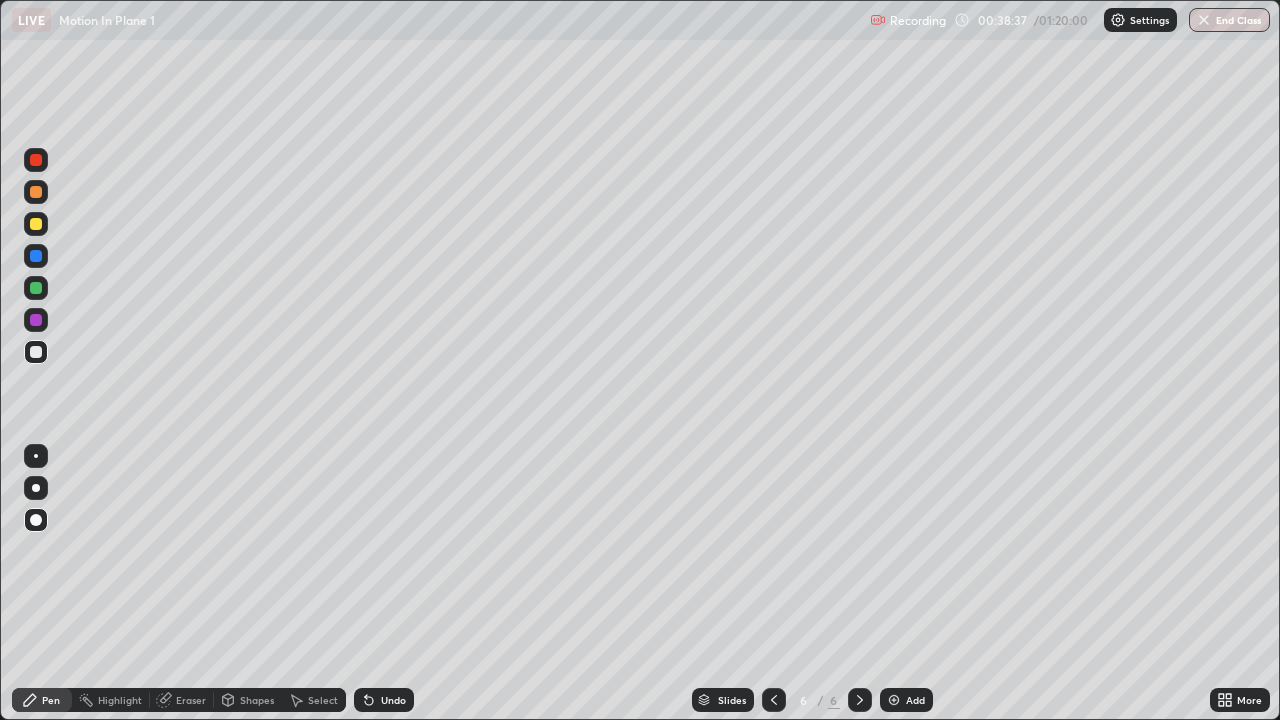 click at bounding box center [36, 352] 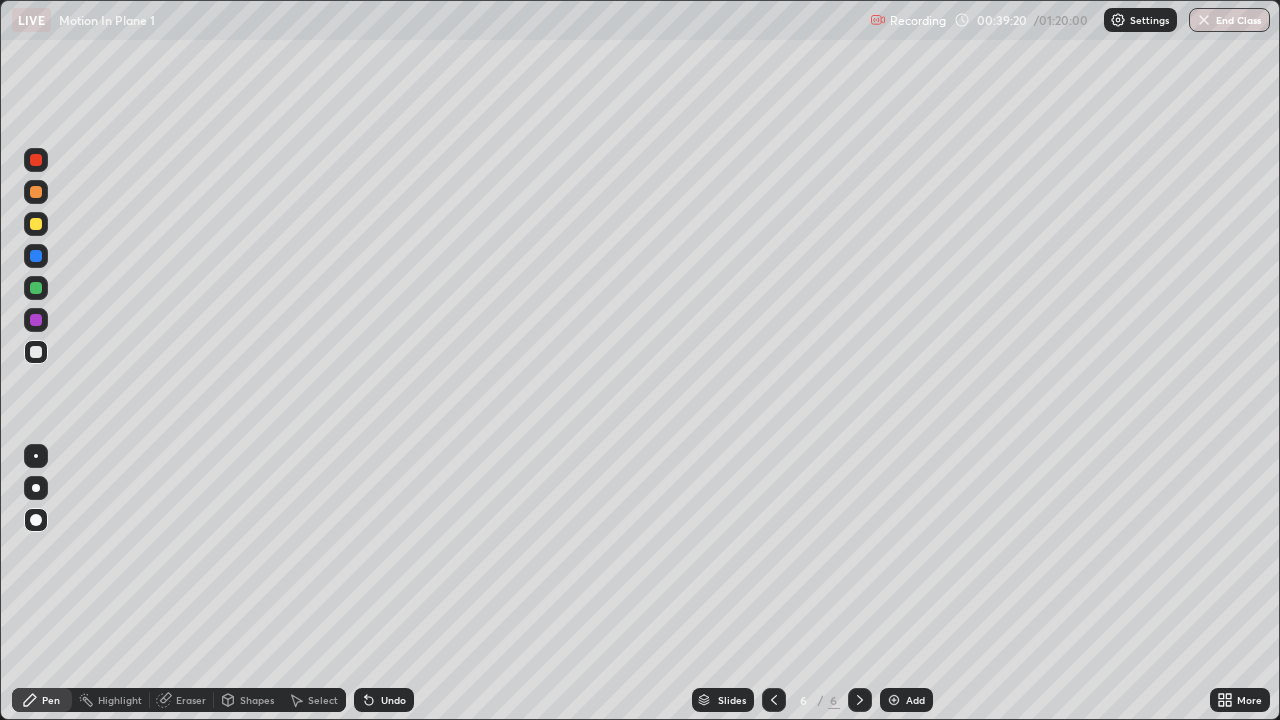click at bounding box center [36, 288] 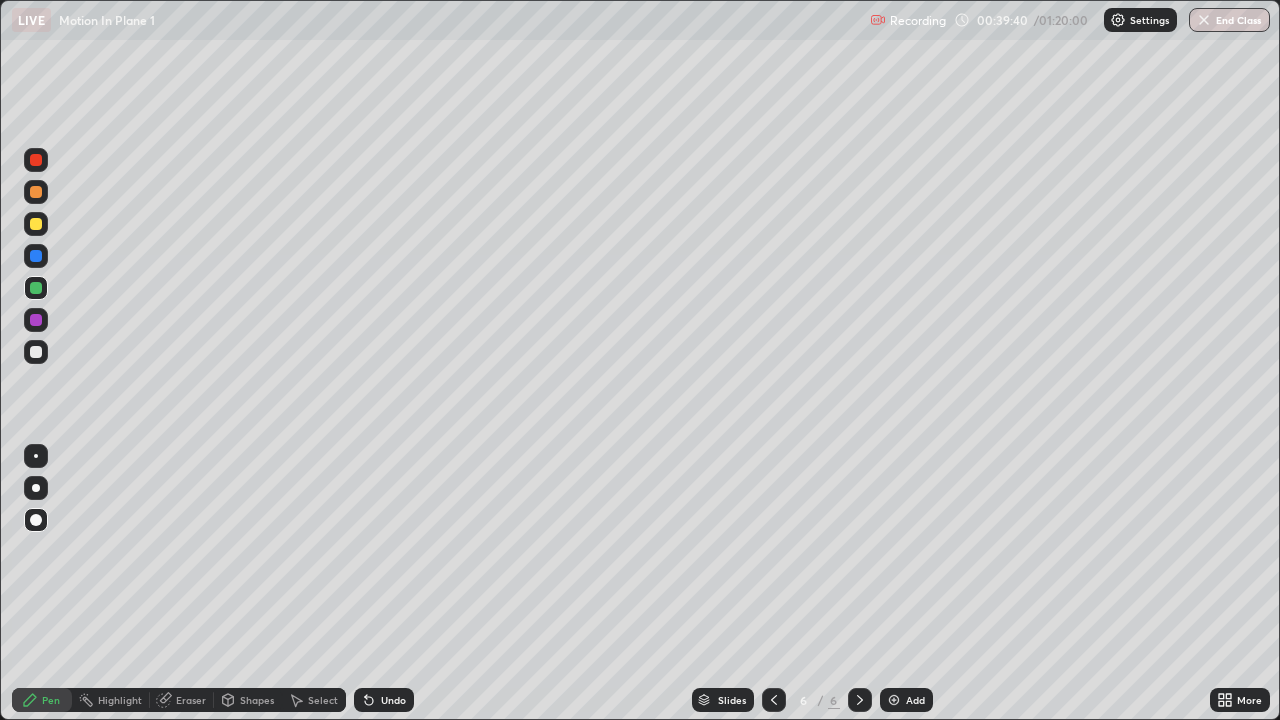 click at bounding box center (36, 256) 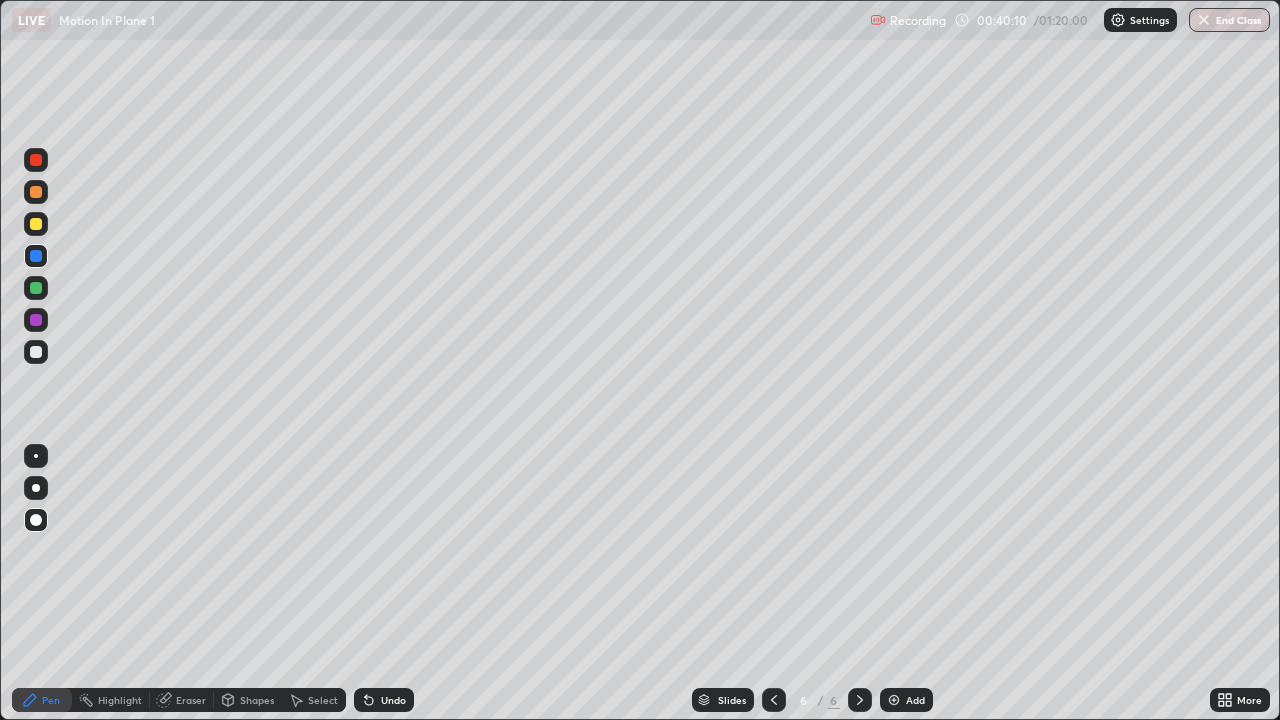 click on "Undo" at bounding box center (384, 700) 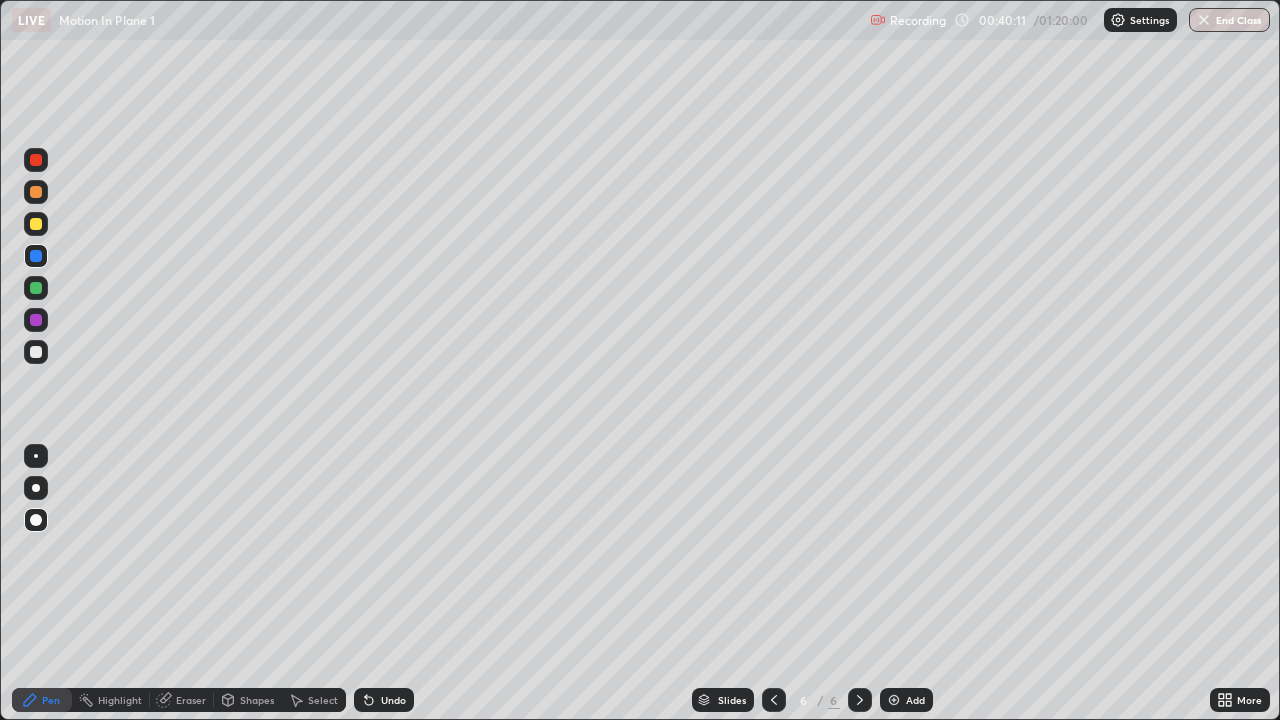 click 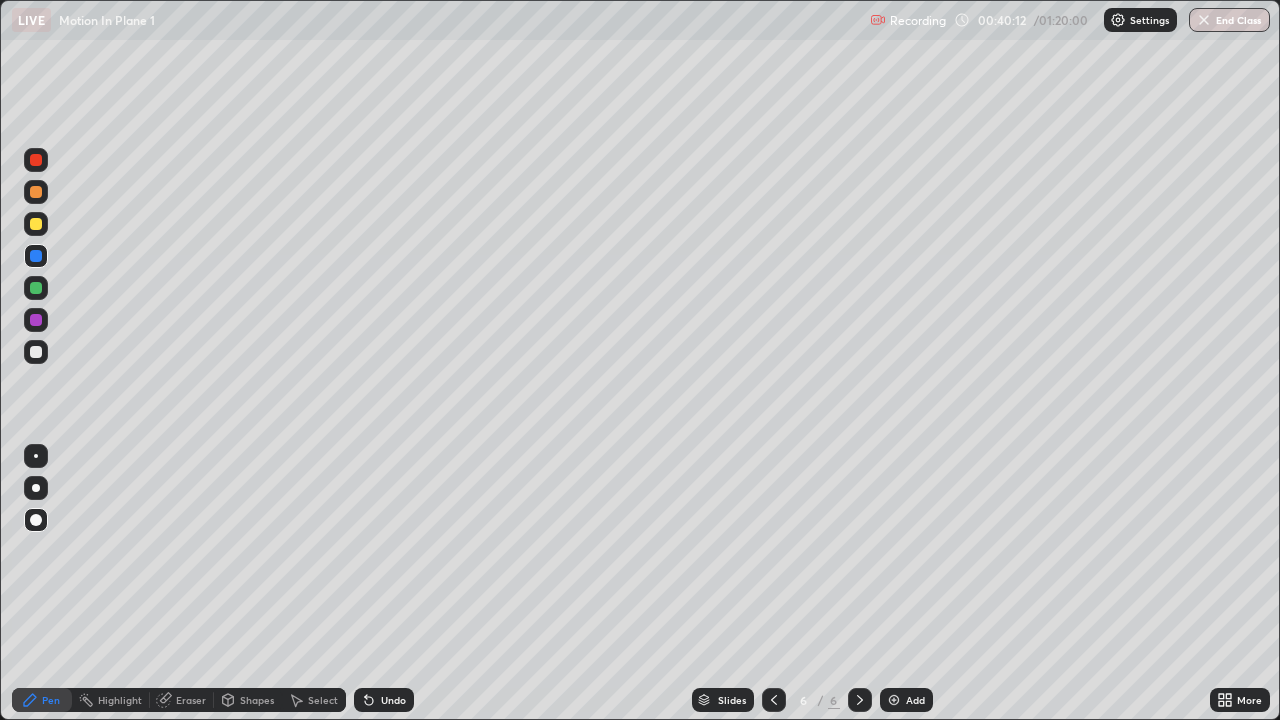 click 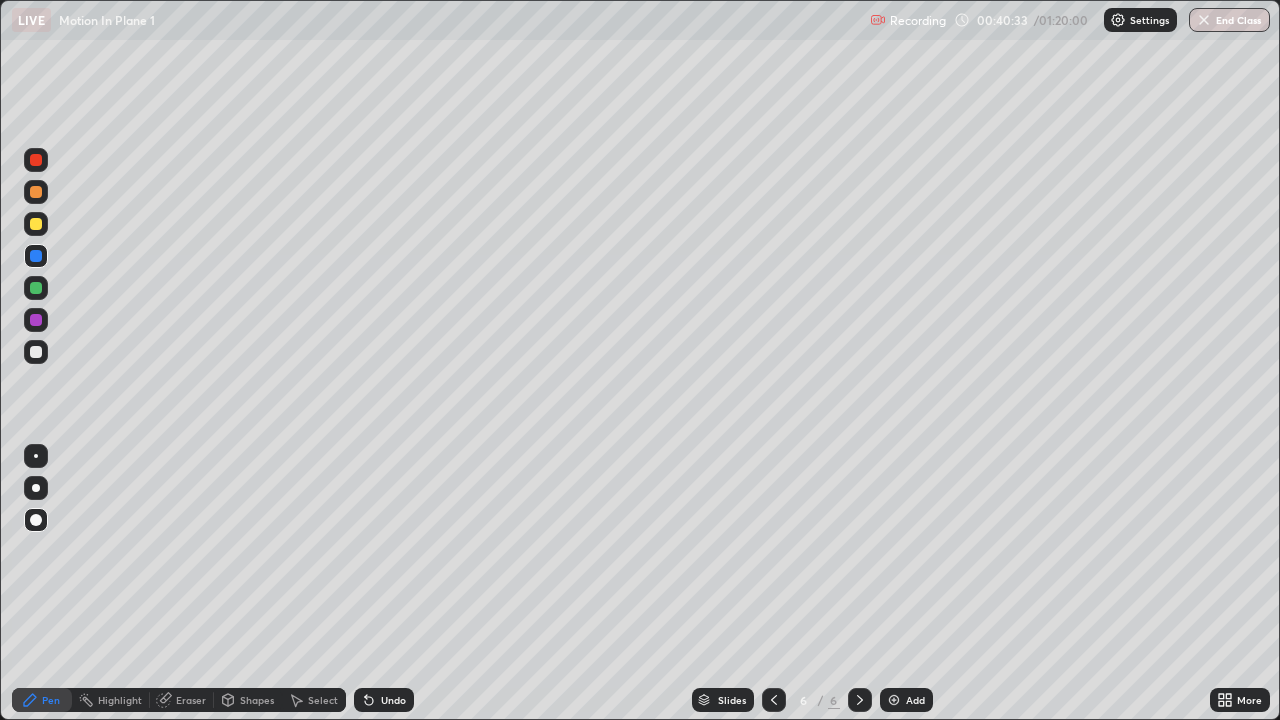 click at bounding box center [36, 160] 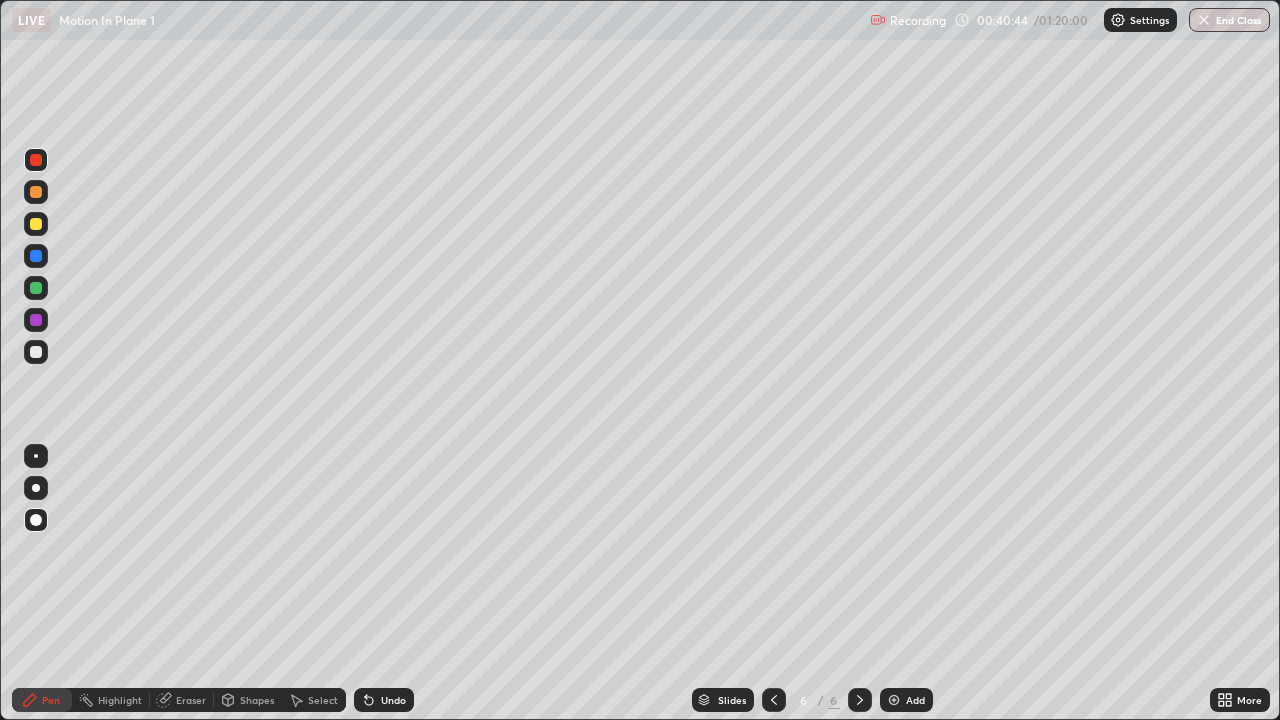 click at bounding box center [36, 320] 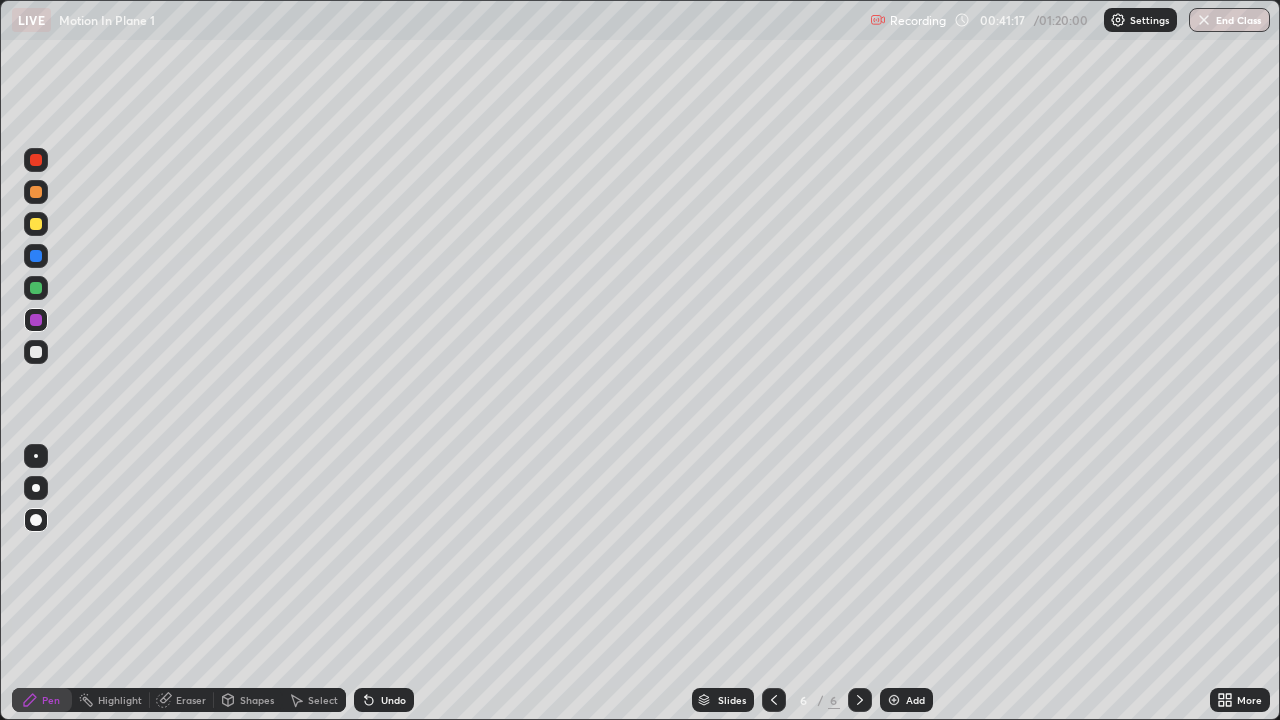 click at bounding box center (36, 160) 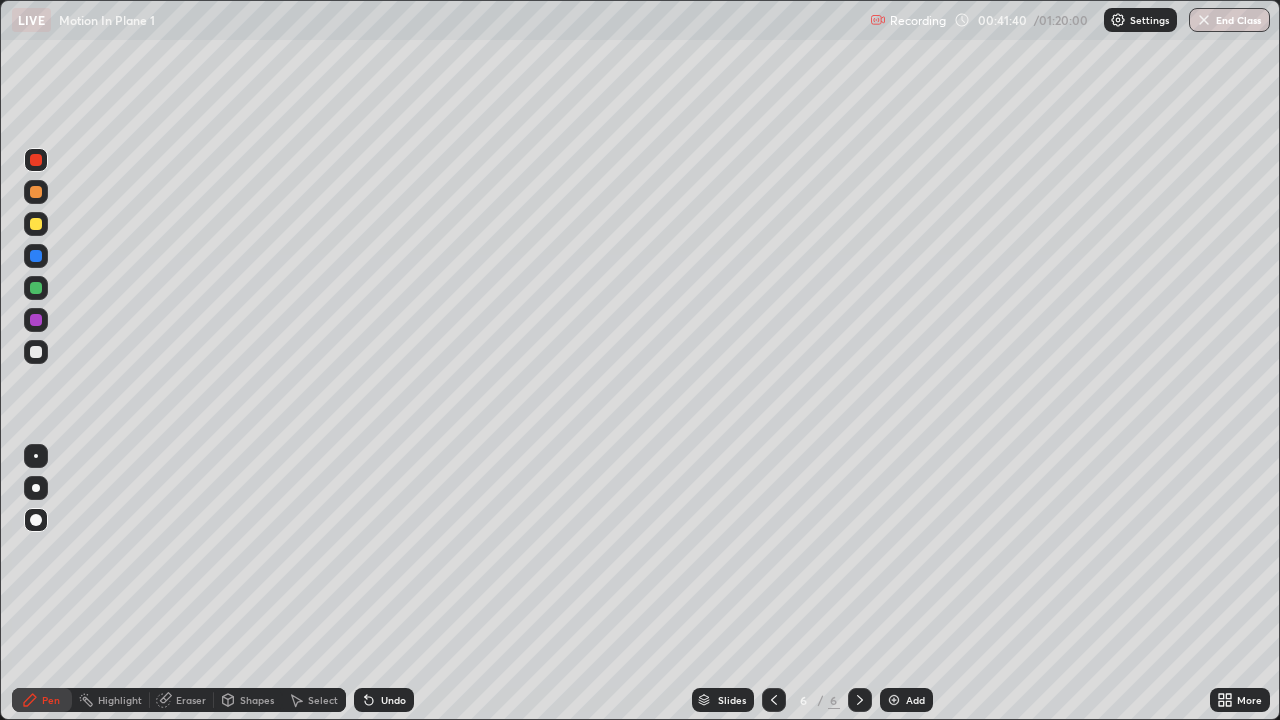 click on "Undo" at bounding box center [393, 700] 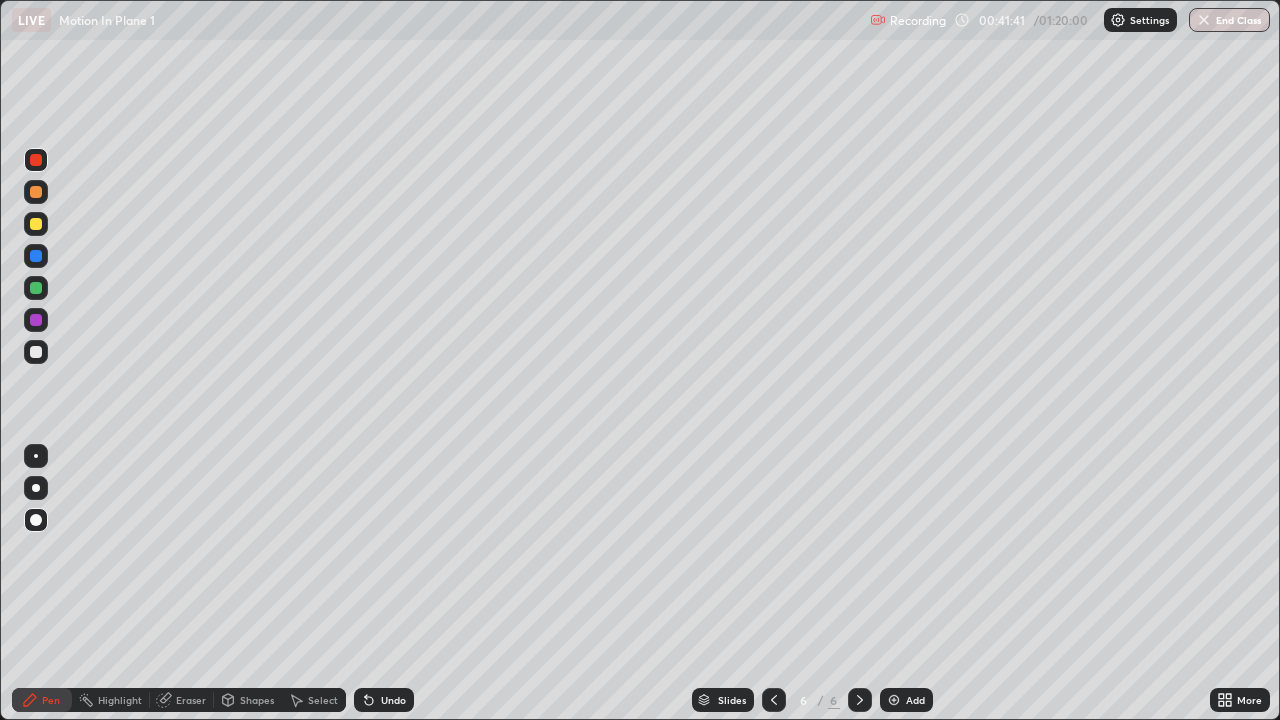 click on "Undo" at bounding box center (393, 700) 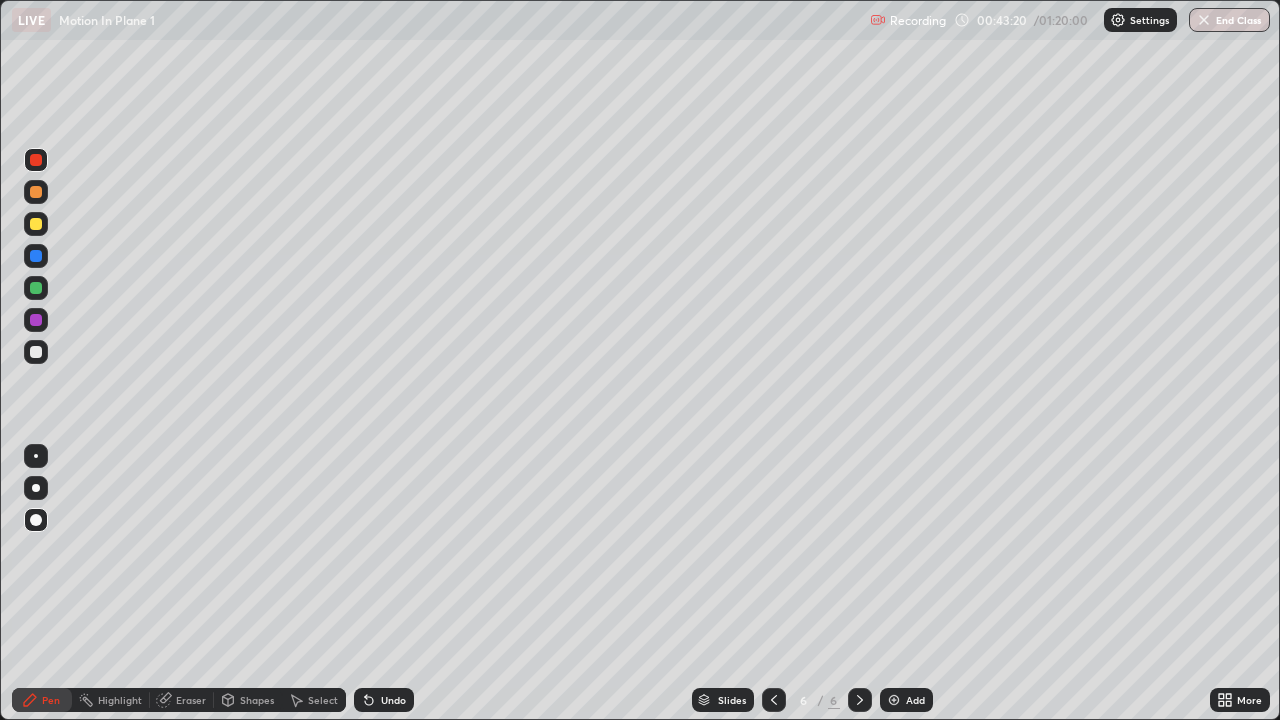 click on "Add" at bounding box center [906, 700] 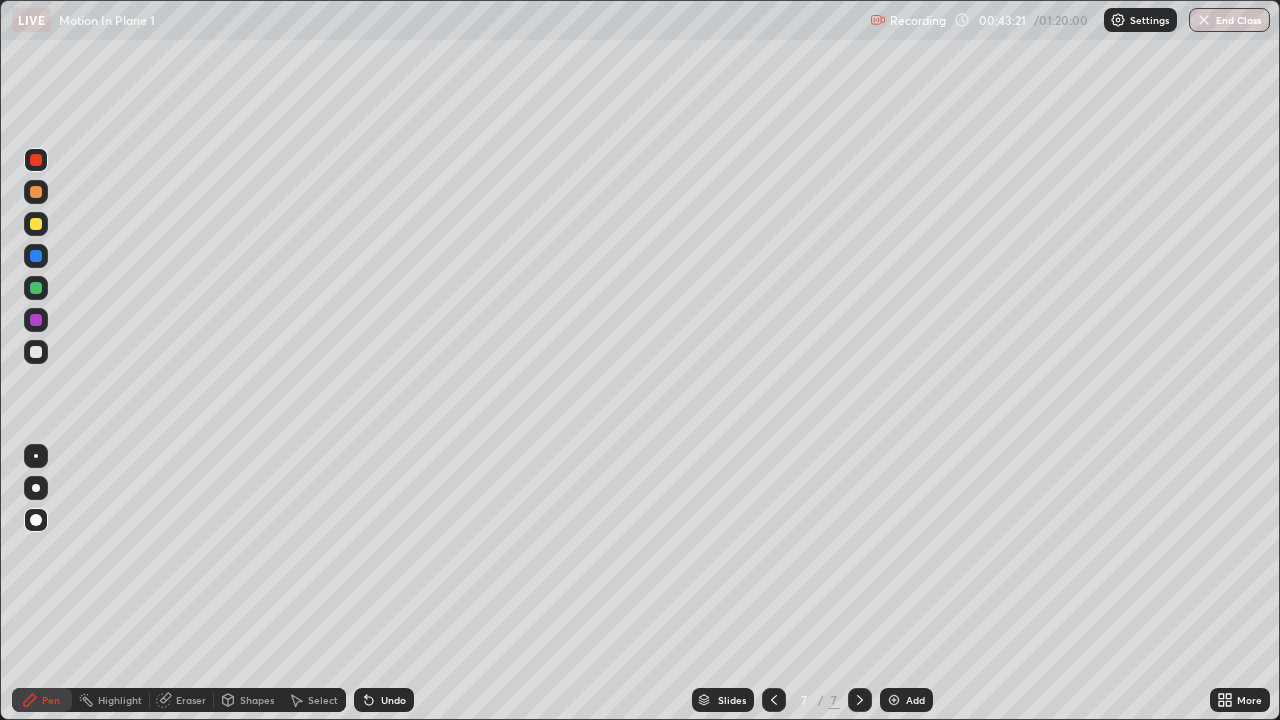 click at bounding box center [894, 700] 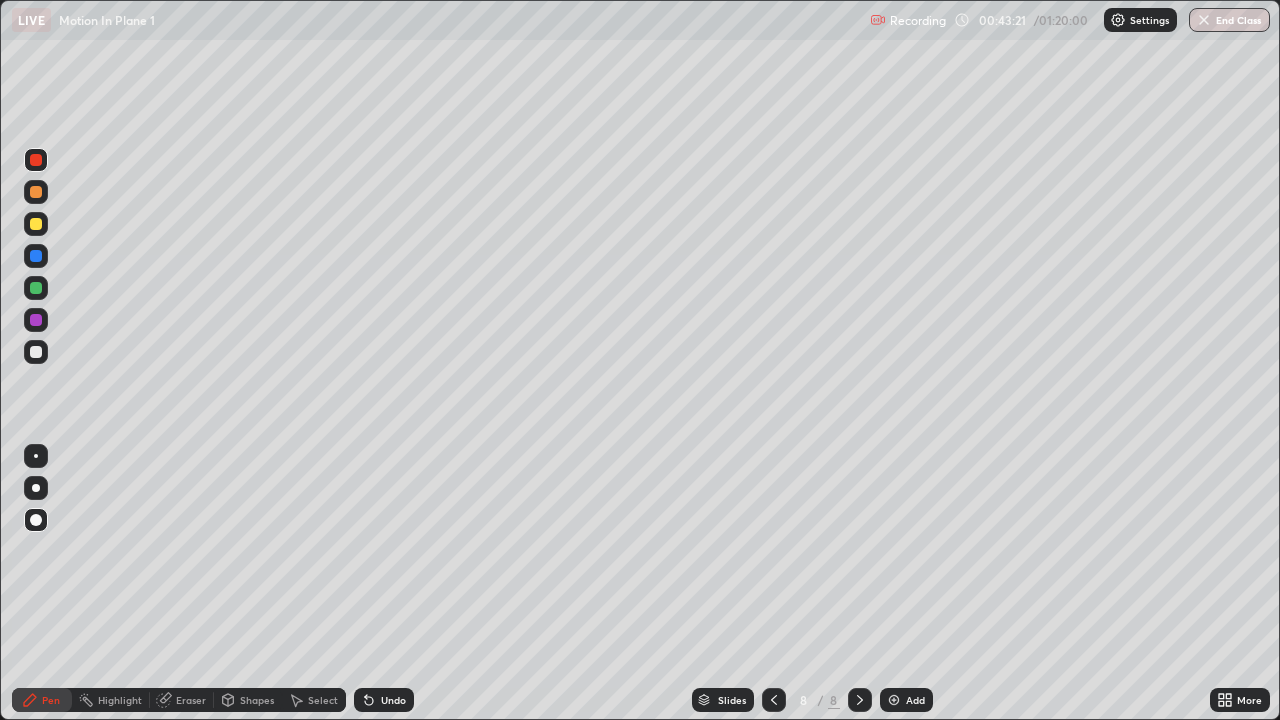 click 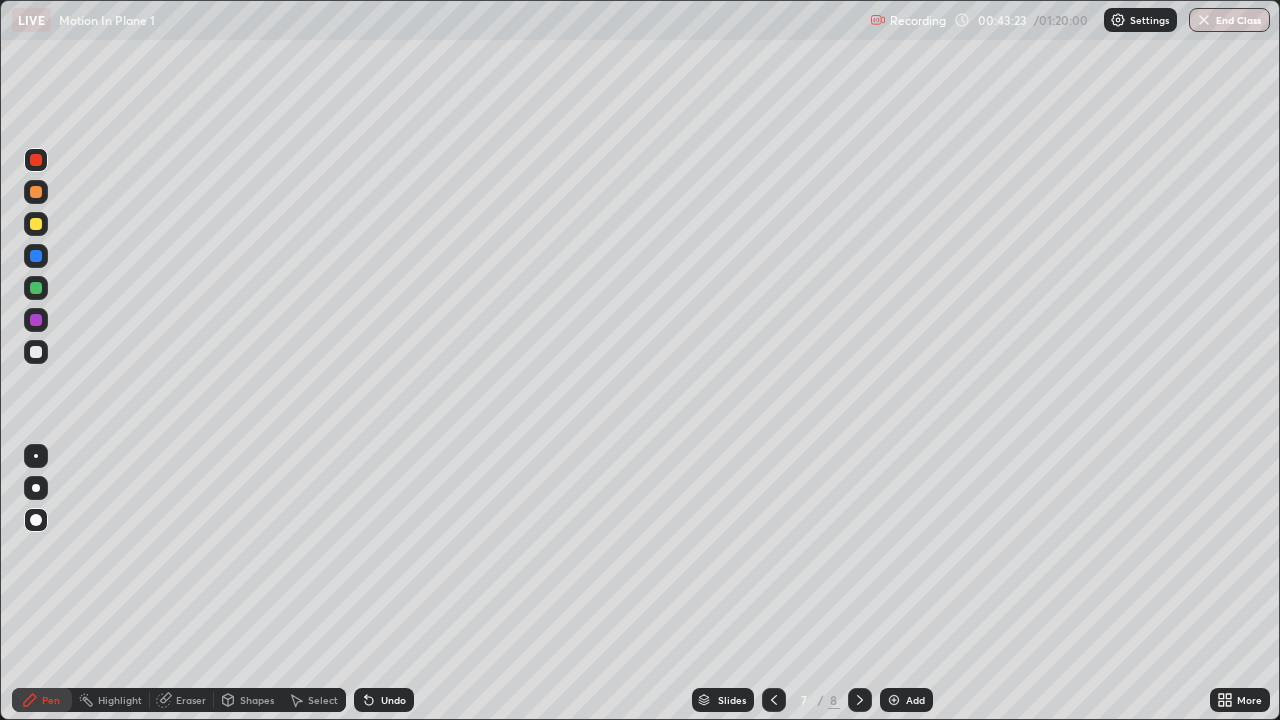 click at bounding box center [36, 288] 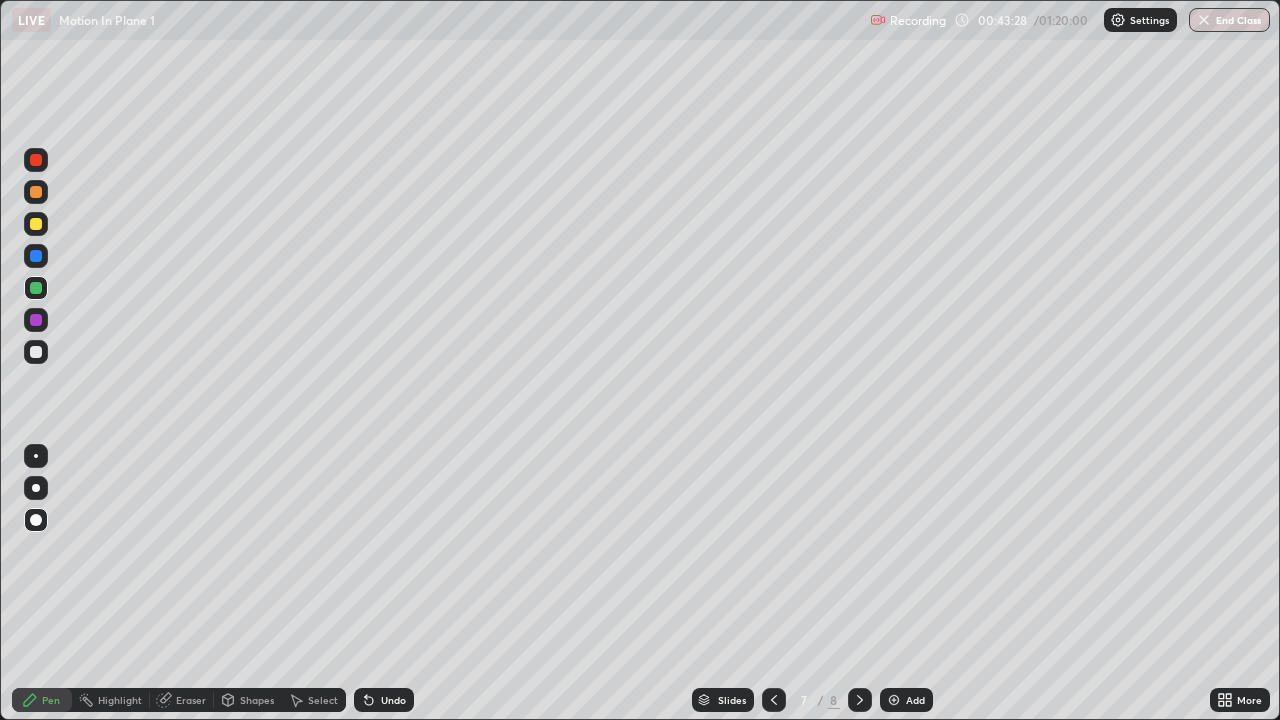 click on "Undo" at bounding box center [393, 700] 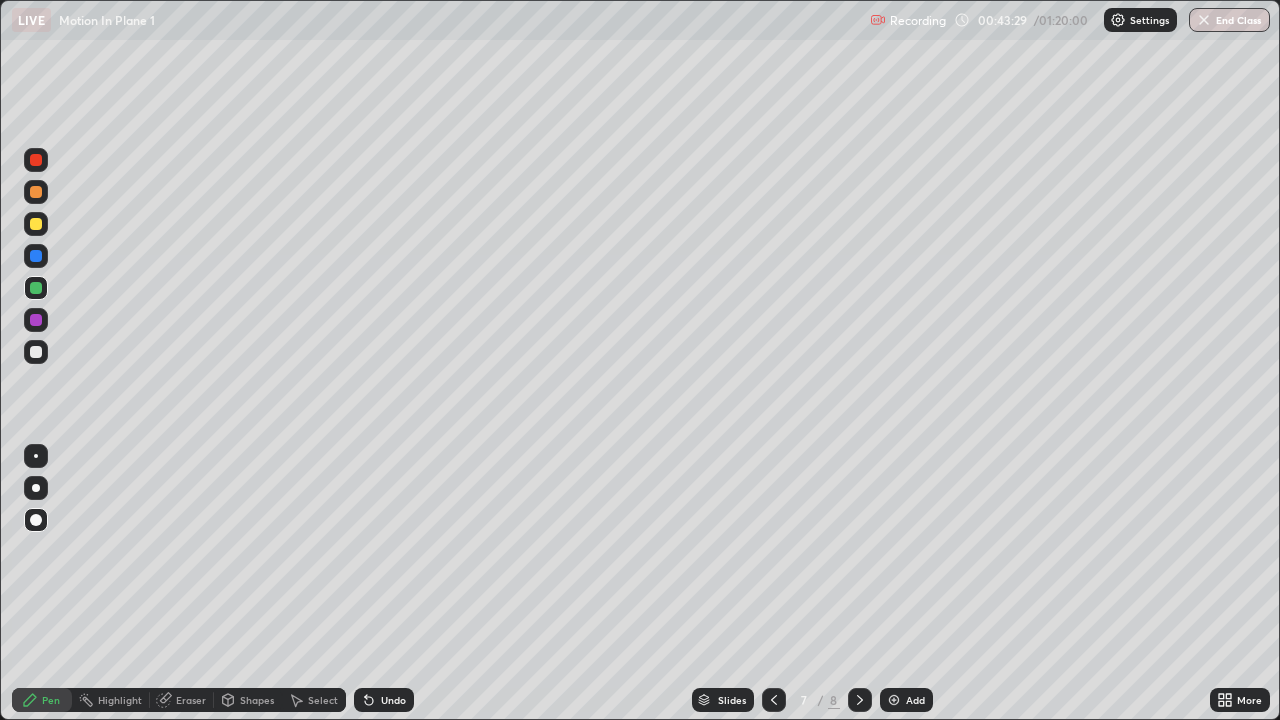click on "Undo" at bounding box center (393, 700) 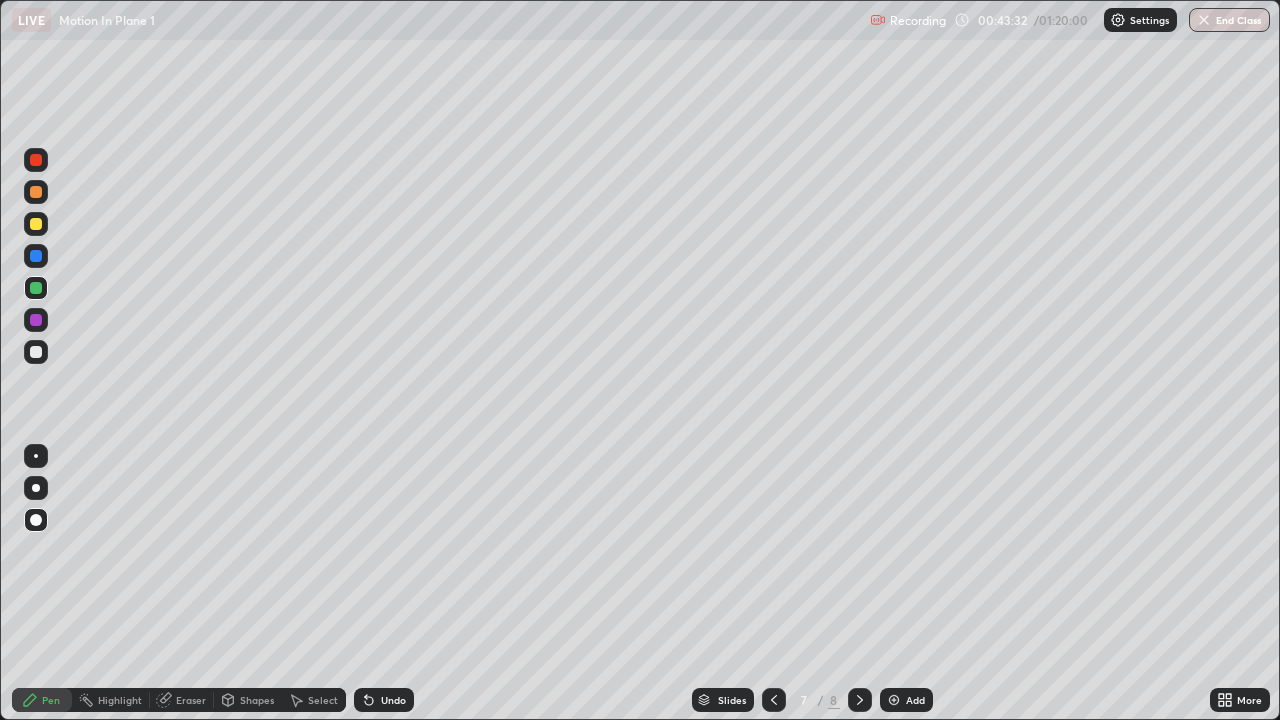click on "Pen" at bounding box center (42, 700) 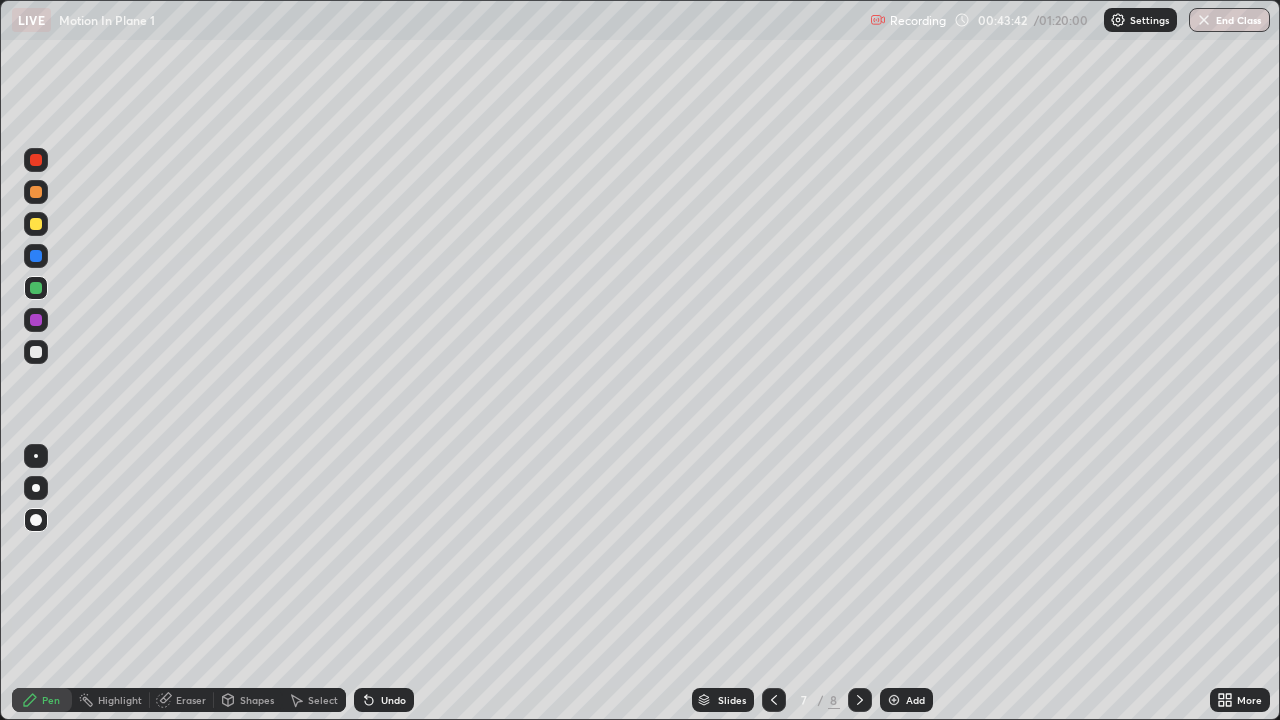 click at bounding box center (36, 352) 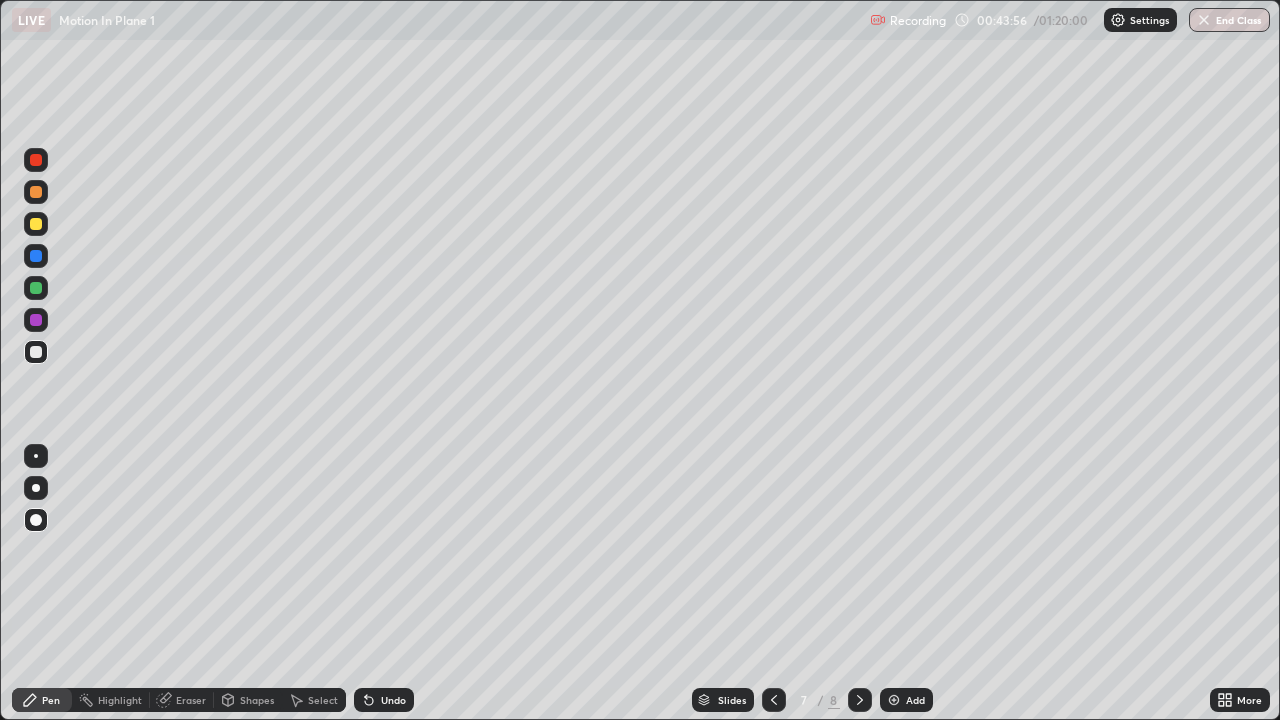 click on "Eraser" at bounding box center [182, 700] 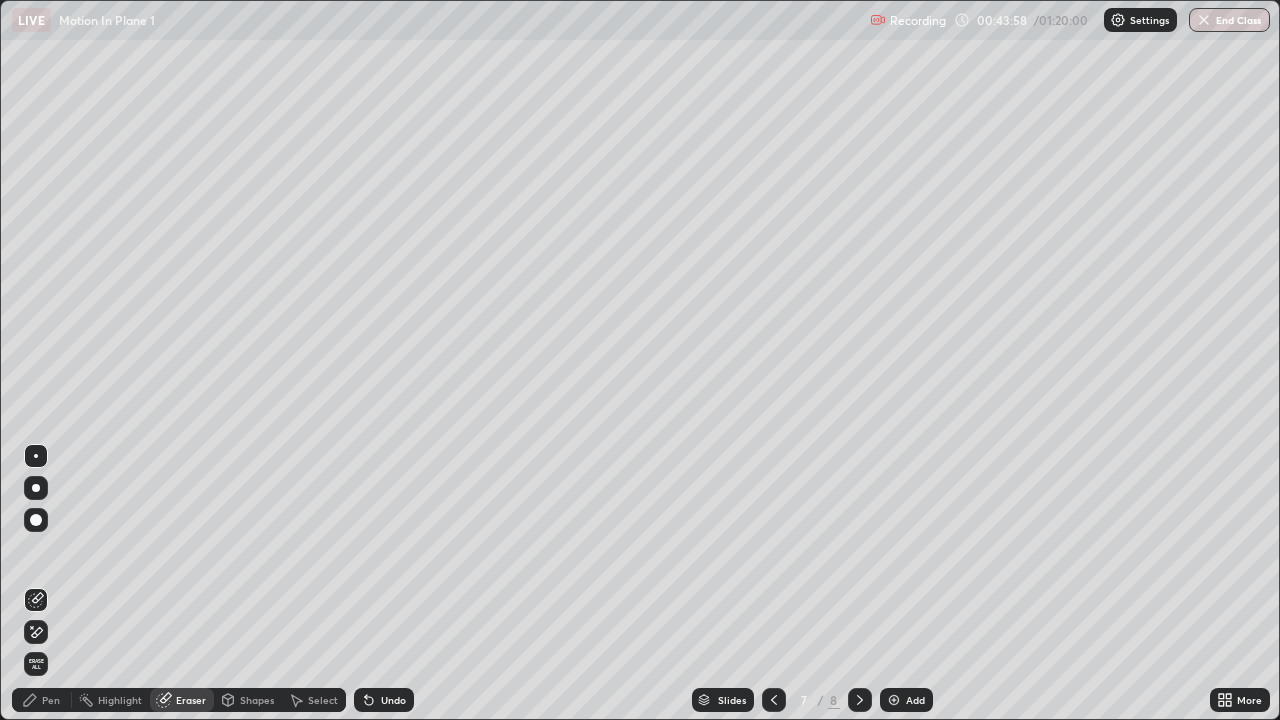 click 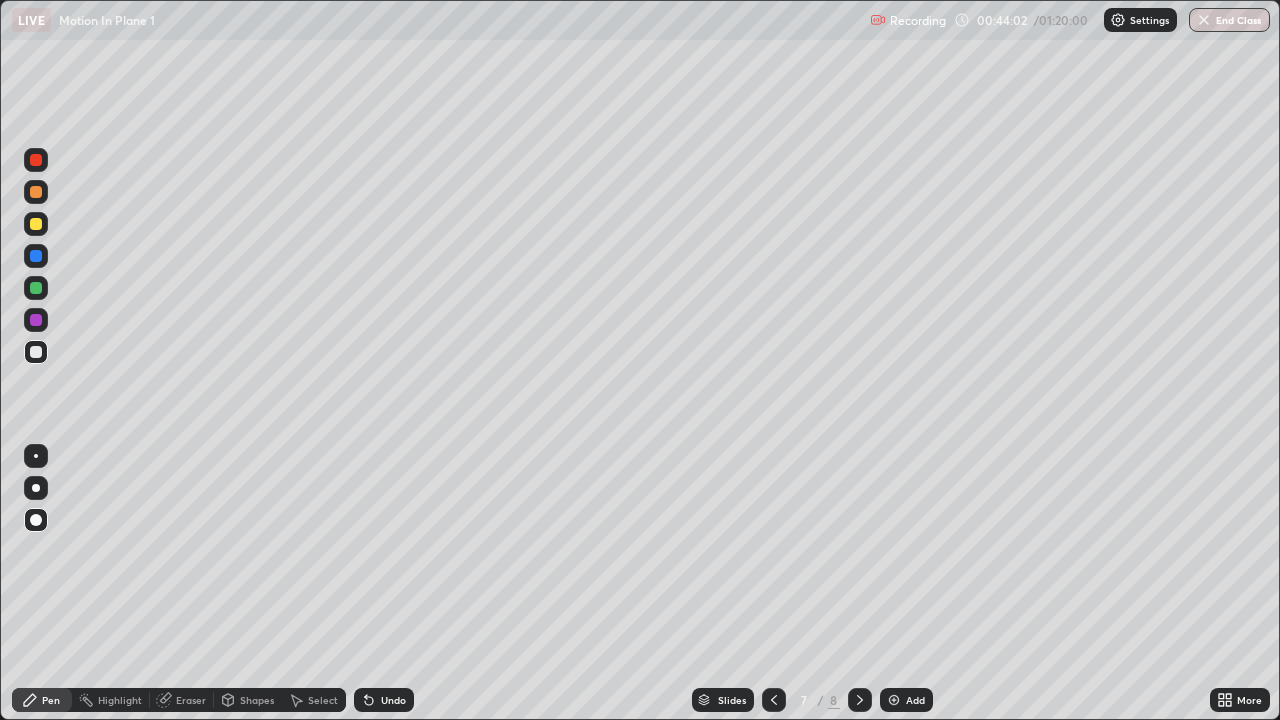 click at bounding box center (36, 320) 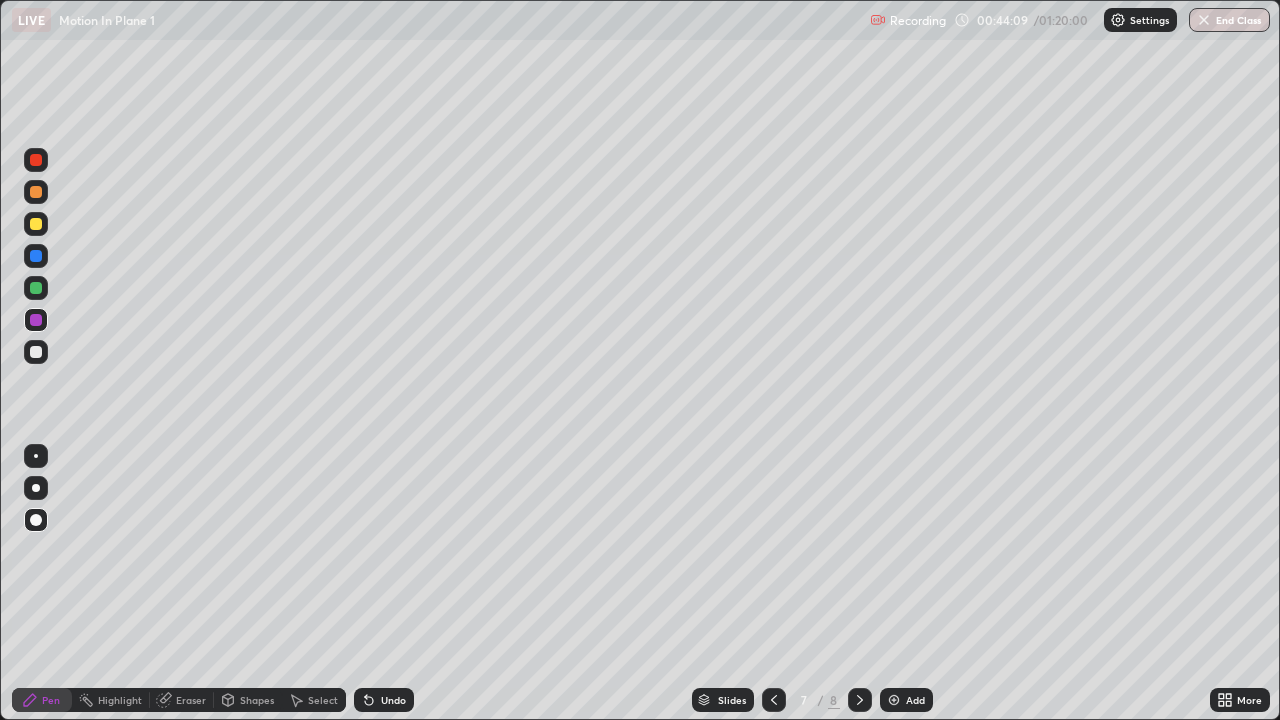 click at bounding box center (36, 352) 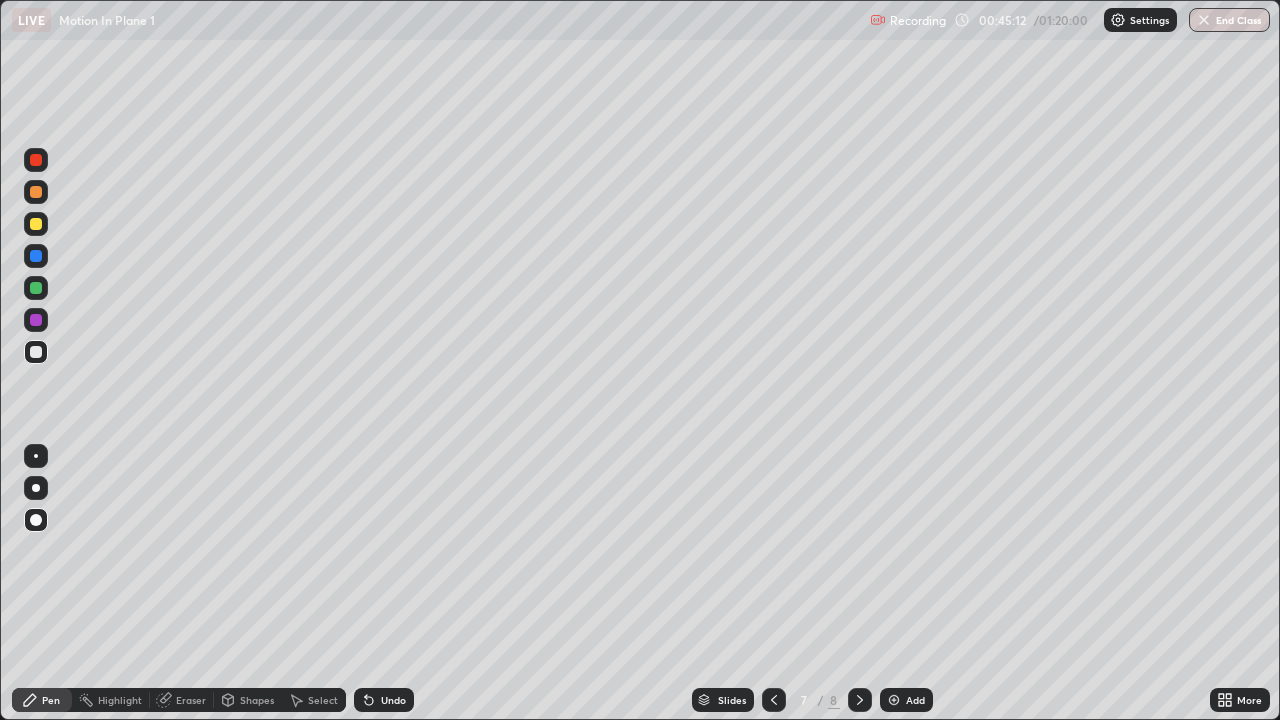 click on "Undo" at bounding box center [384, 700] 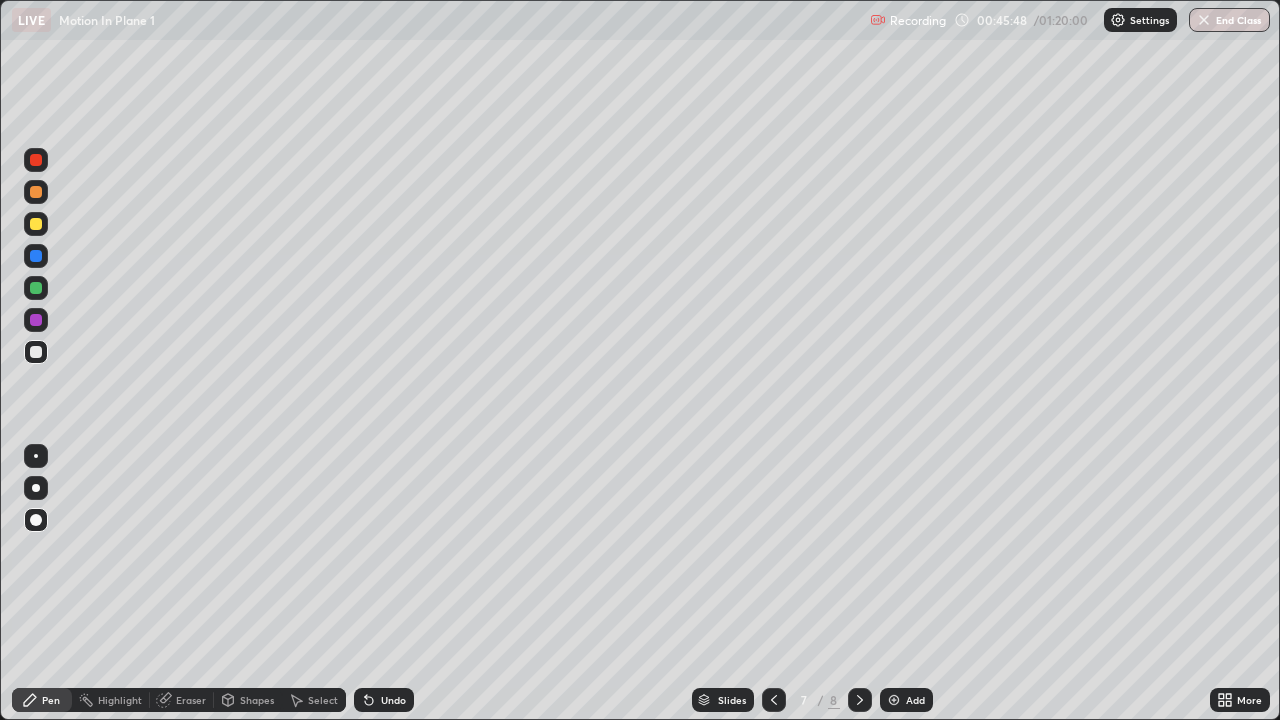 click on "Settings" at bounding box center [1140, 20] 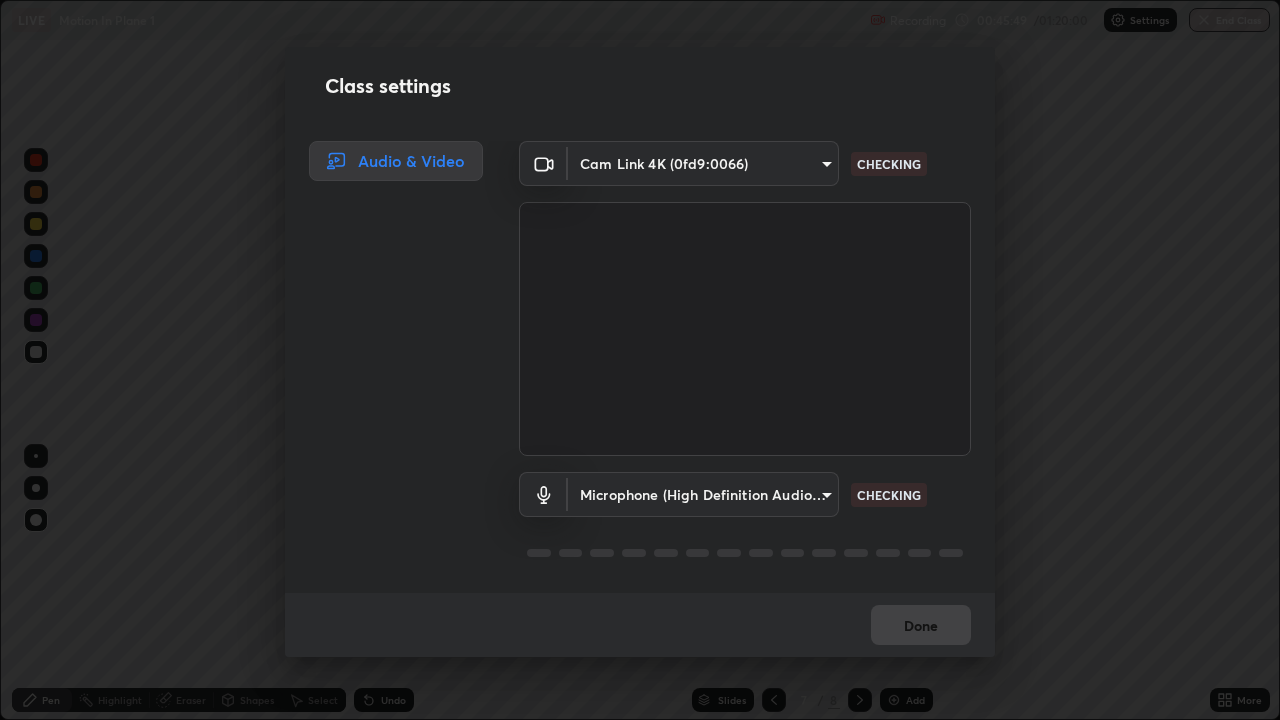 click on "Class settings Audio & Video Cam Link 4K (0fd9:0066) [HASH] CHECKING Microphone (High Definition Audio Device) [HASH] CHECKING Done" at bounding box center (640, 360) 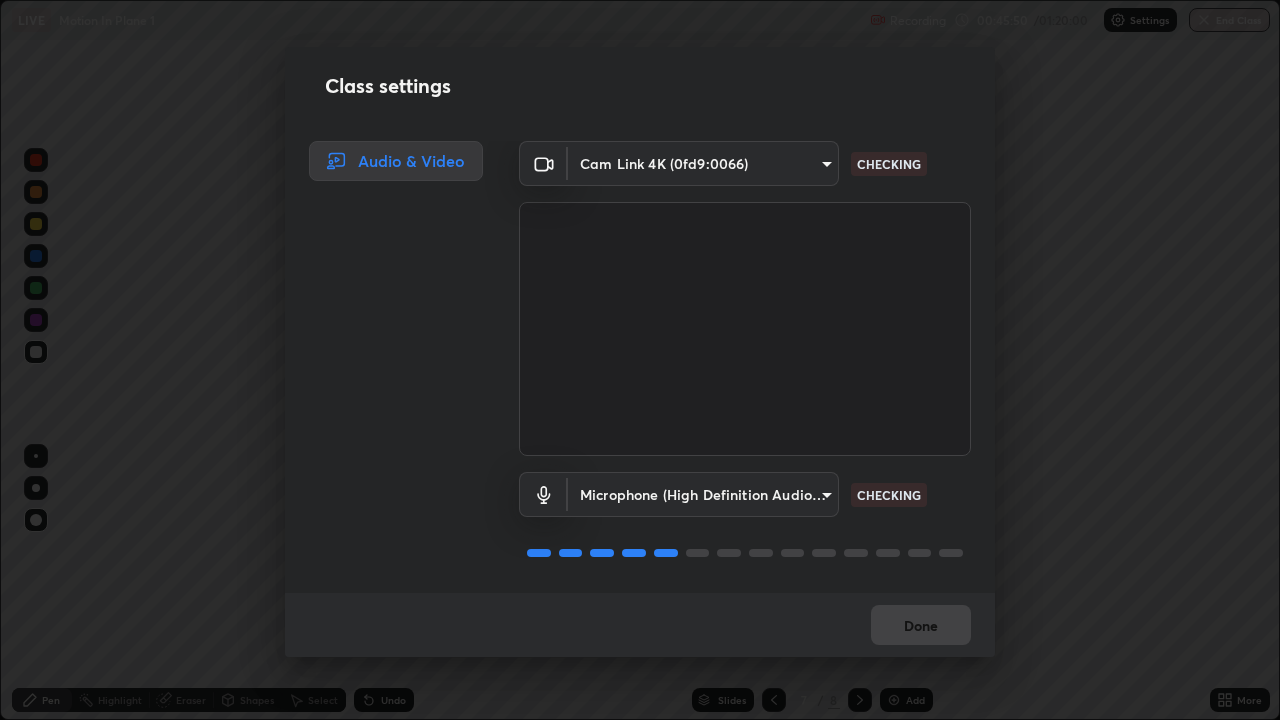 click on "Class settings Audio & Video Cam Link 4K (0fd9:0066) [HASH] CHECKING Microphone (High Definition Audio Device) [HASH] CHECKING Done" at bounding box center [640, 360] 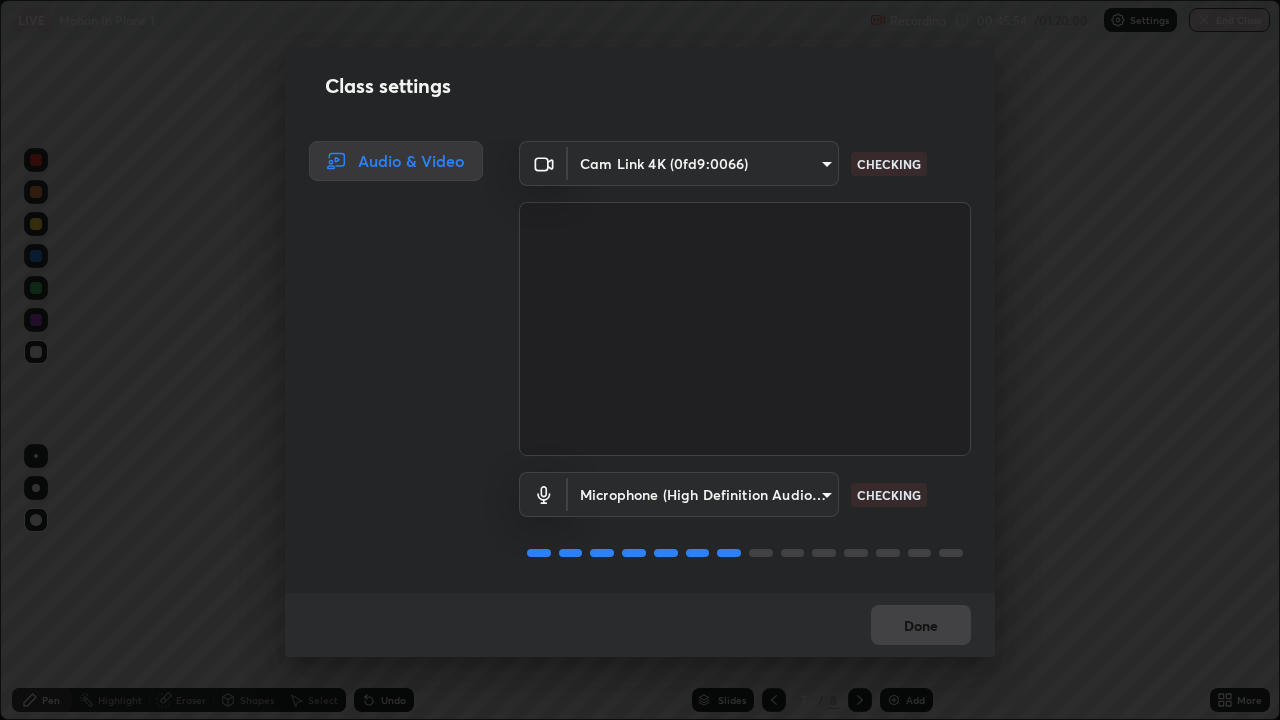 scroll, scrollTop: 2, scrollLeft: 0, axis: vertical 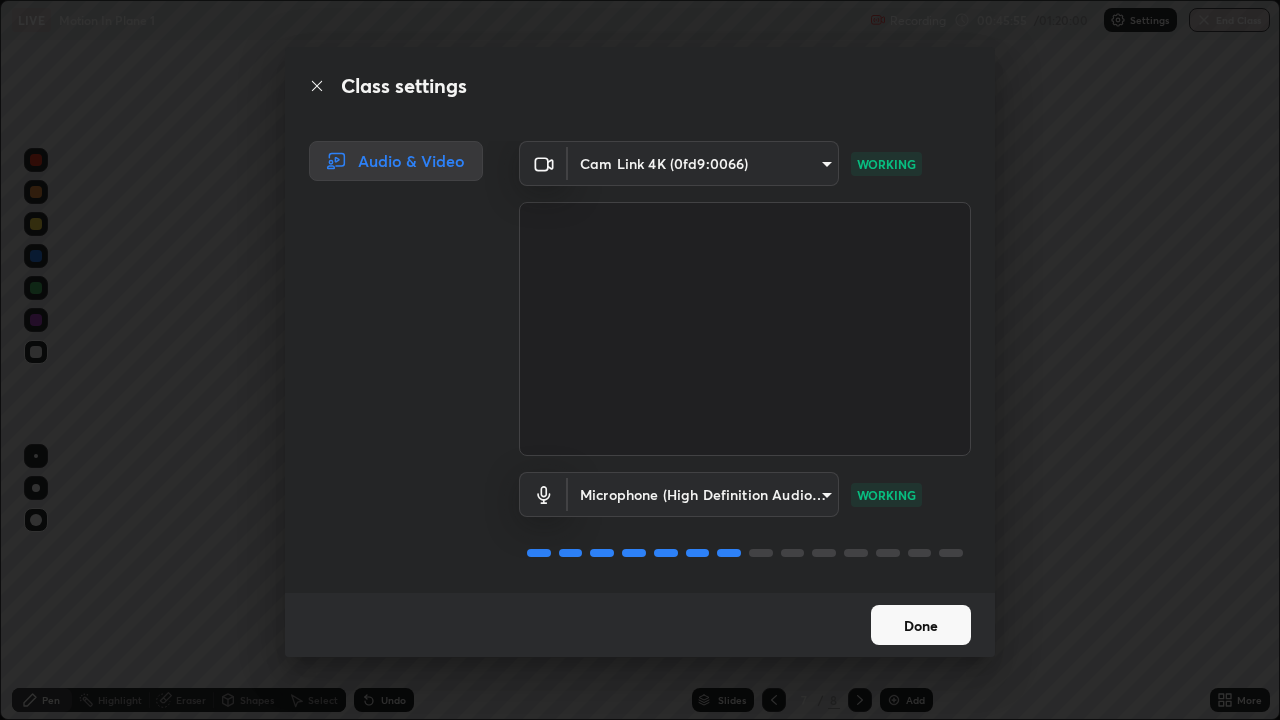 click on "Done" at bounding box center (921, 625) 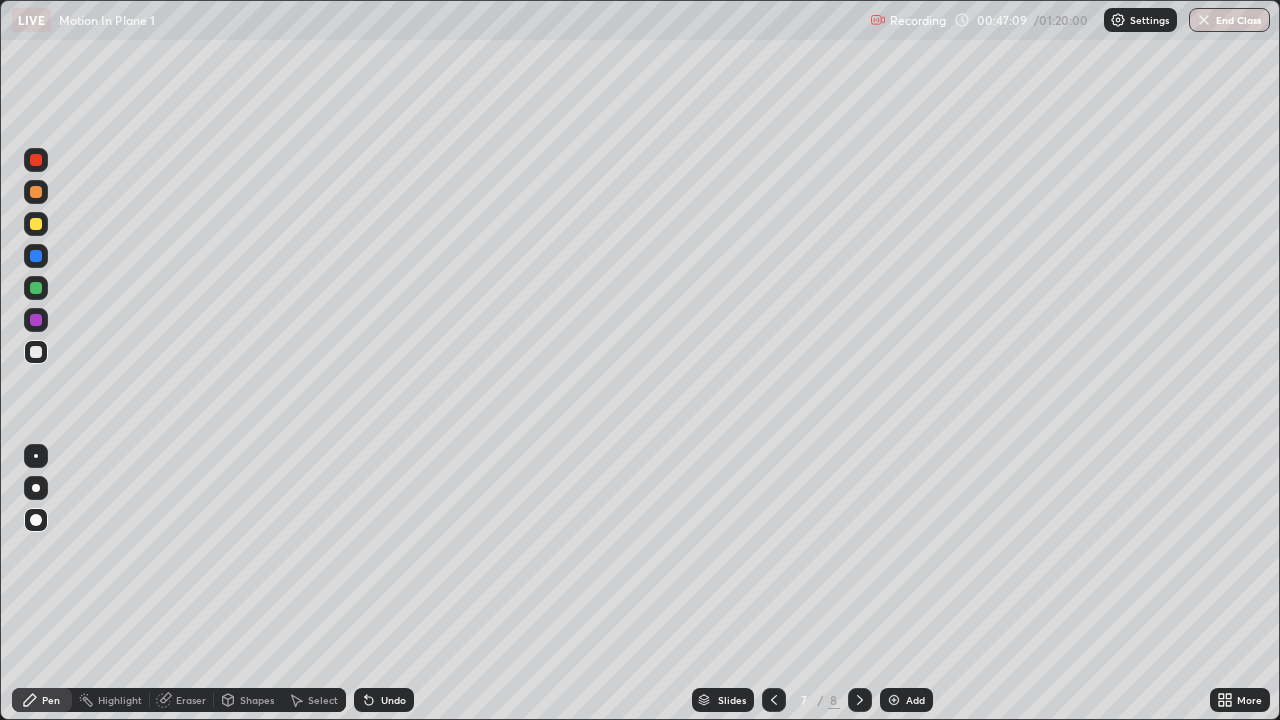 click on "Undo" at bounding box center (393, 700) 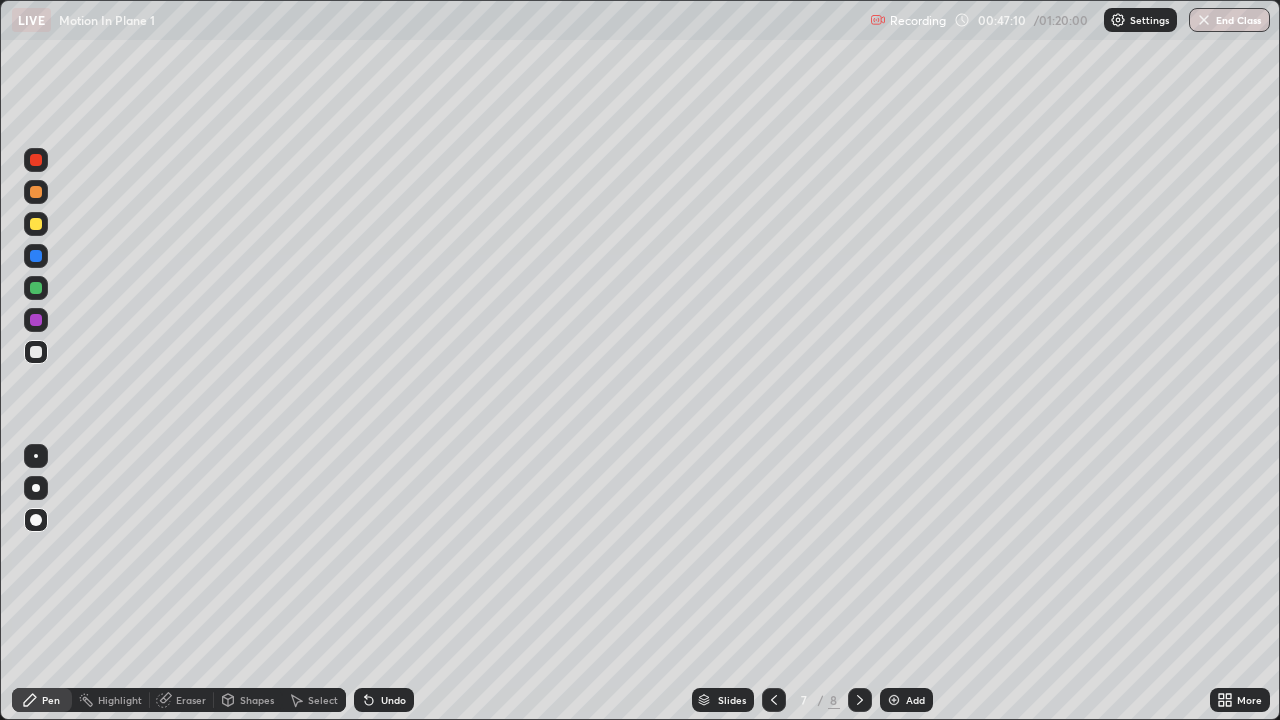 click on "Undo" at bounding box center [393, 700] 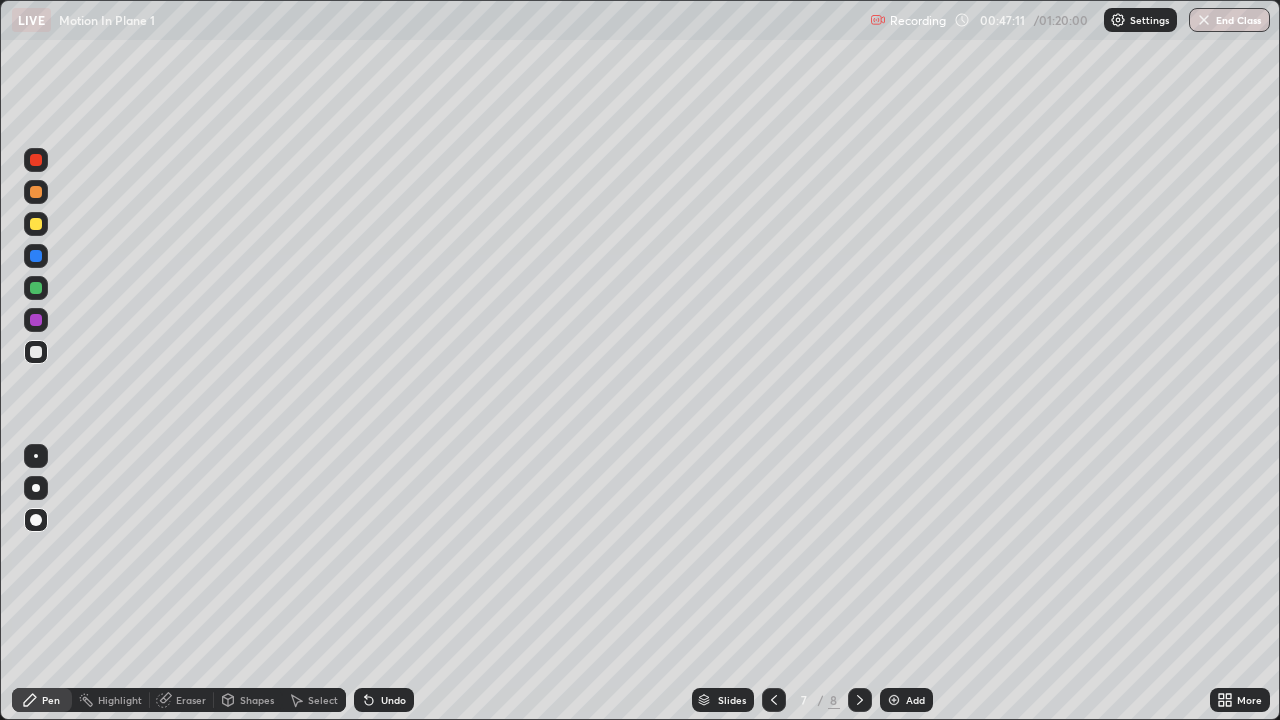 click on "Undo" at bounding box center (384, 700) 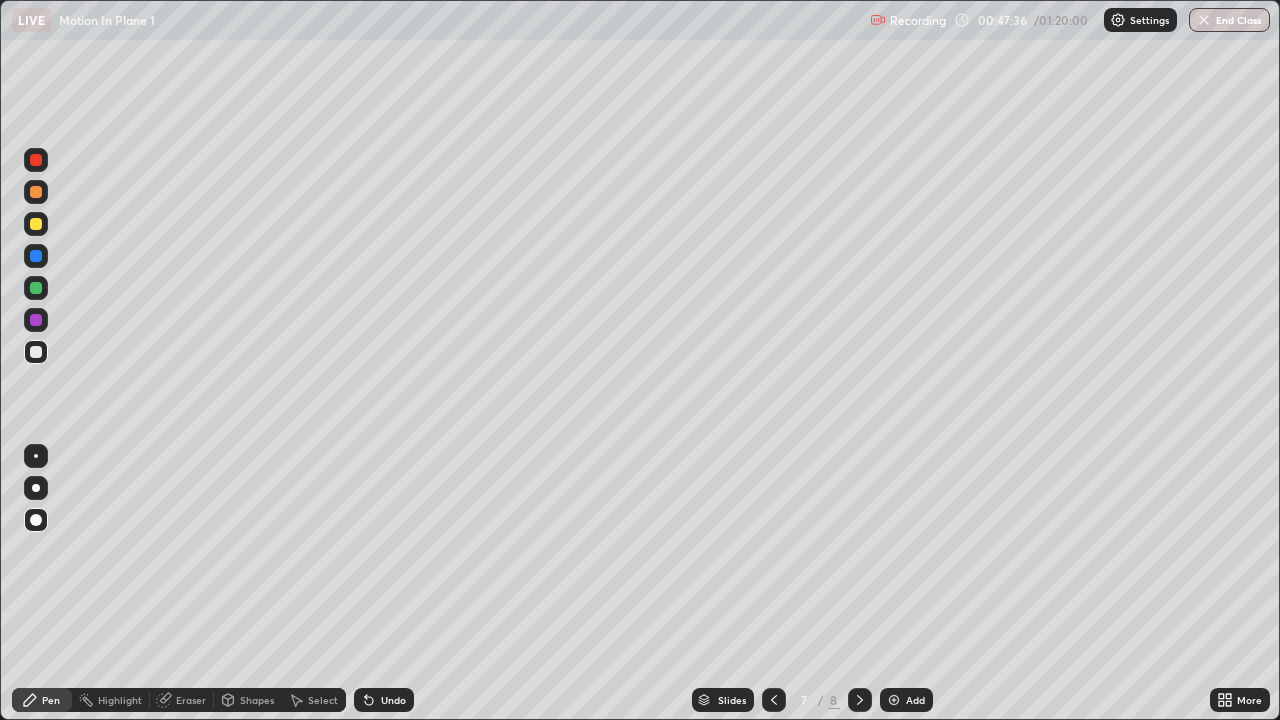 click at bounding box center [36, 352] 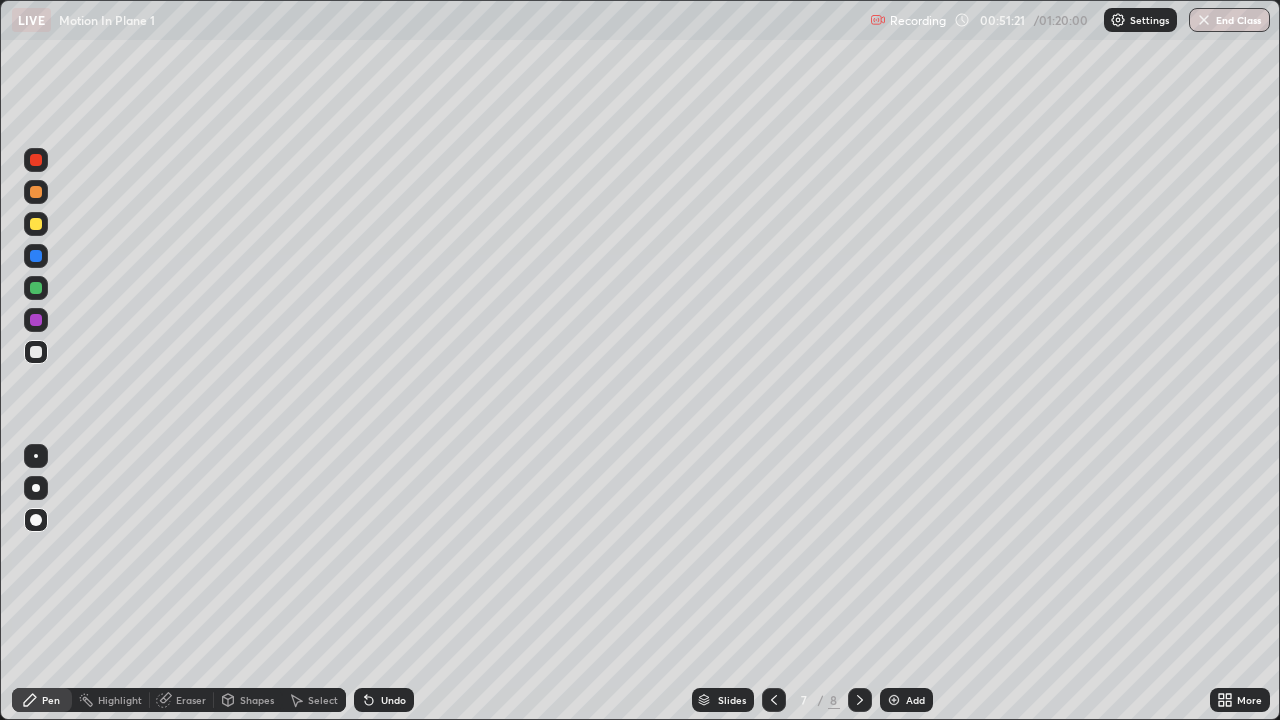 click at bounding box center (36, 352) 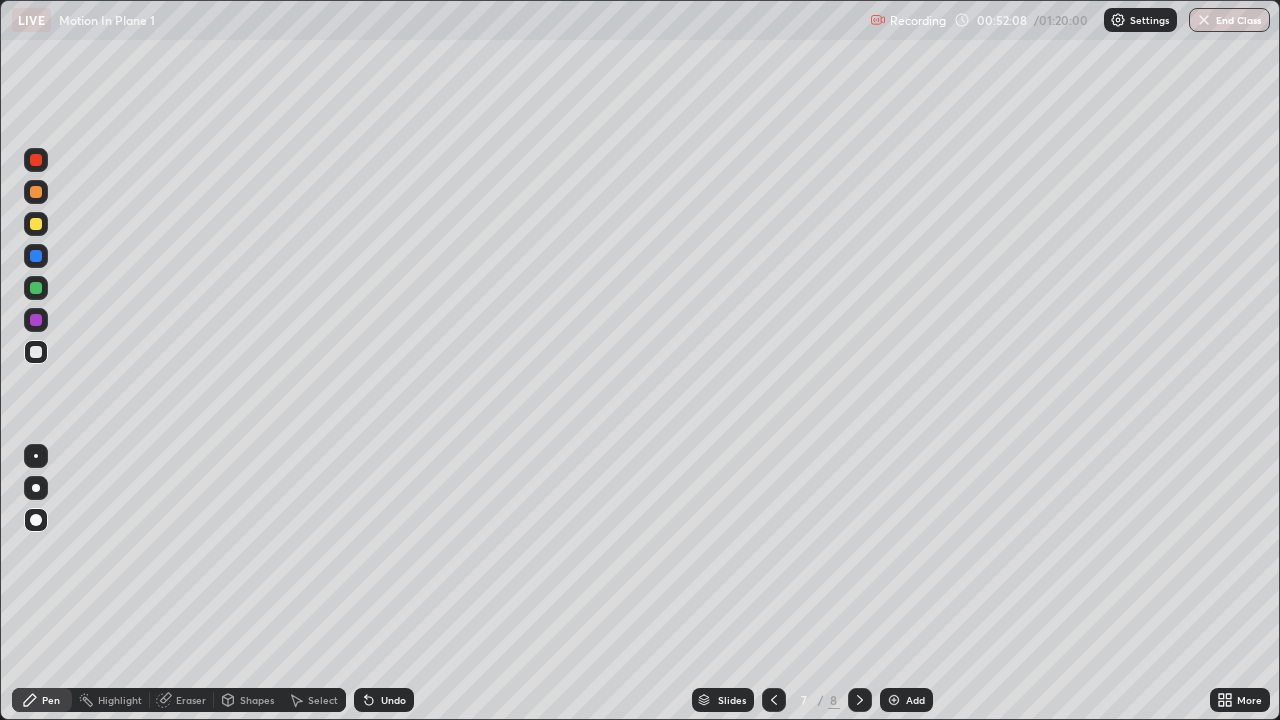 click at bounding box center [36, 224] 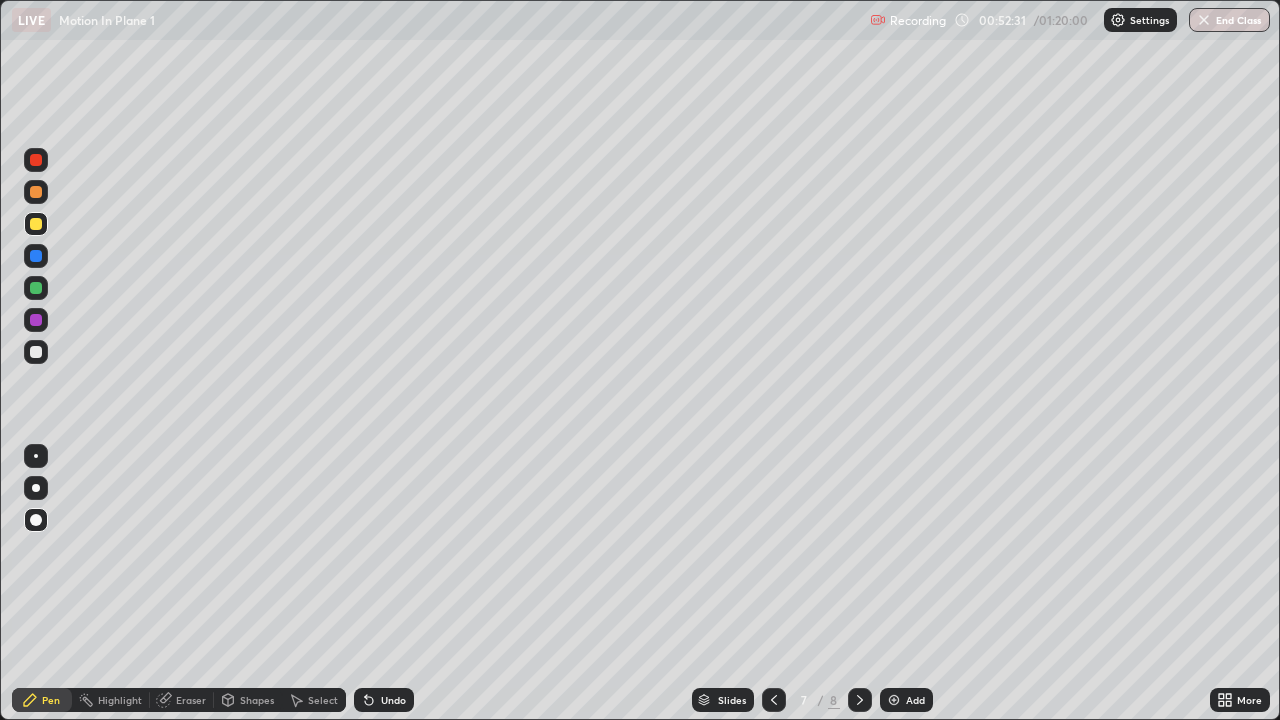 click at bounding box center (36, 352) 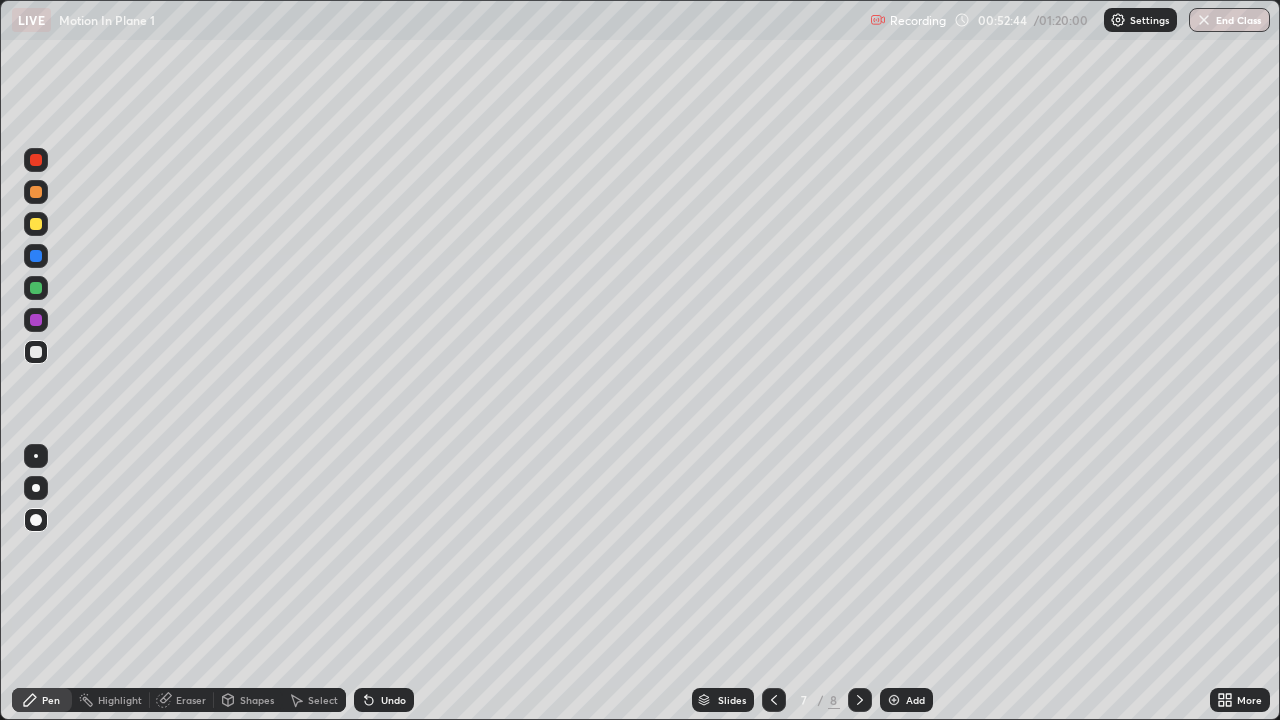 click at bounding box center (36, 256) 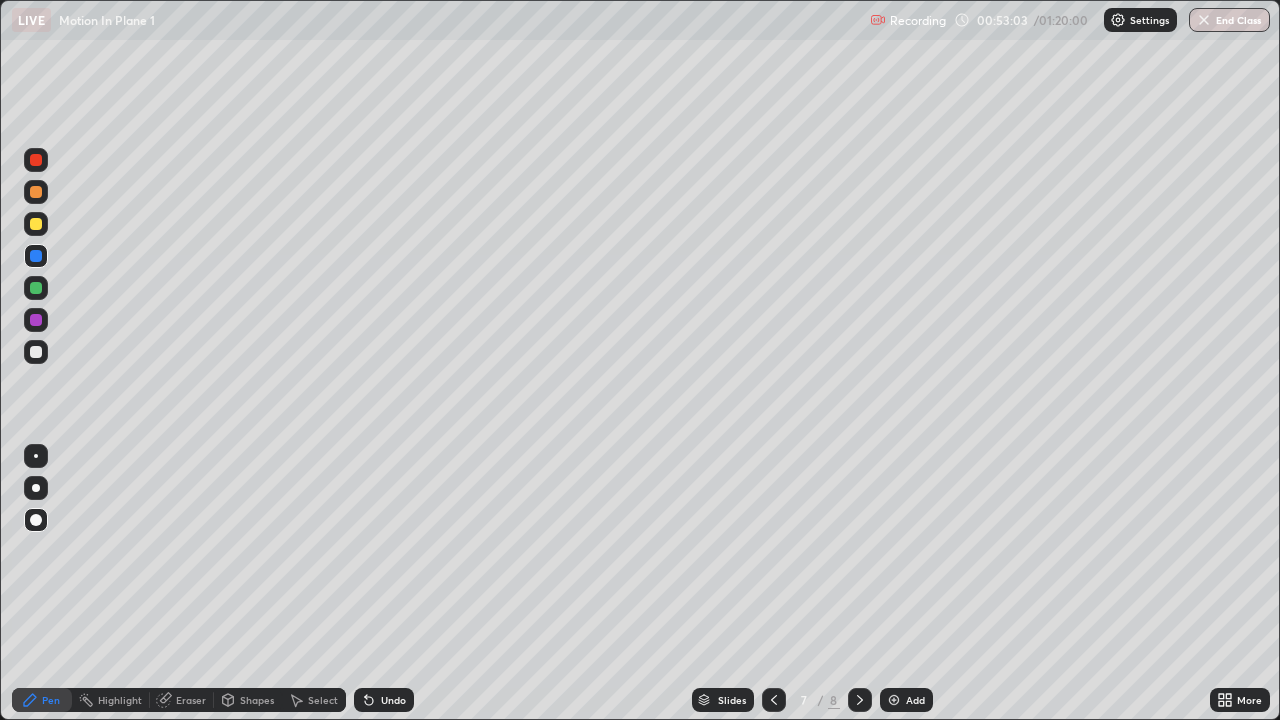 click at bounding box center [36, 224] 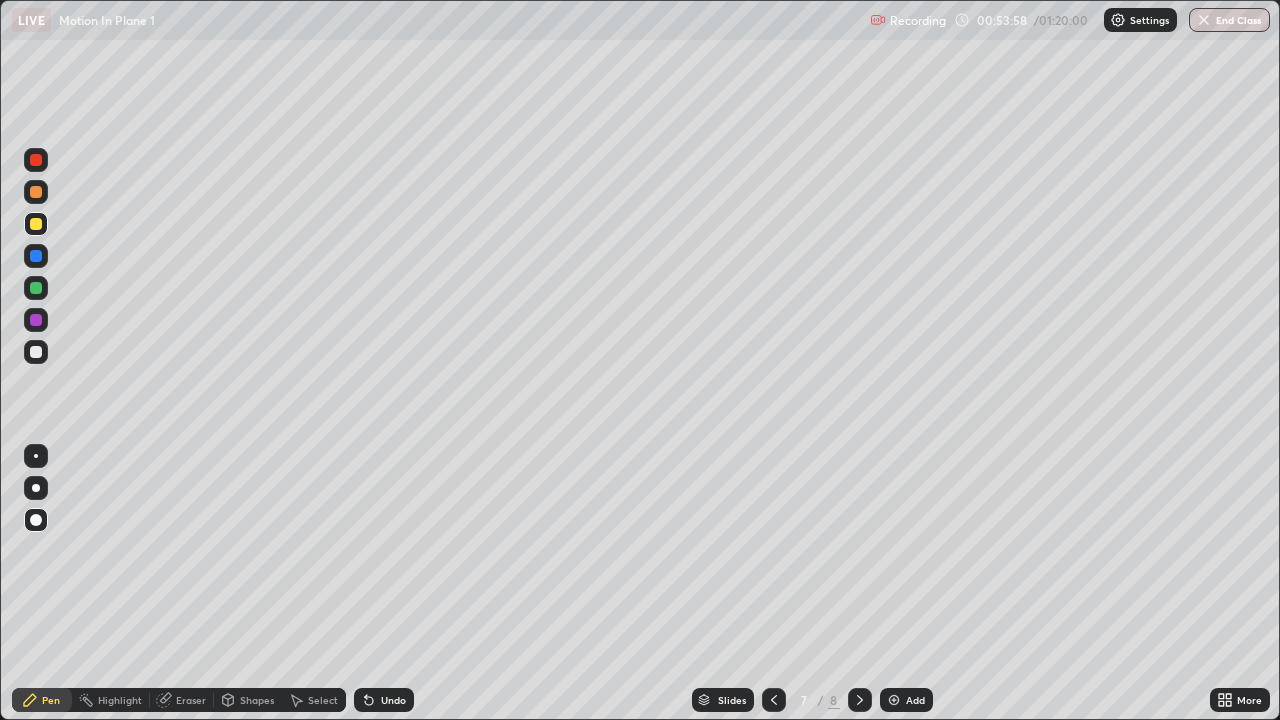 click 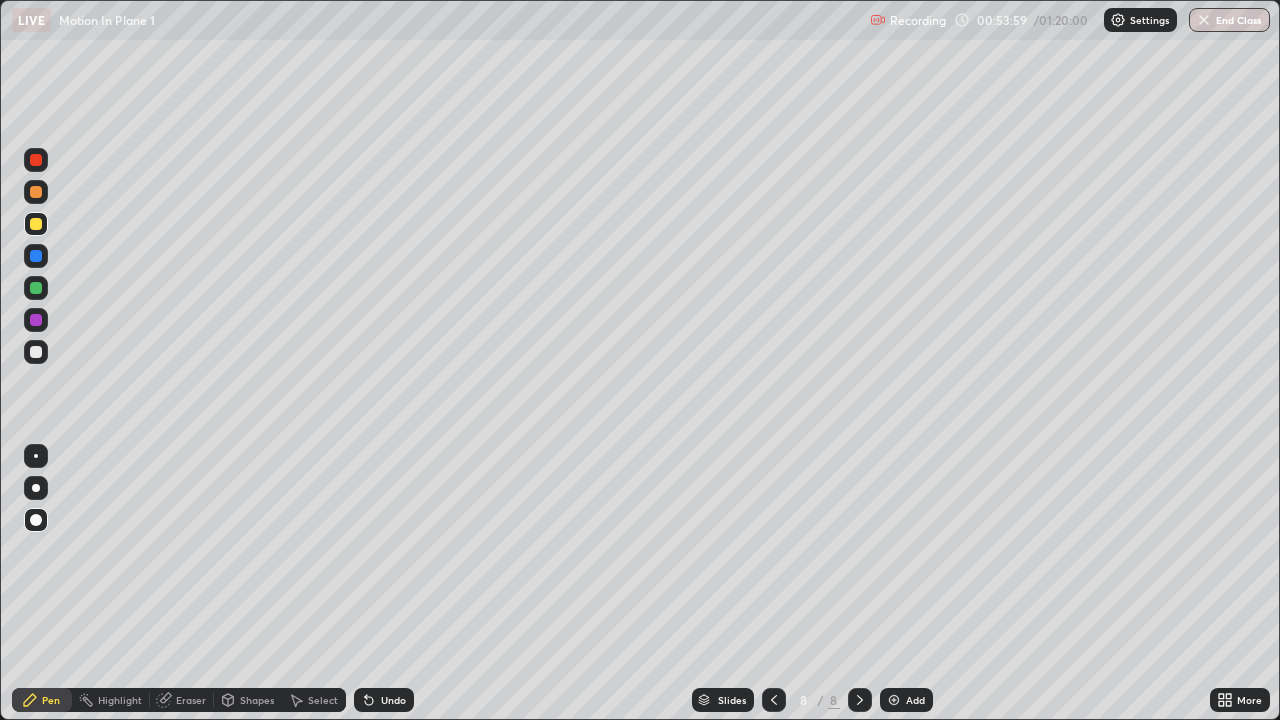 click at bounding box center (36, 352) 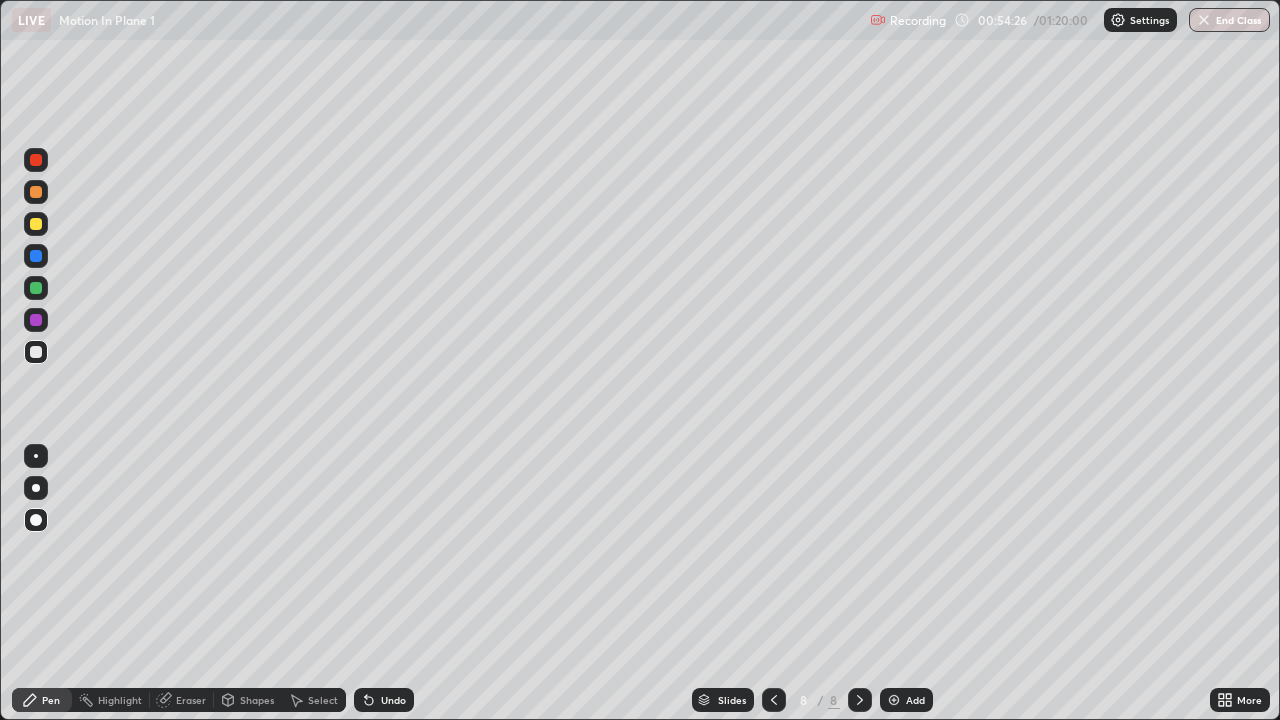 click on "Undo" at bounding box center [393, 700] 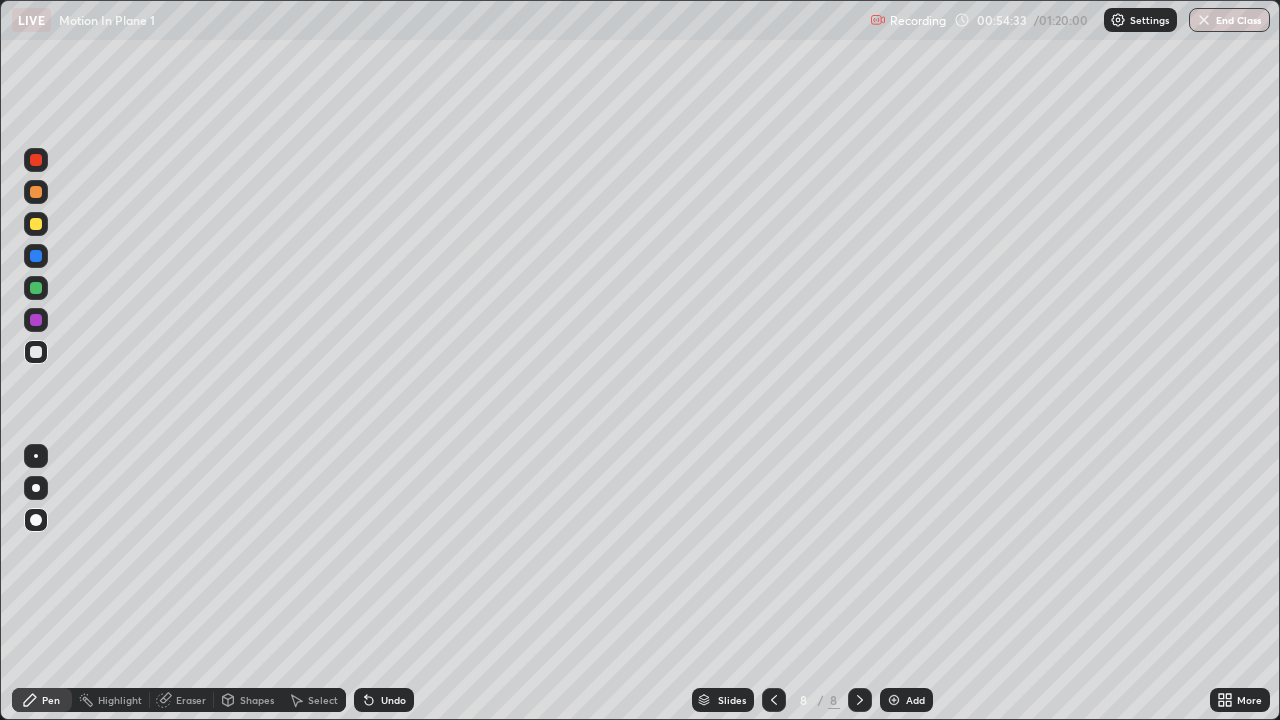 click on "Undo" at bounding box center [393, 700] 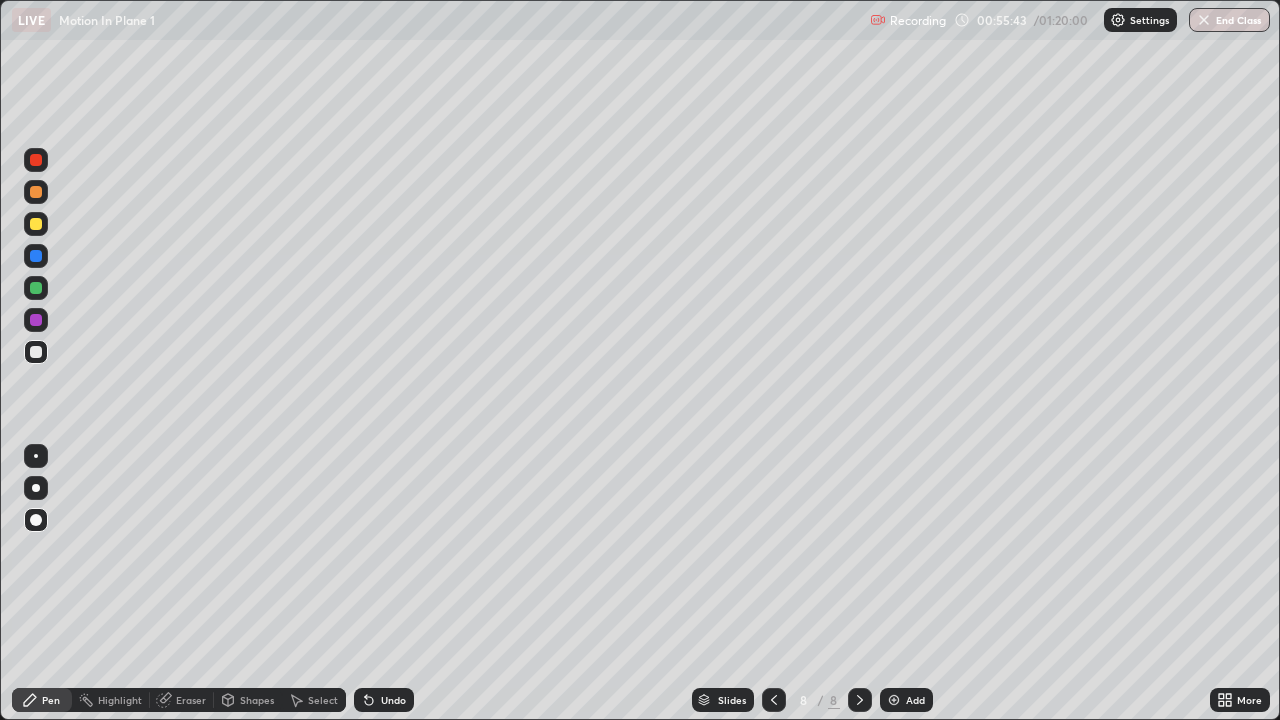 click on "Undo" at bounding box center [393, 700] 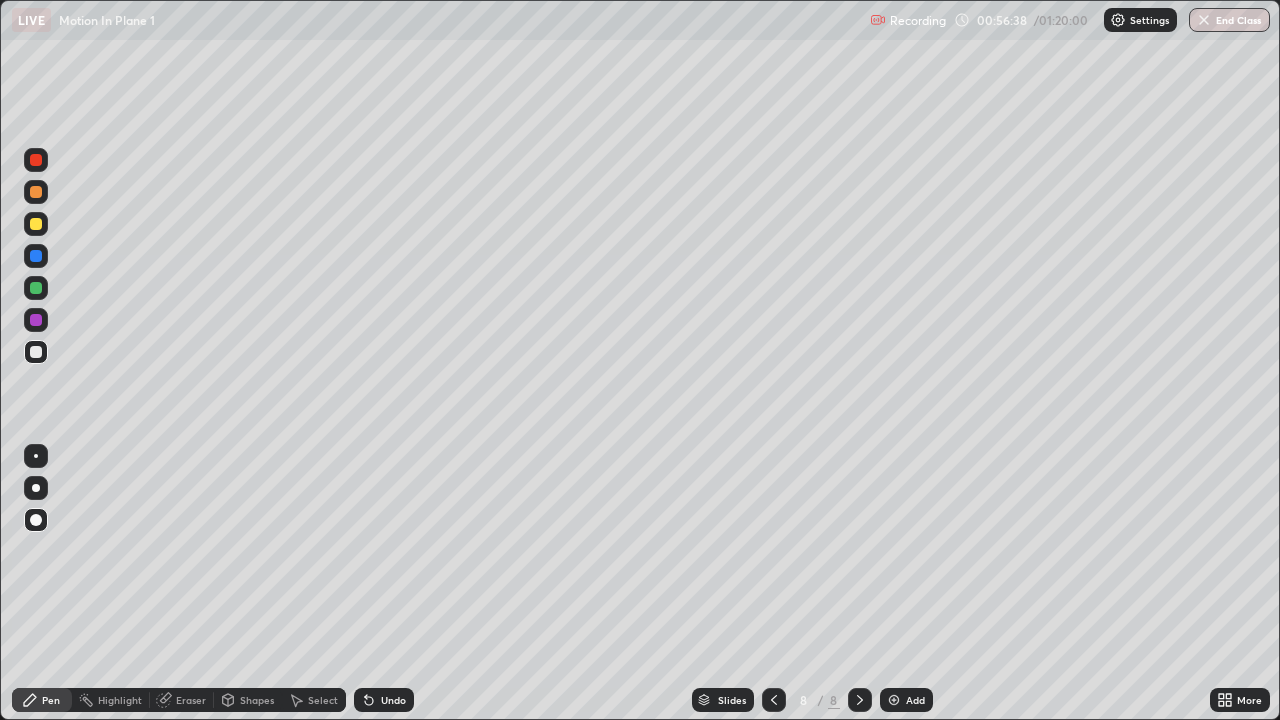 click at bounding box center (36, 288) 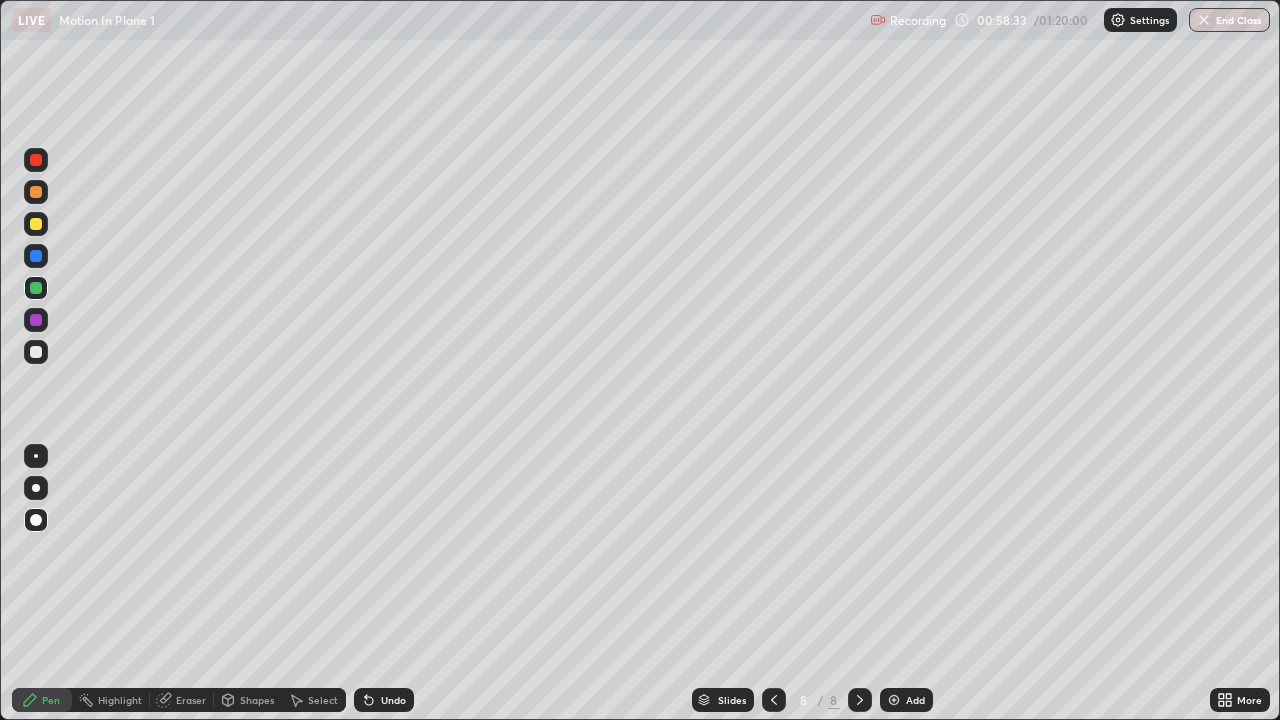 click on "Select" at bounding box center [323, 700] 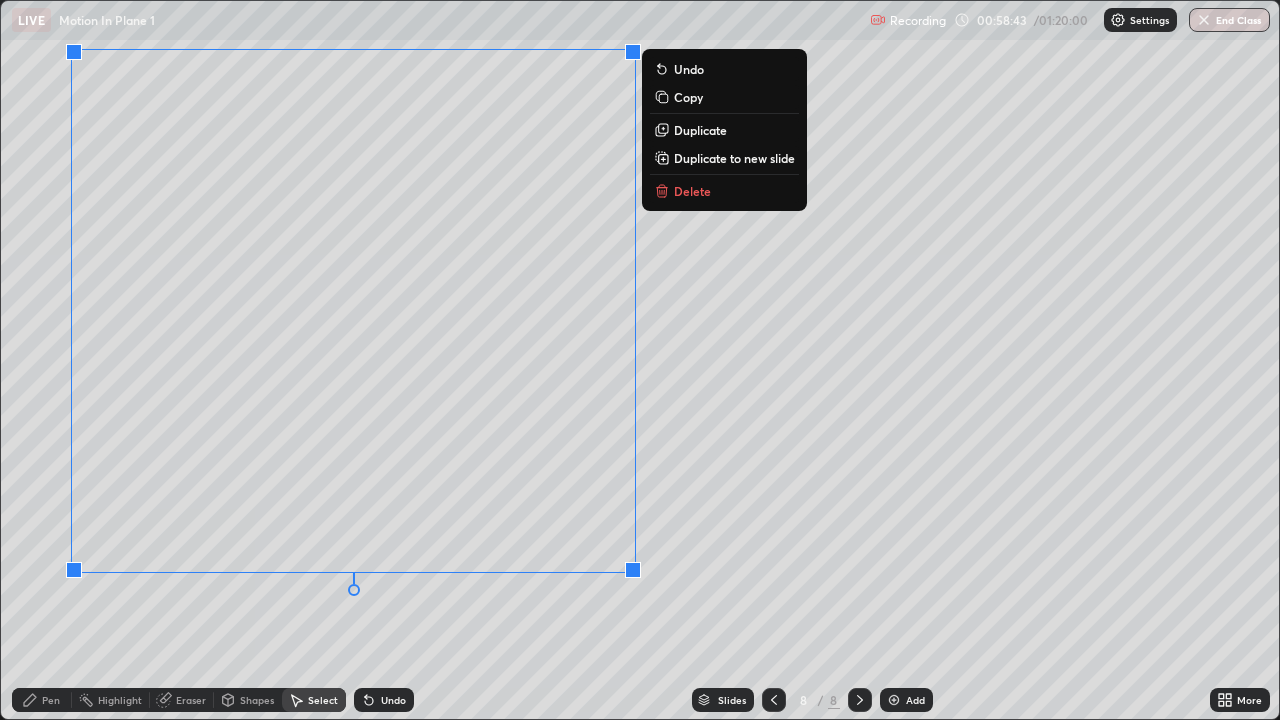 click on "0 ° Undo Copy Duplicate Duplicate to new slide Delete" at bounding box center [640, 360] 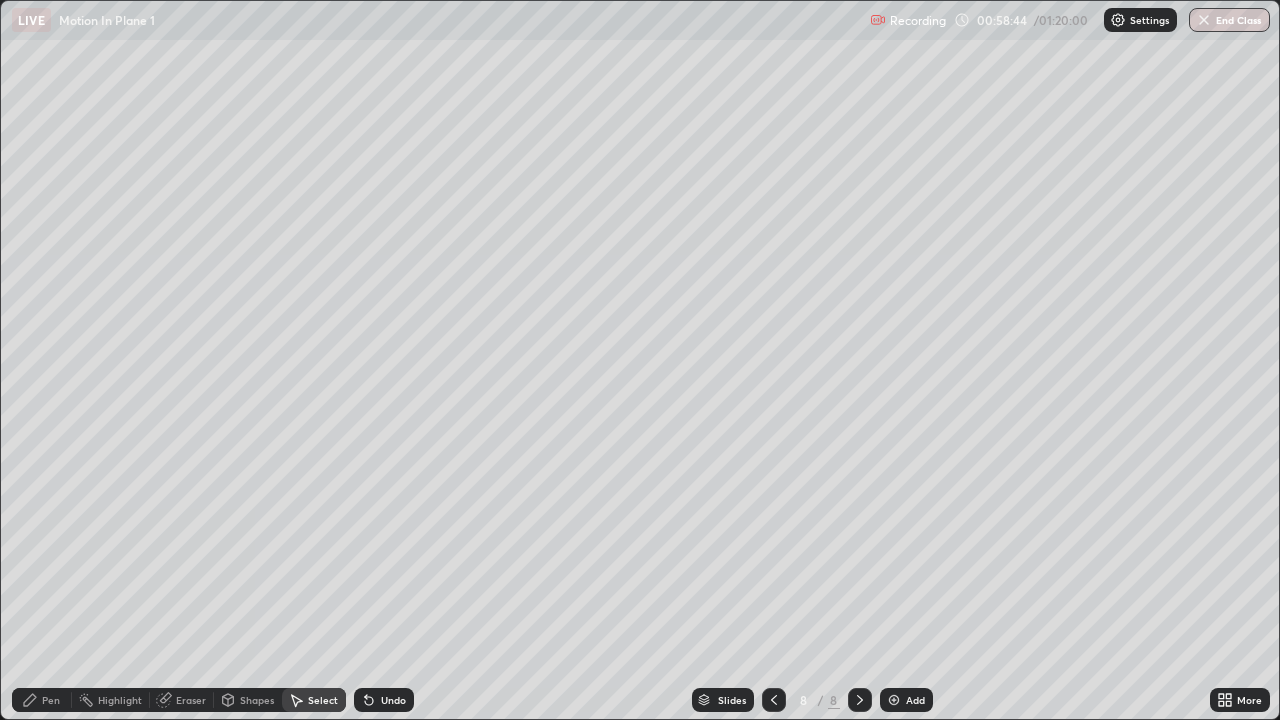 click on "Pen" at bounding box center (51, 700) 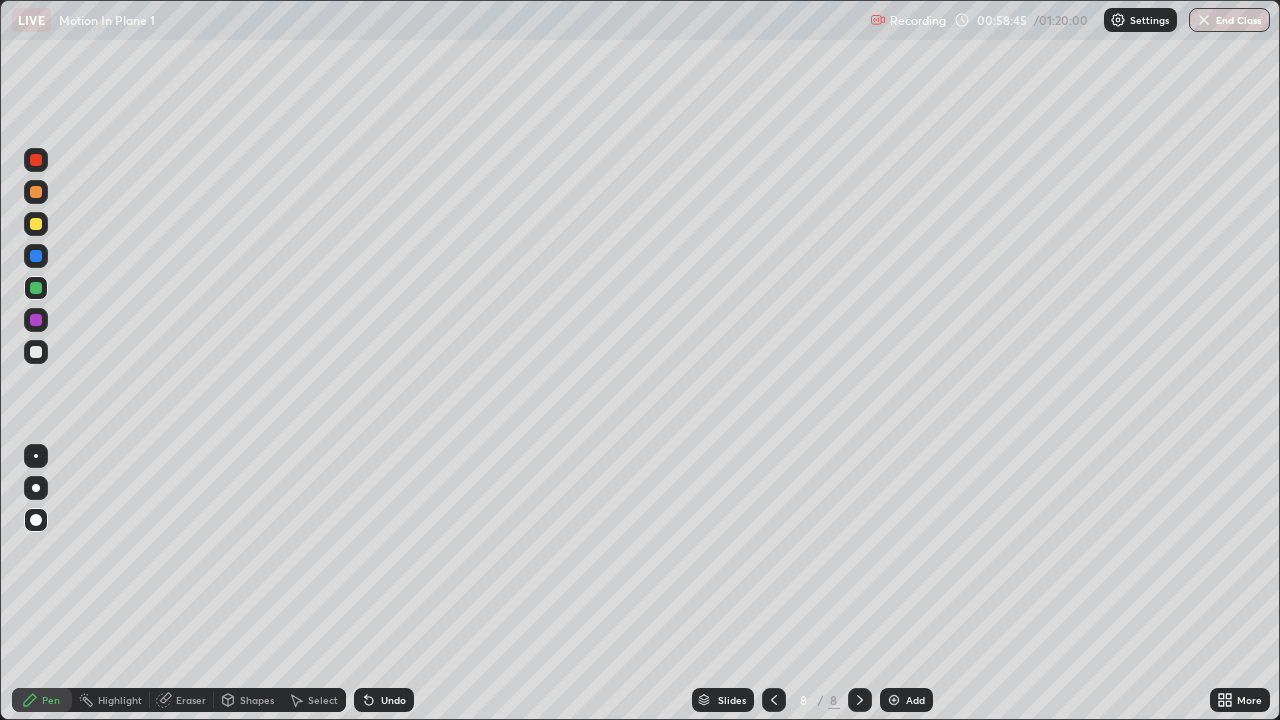 click at bounding box center (36, 320) 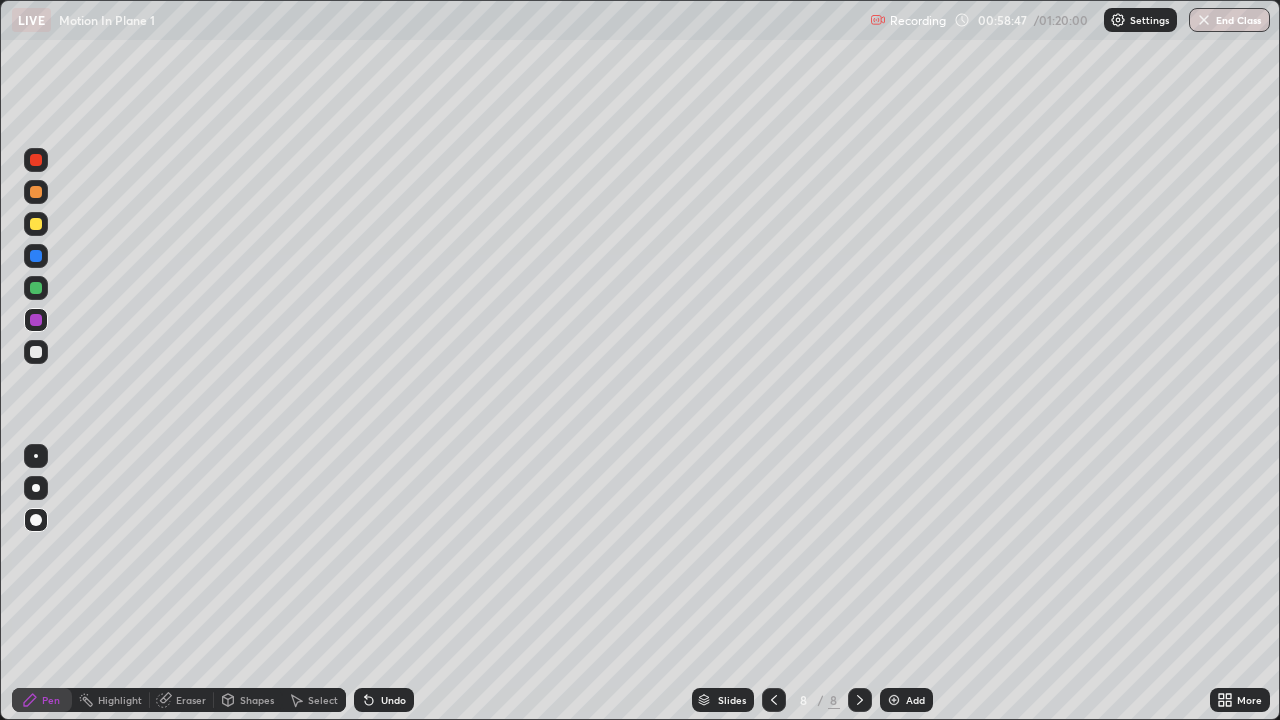 click at bounding box center [36, 352] 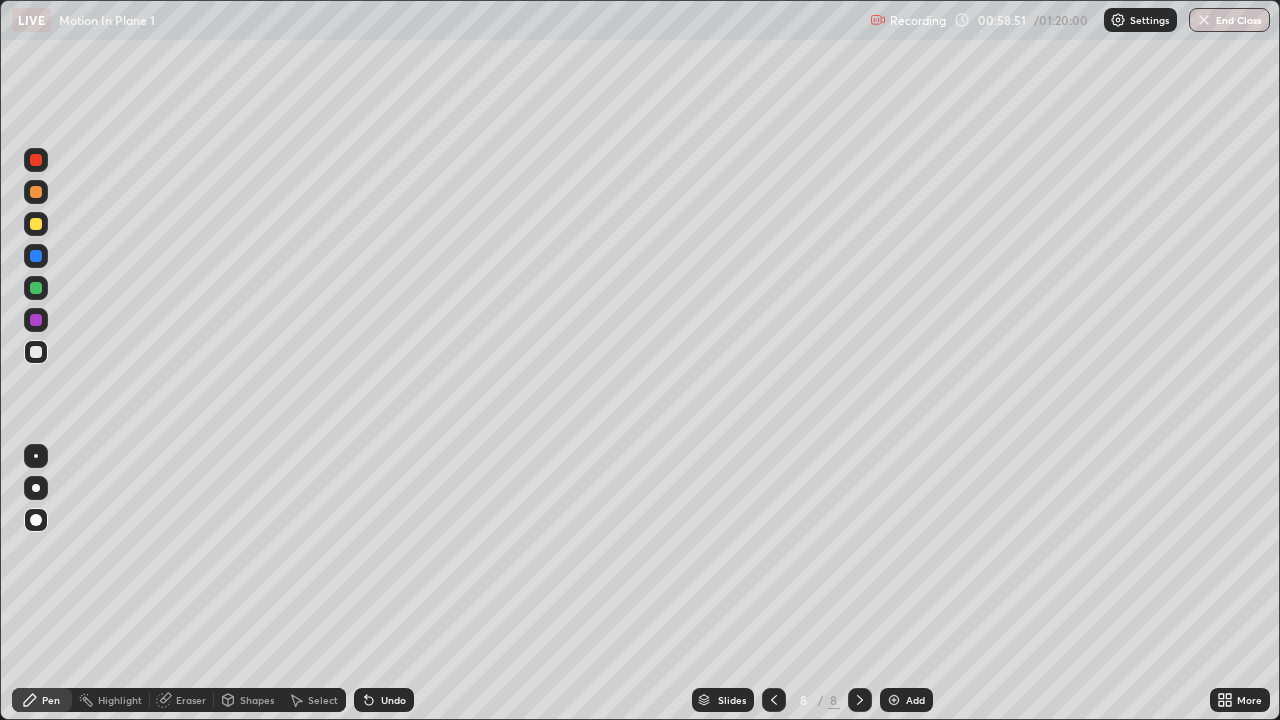 click on "Undo" at bounding box center (393, 700) 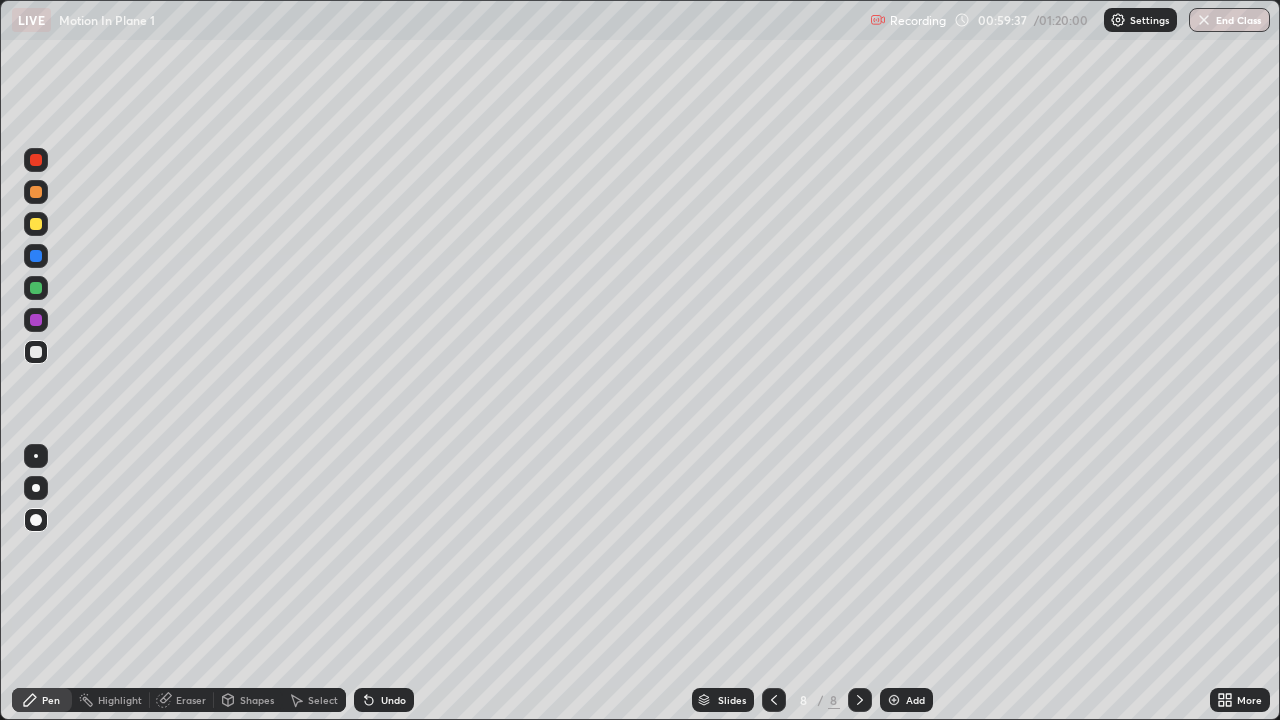 click at bounding box center [36, 256] 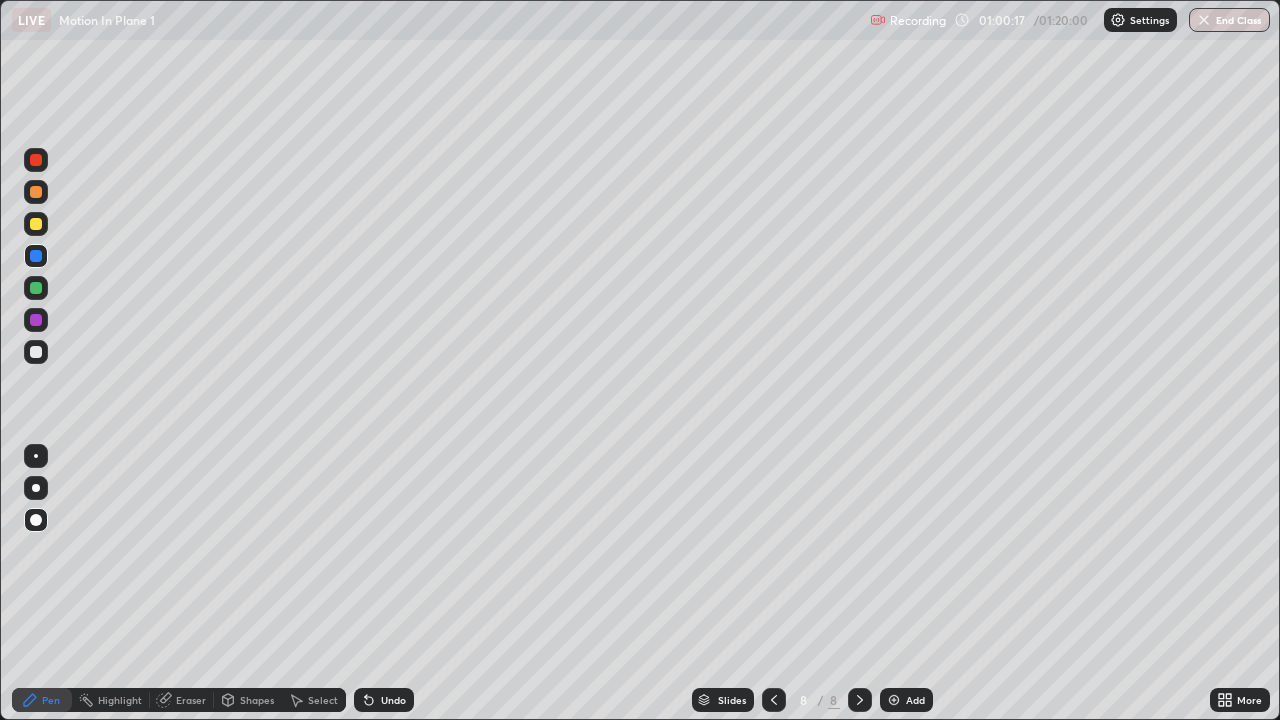 click at bounding box center (36, 288) 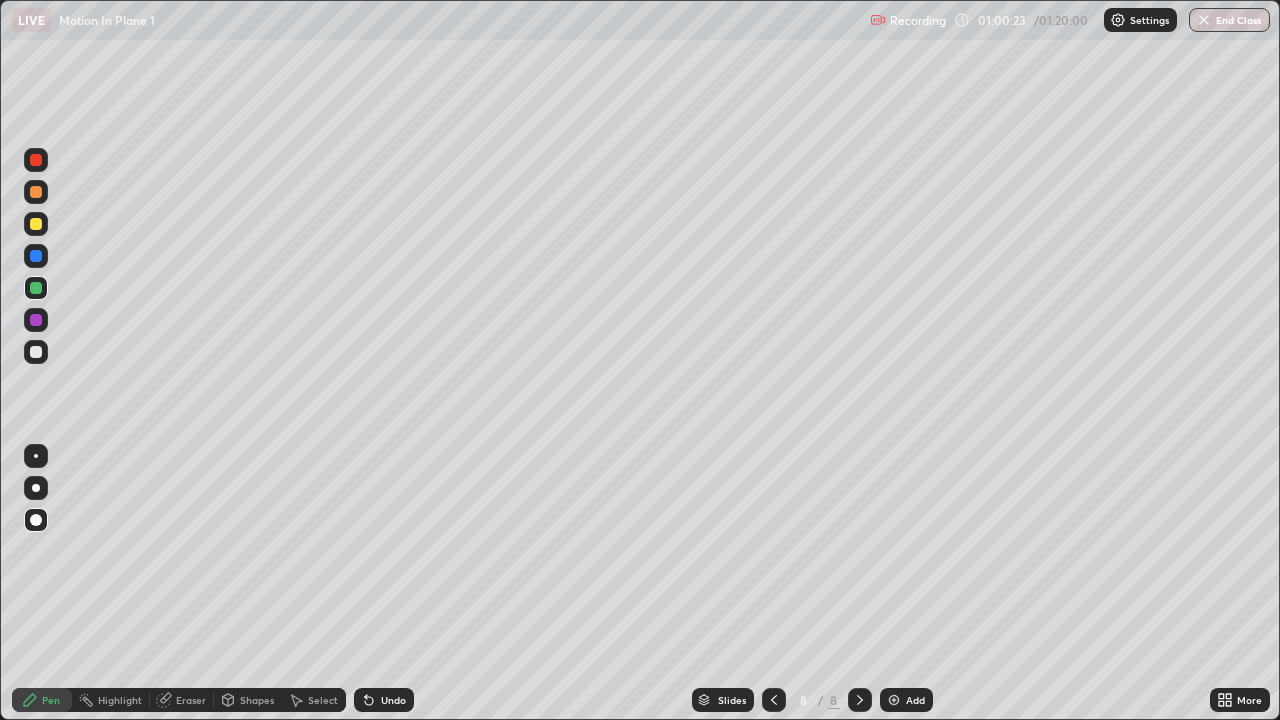 click on "Undo" at bounding box center [393, 700] 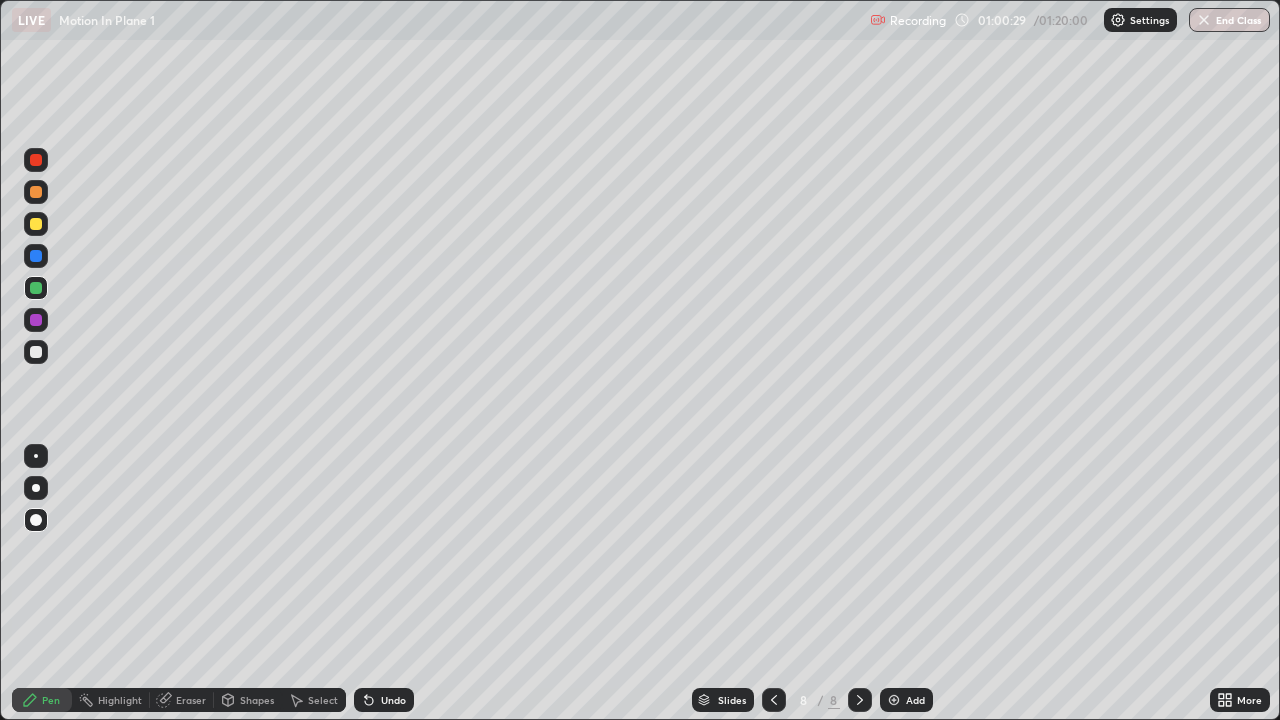 click at bounding box center [36, 352] 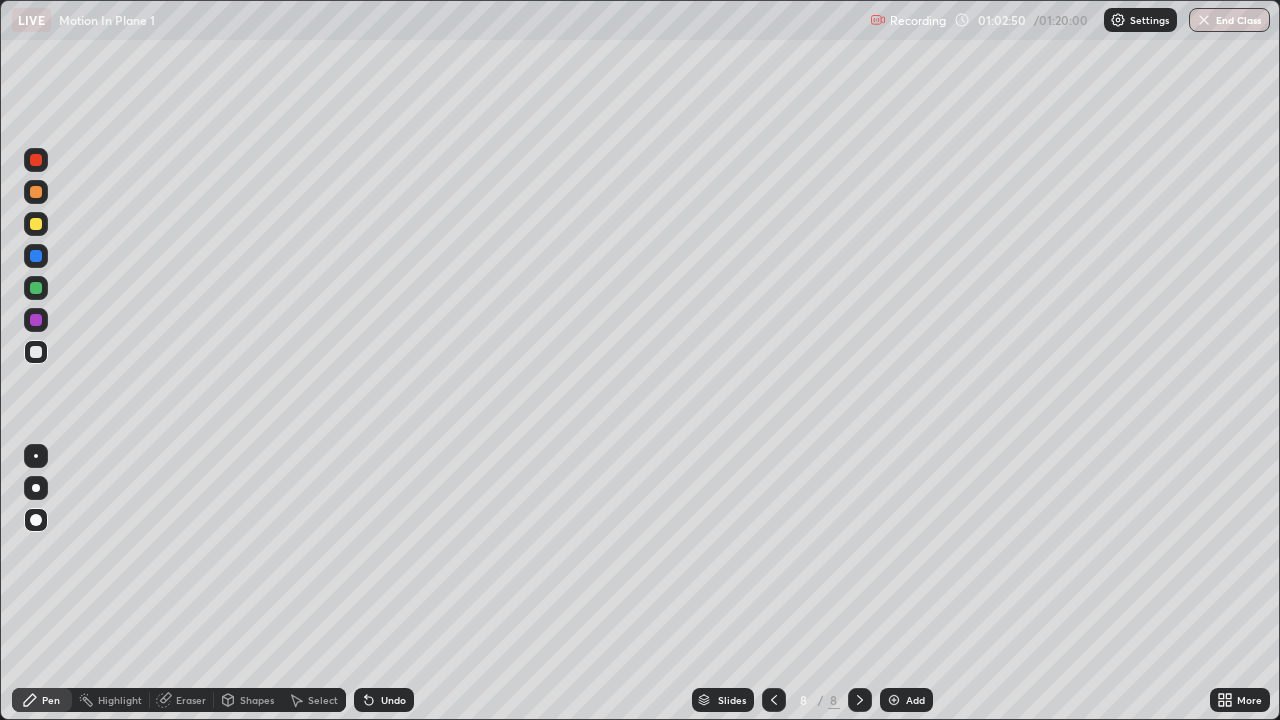 click 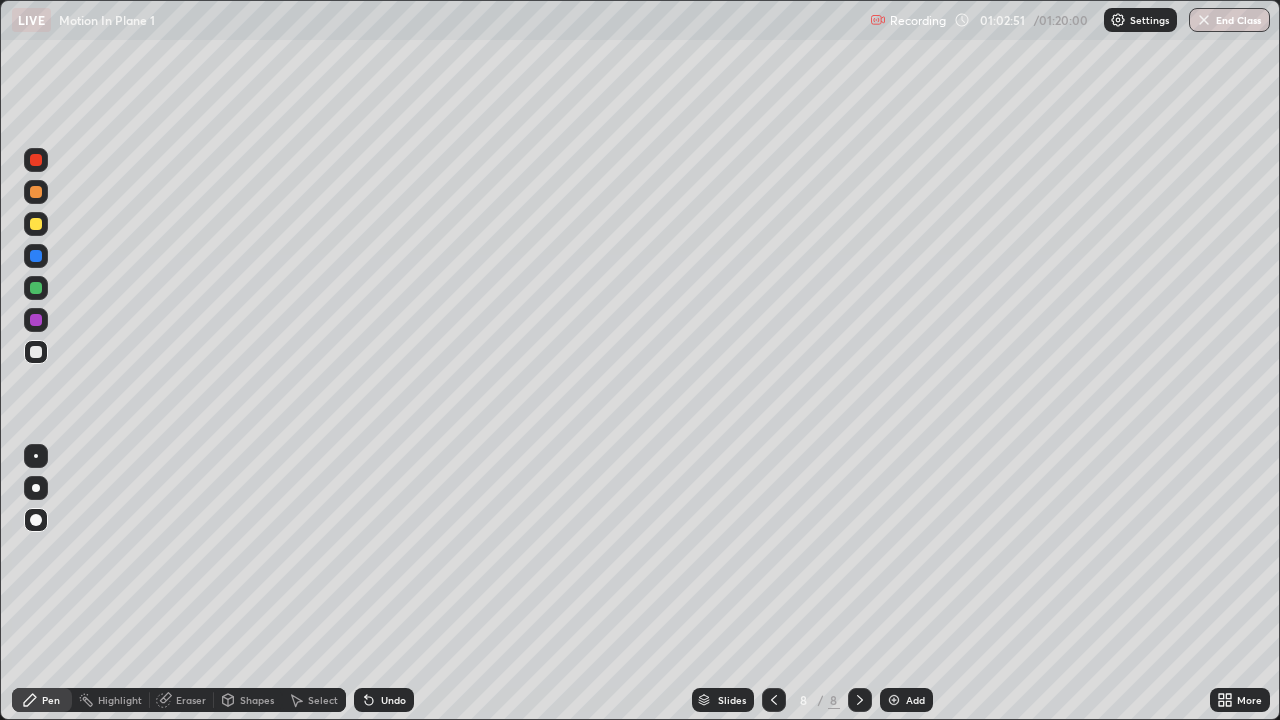 click on "Add" at bounding box center [915, 700] 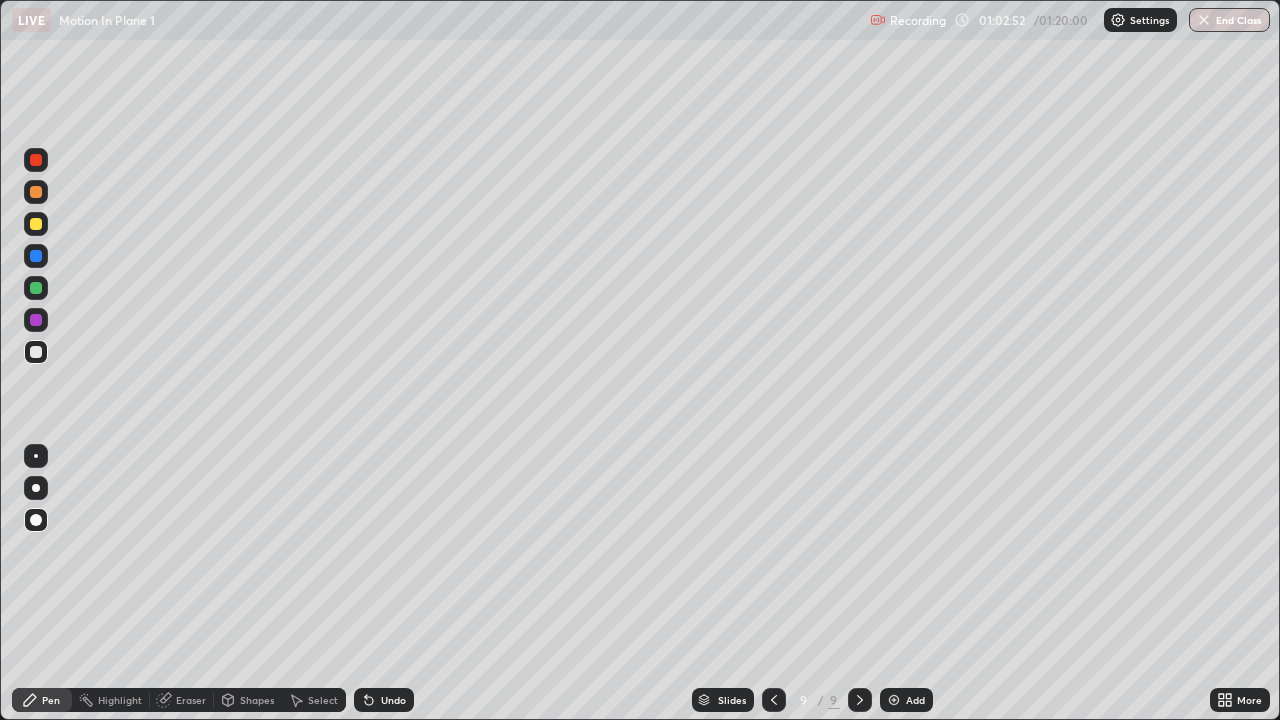 click at bounding box center (36, 352) 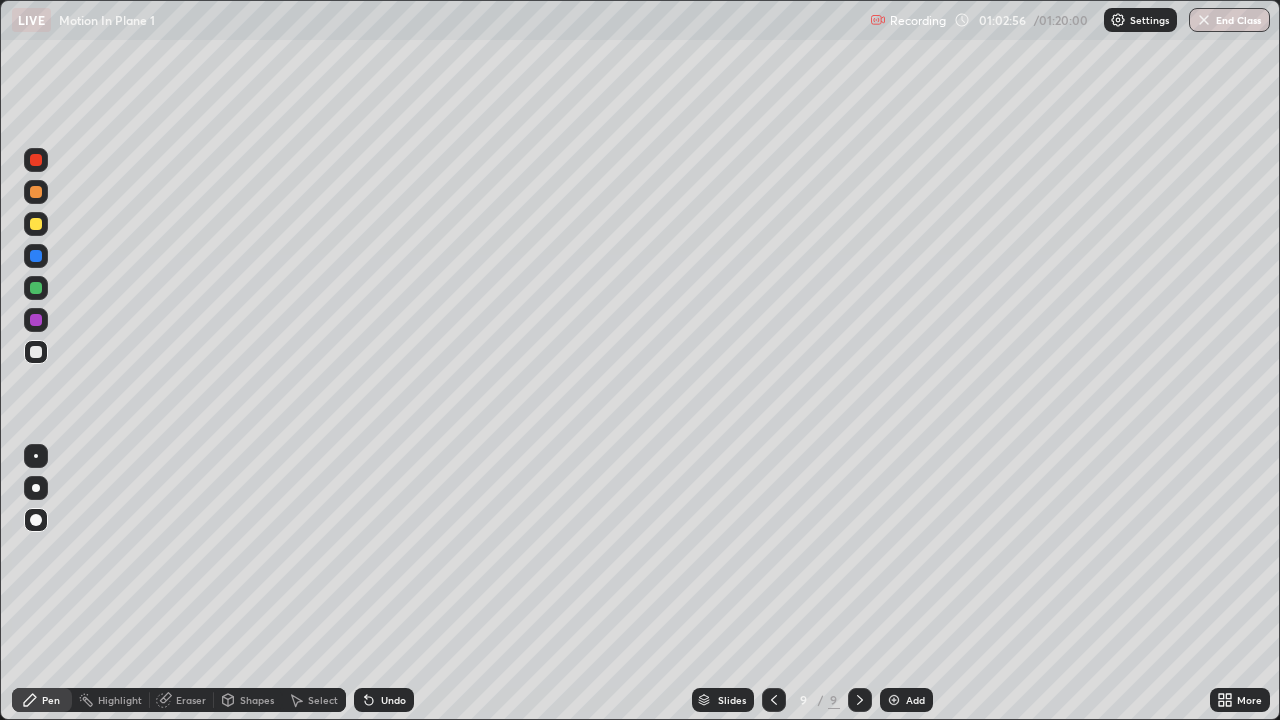 click at bounding box center (36, 520) 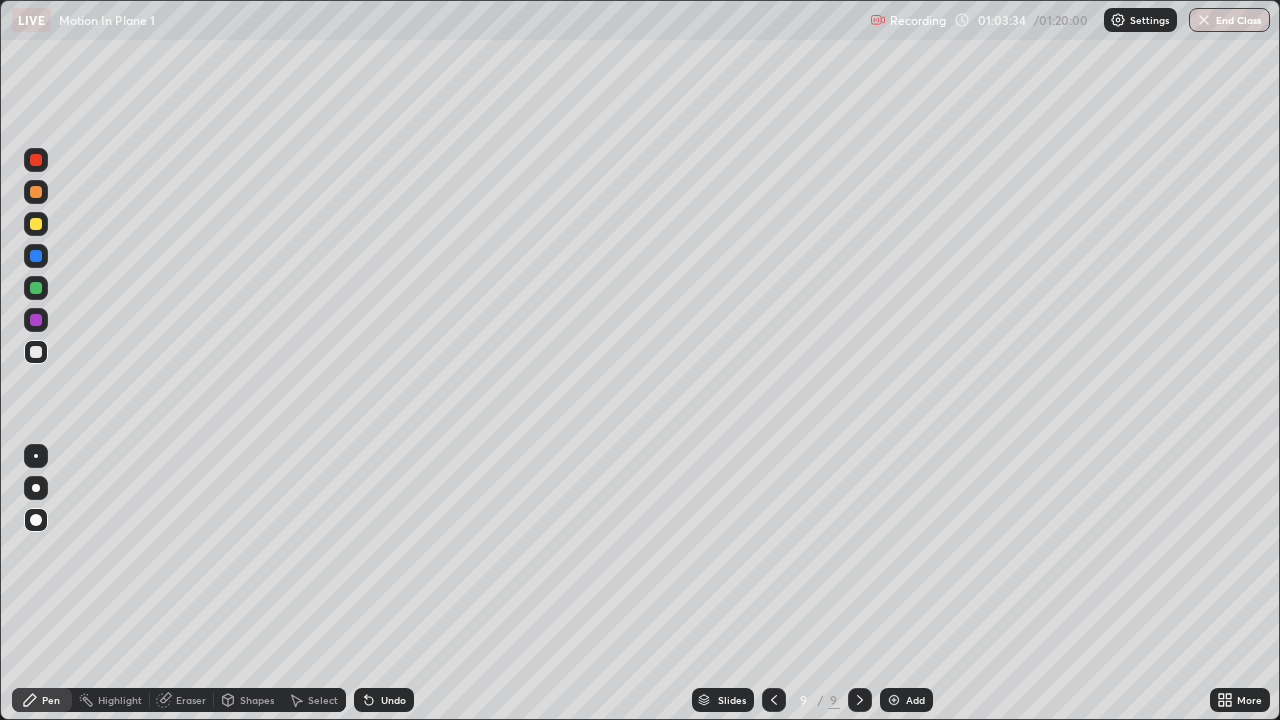 click 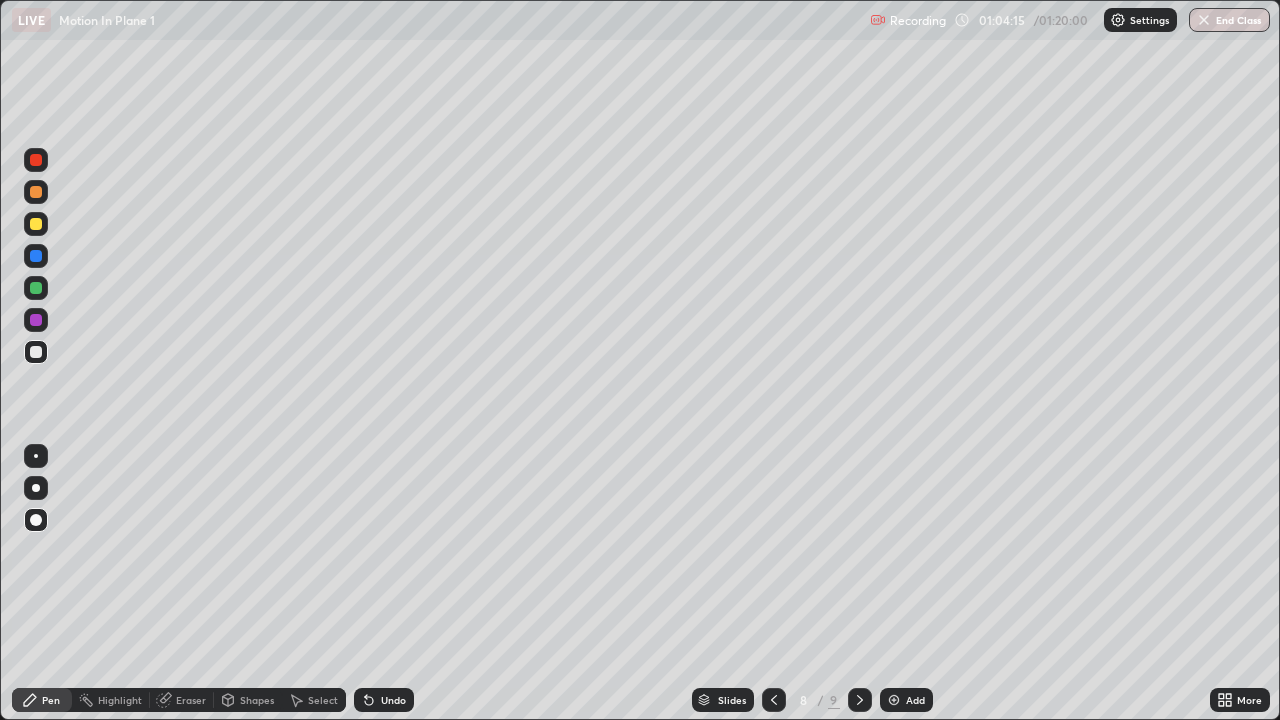 click on "Undo" at bounding box center [393, 700] 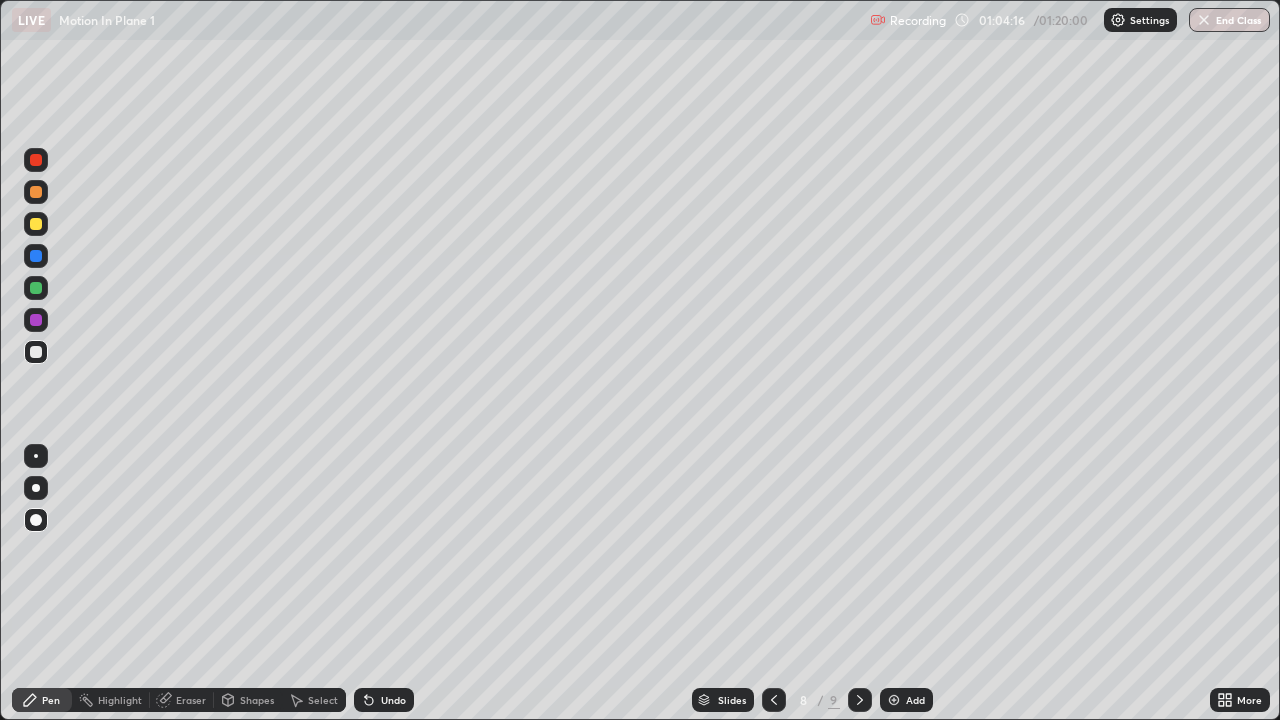 click on "Undo" at bounding box center (393, 700) 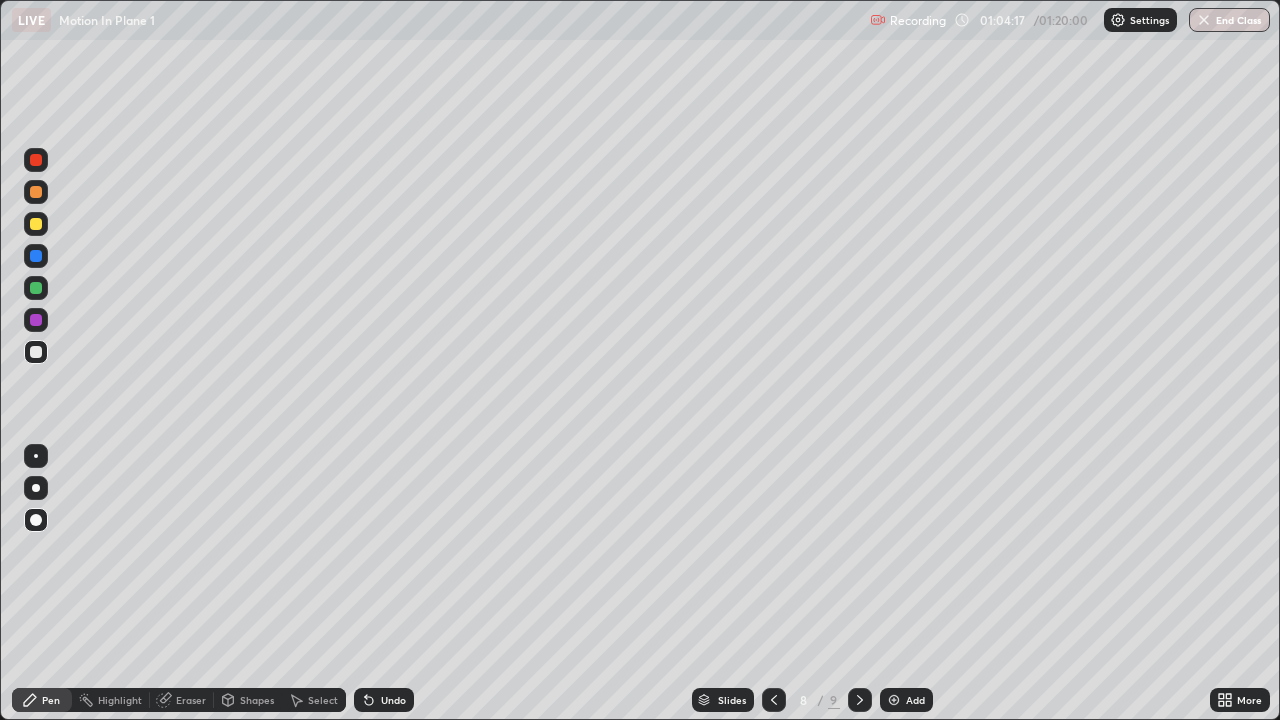 click 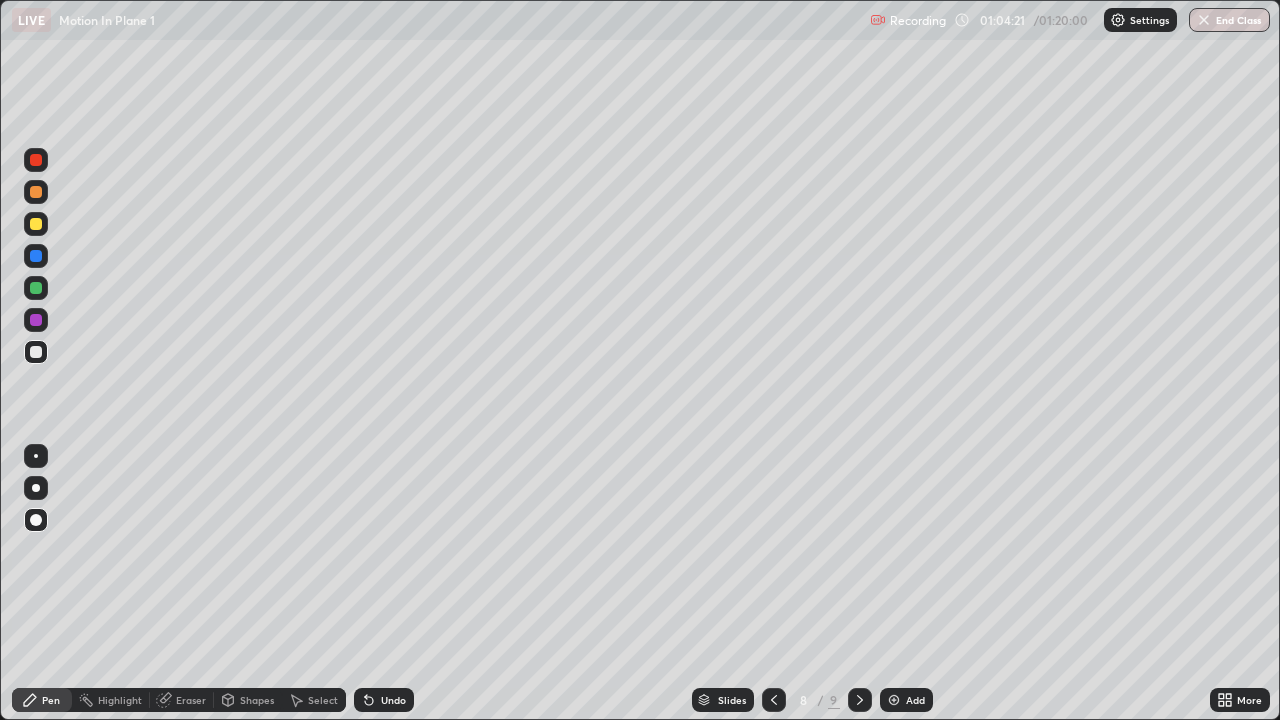 click 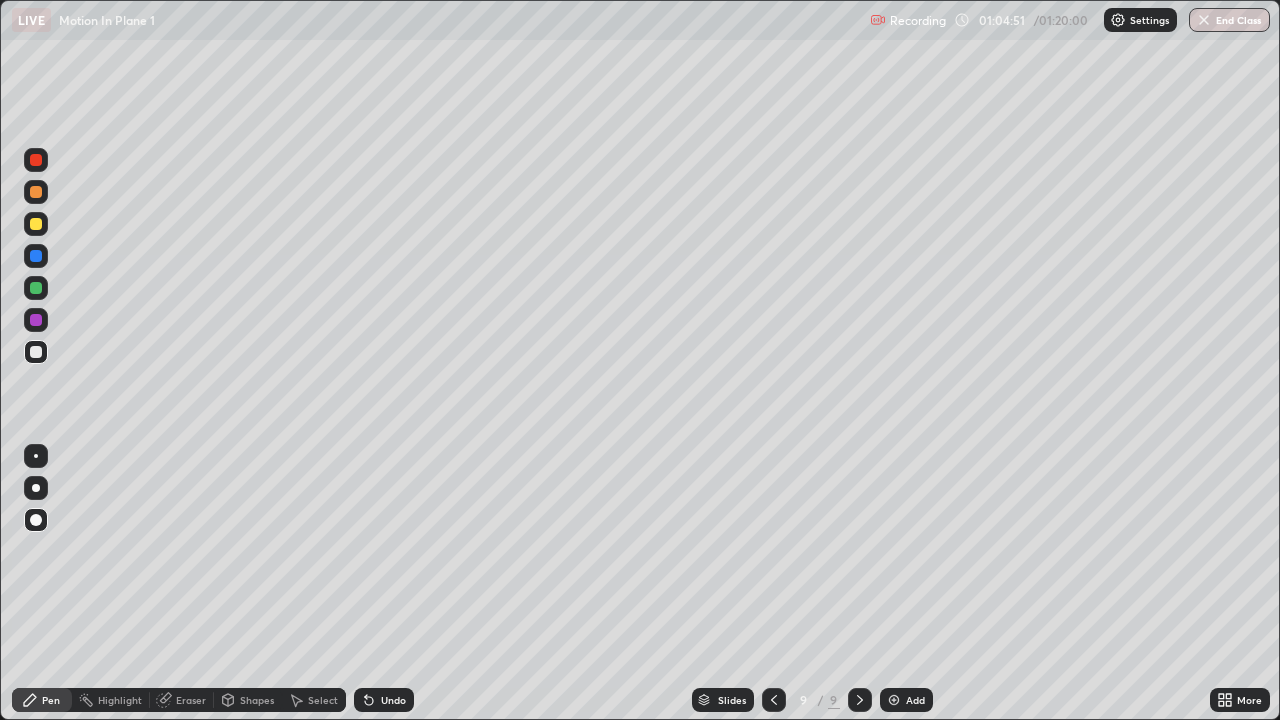 click on "Select" at bounding box center (323, 700) 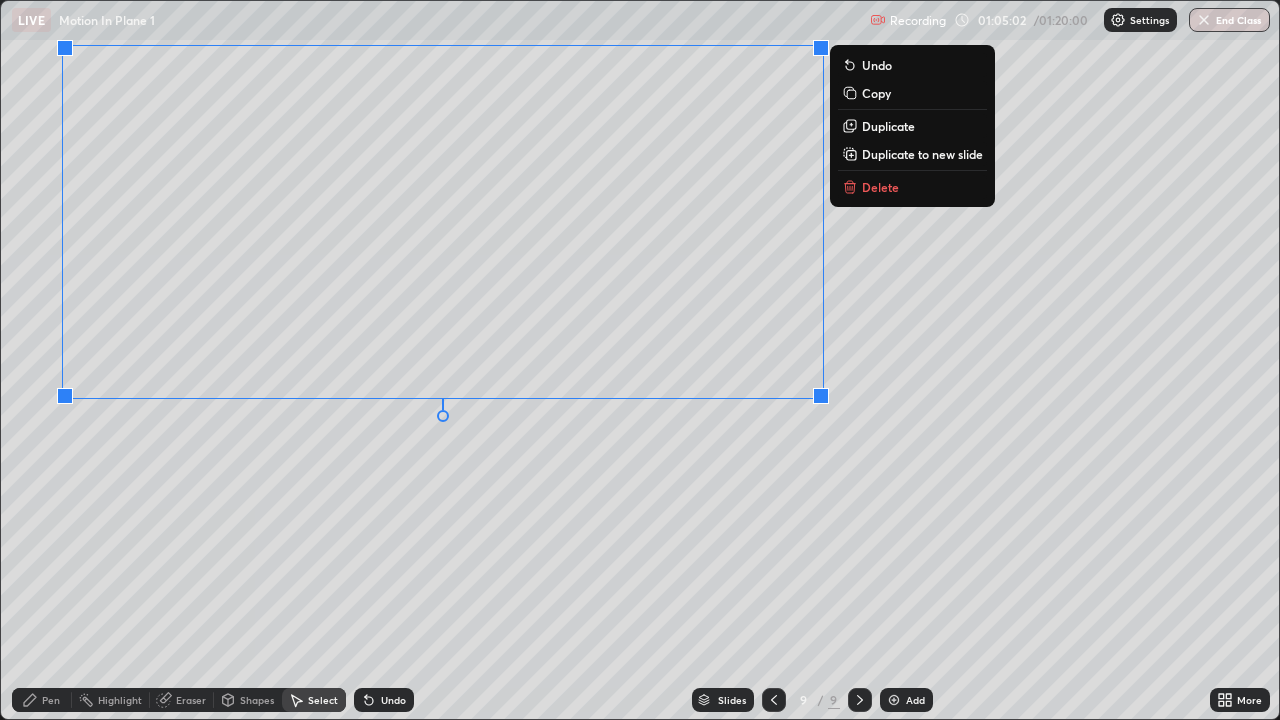 click on "0 ° Undo Copy Duplicate Duplicate to new slide Delete" at bounding box center [640, 360] 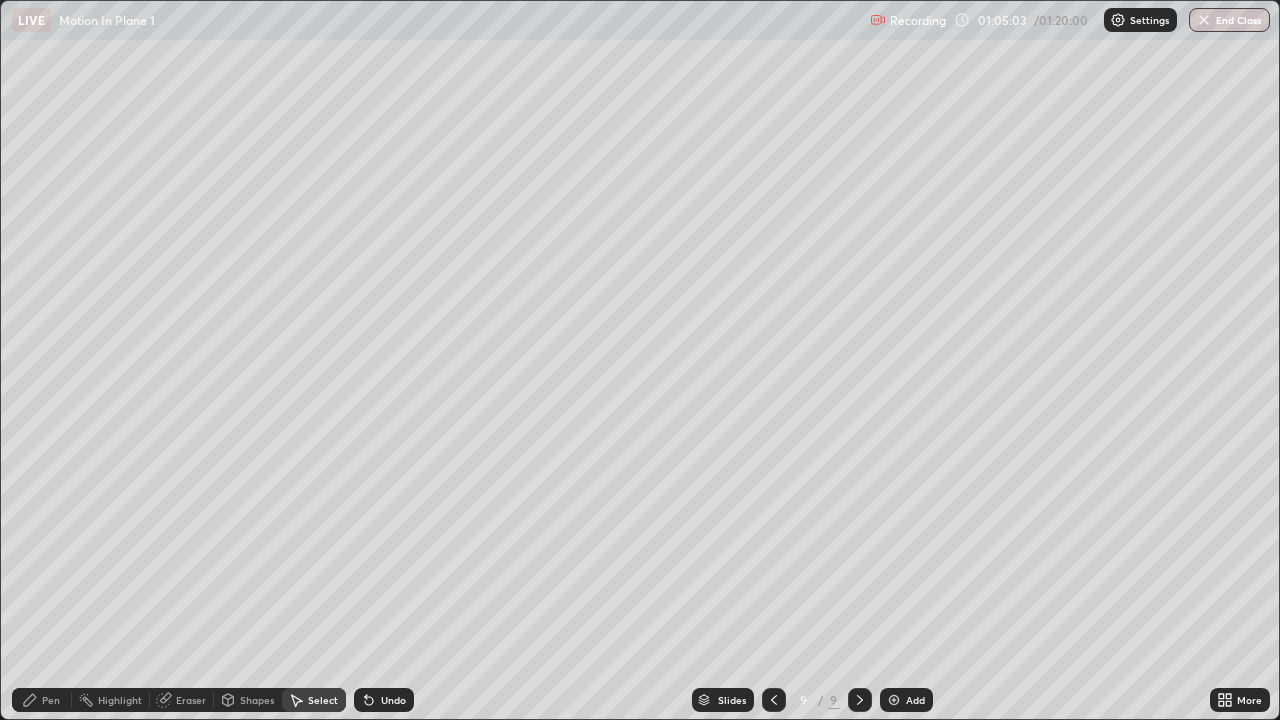 click on "Pen" at bounding box center (51, 700) 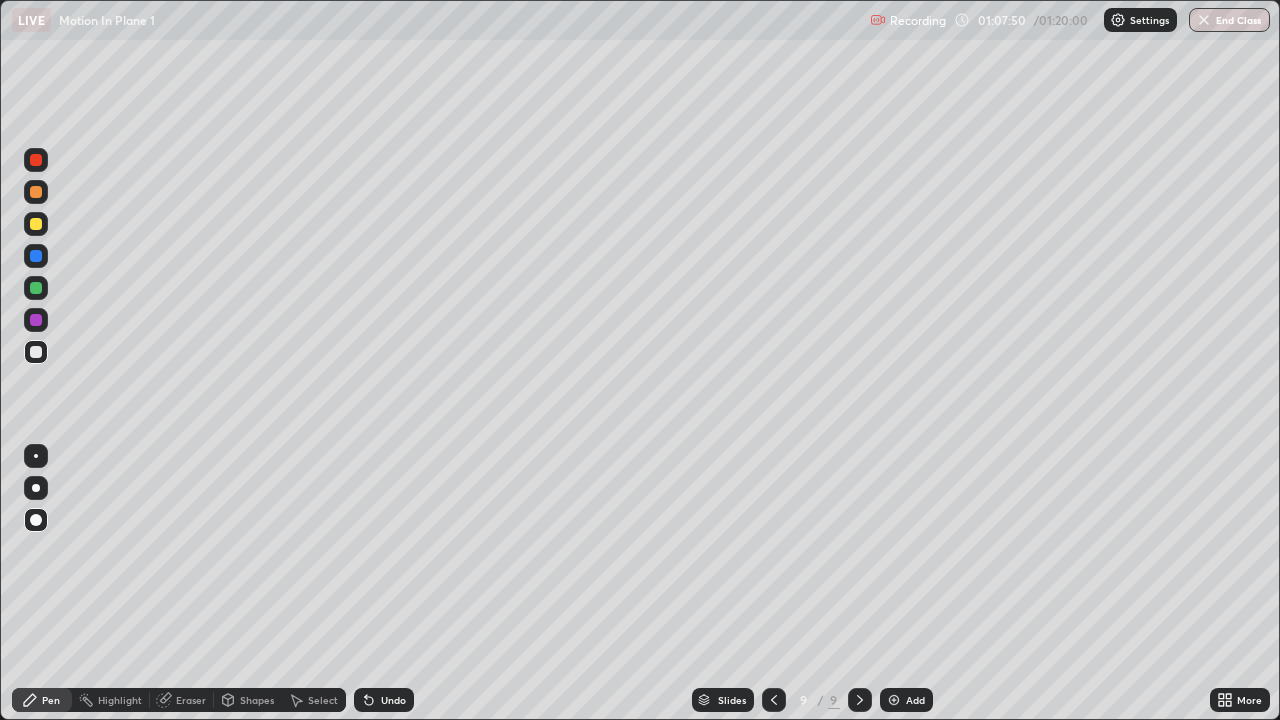 click at bounding box center (36, 288) 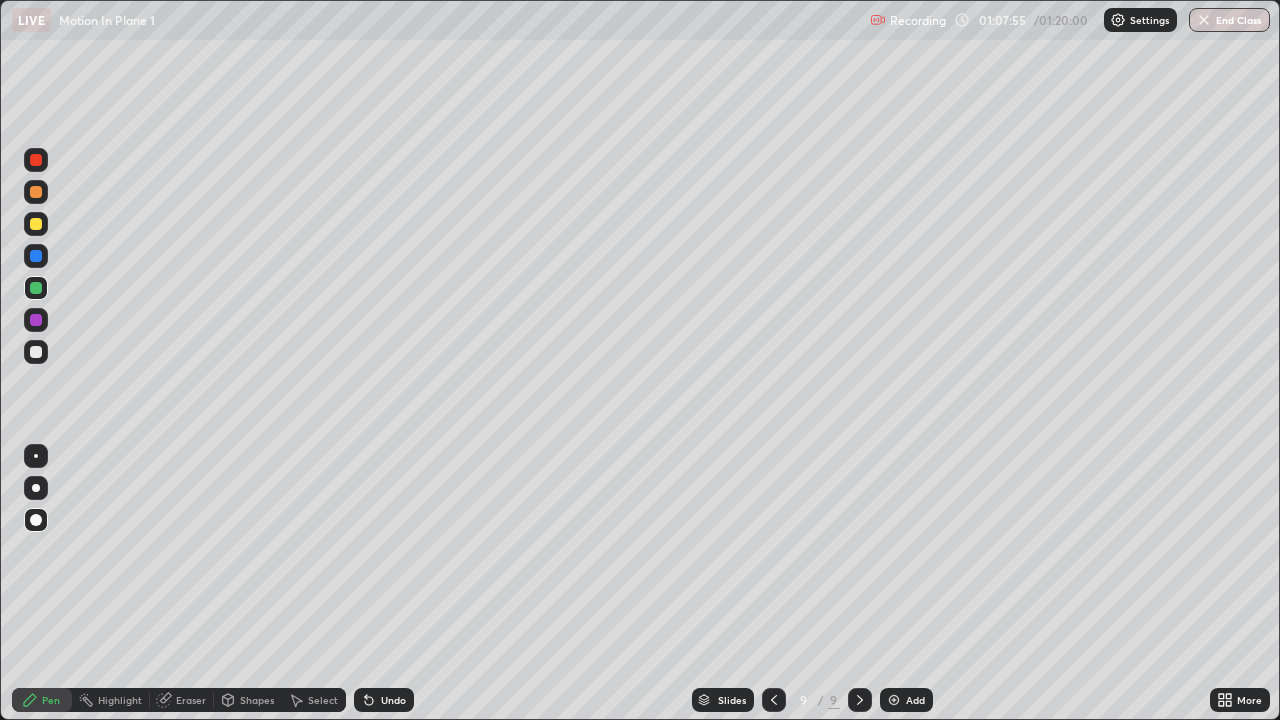 click on "Undo" at bounding box center (393, 700) 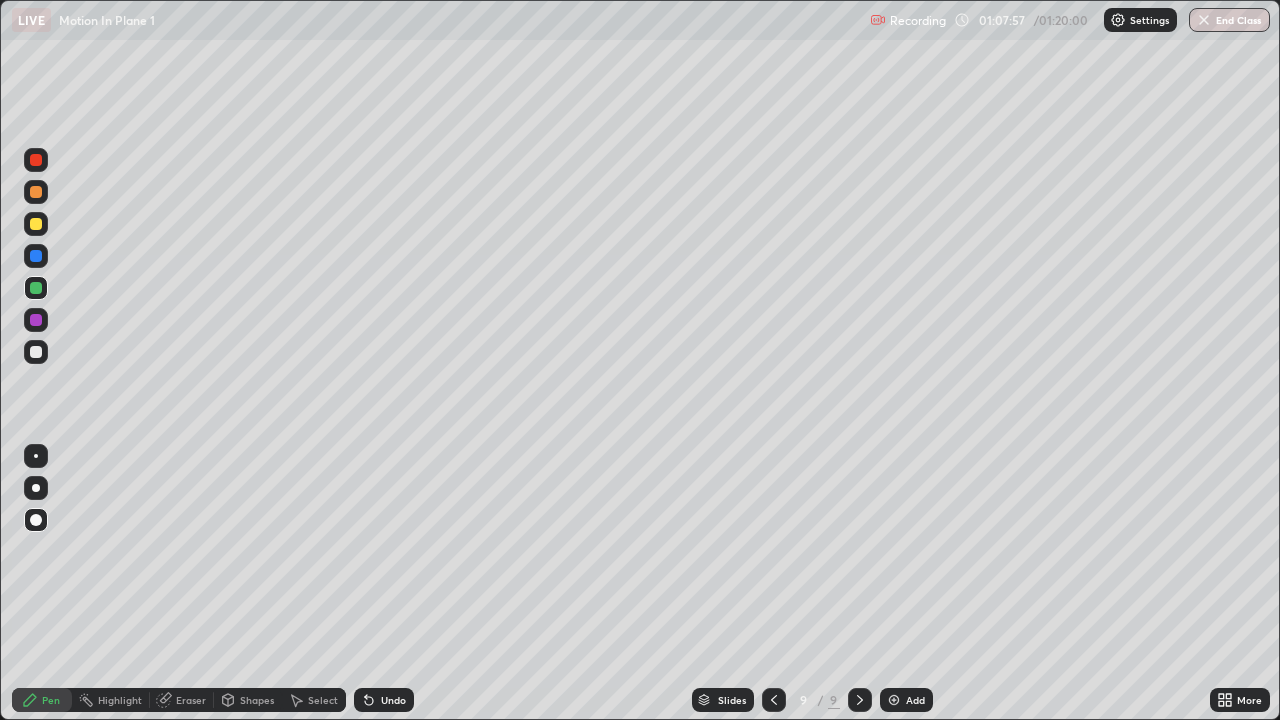 click at bounding box center [36, 352] 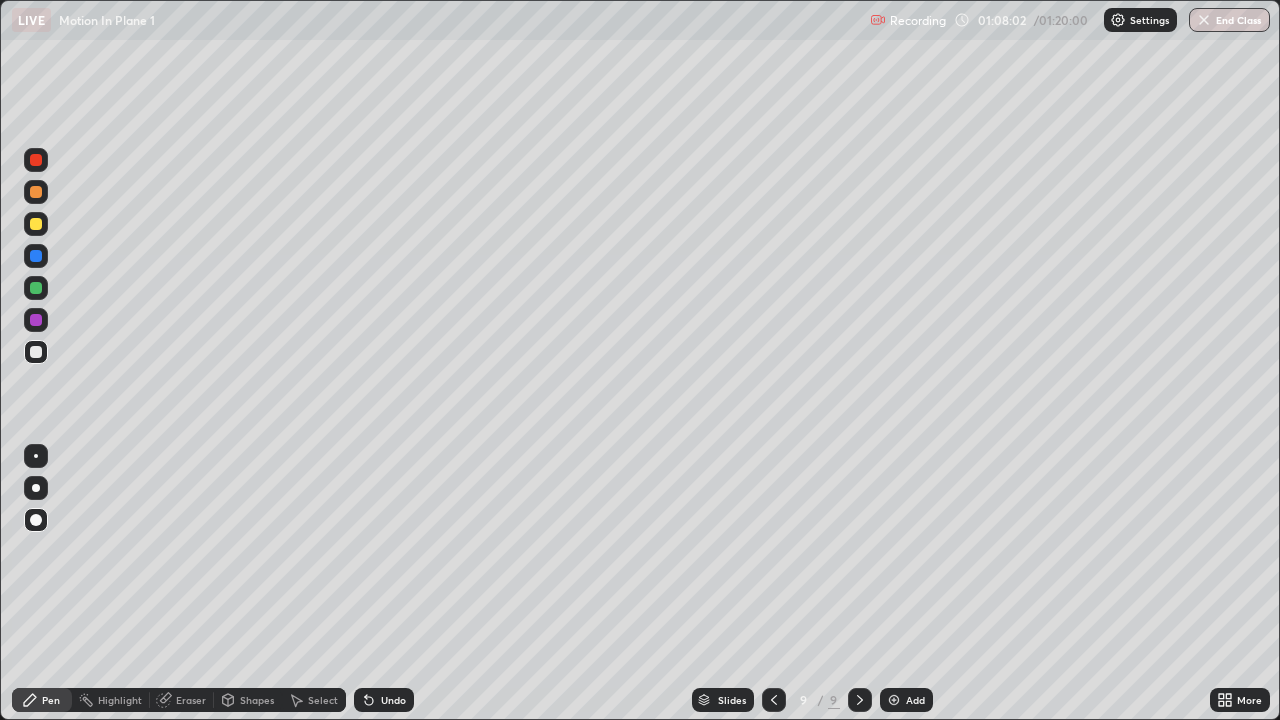 click at bounding box center (36, 320) 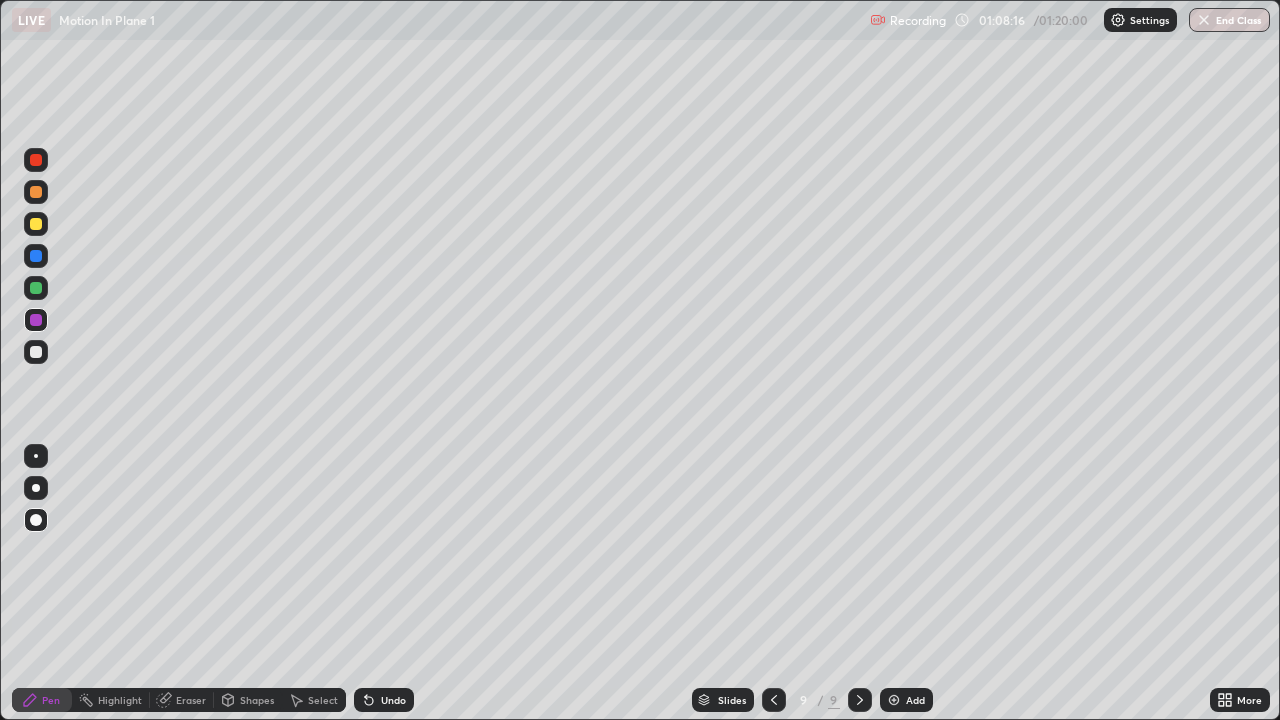 click at bounding box center [36, 352] 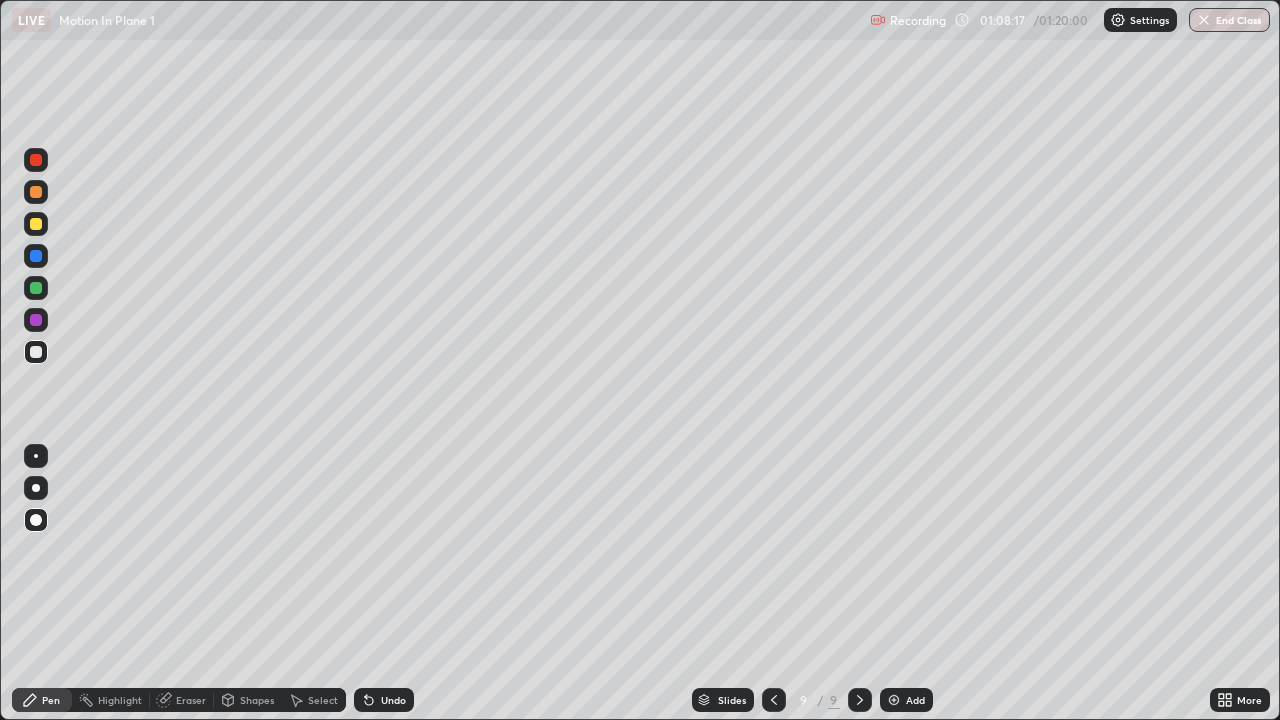 click on "Slides 9 / 9 Add" at bounding box center (812, 700) 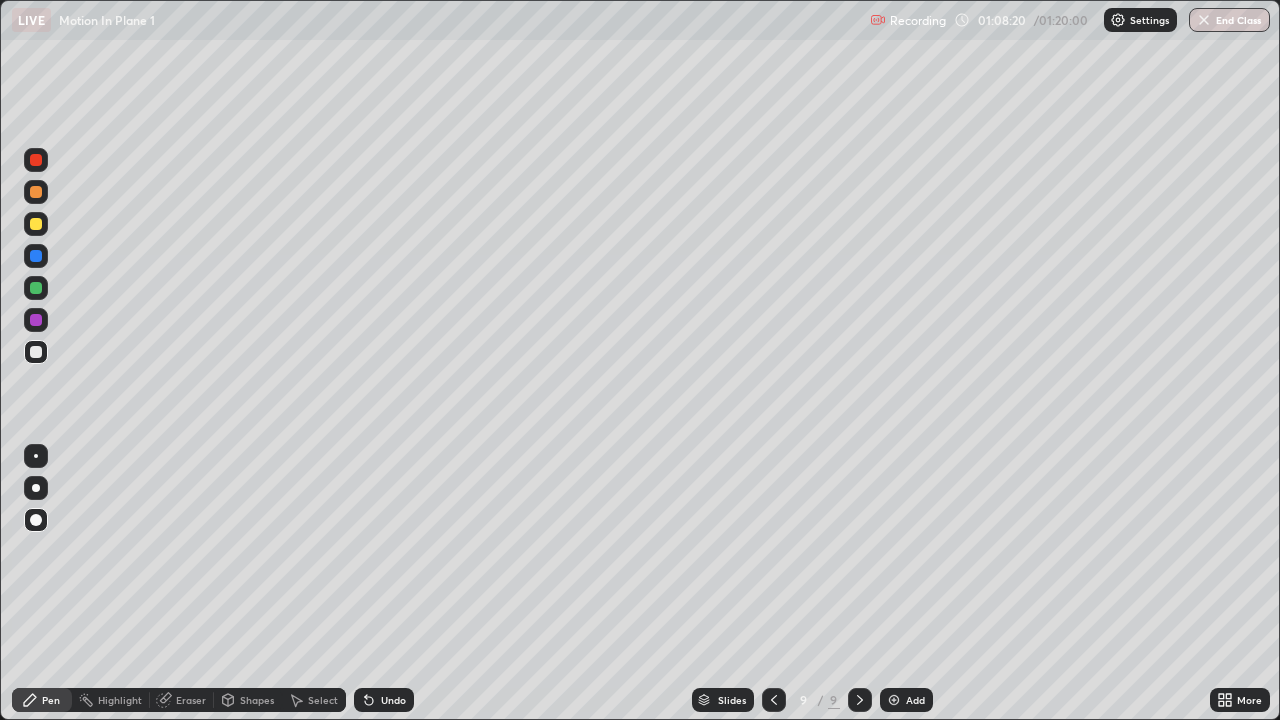 click at bounding box center [36, 288] 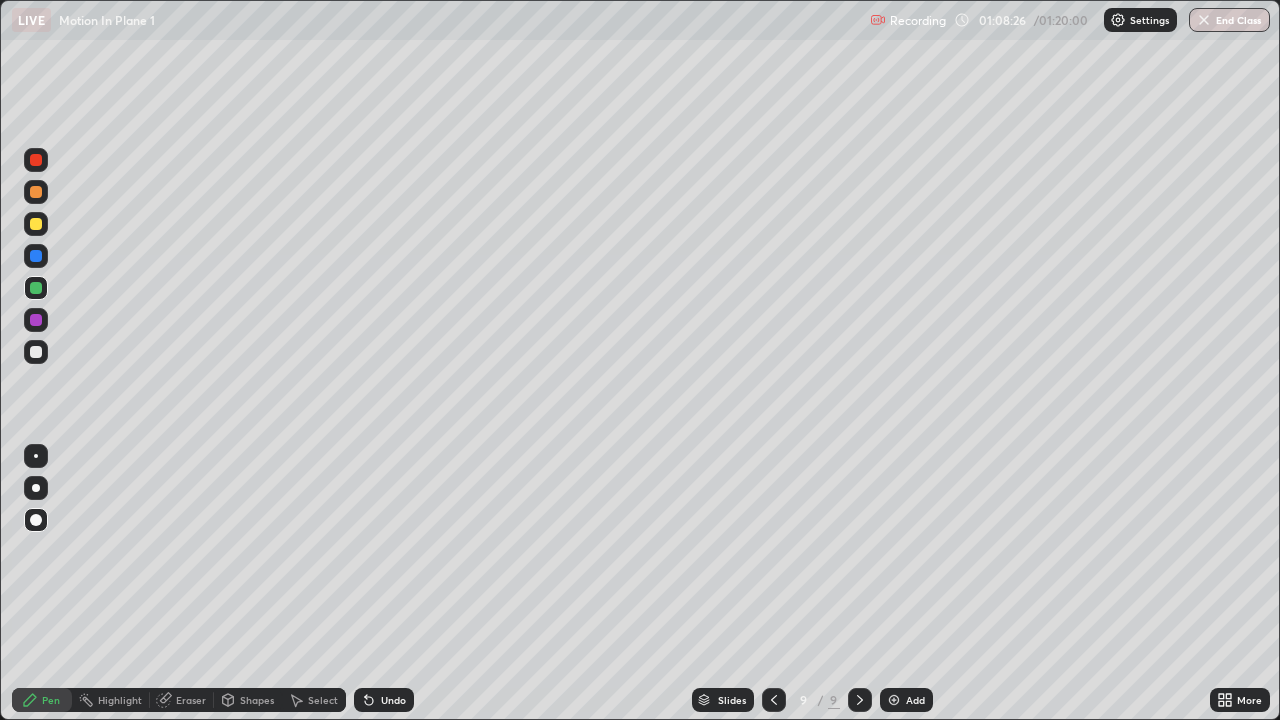 click at bounding box center [36, 224] 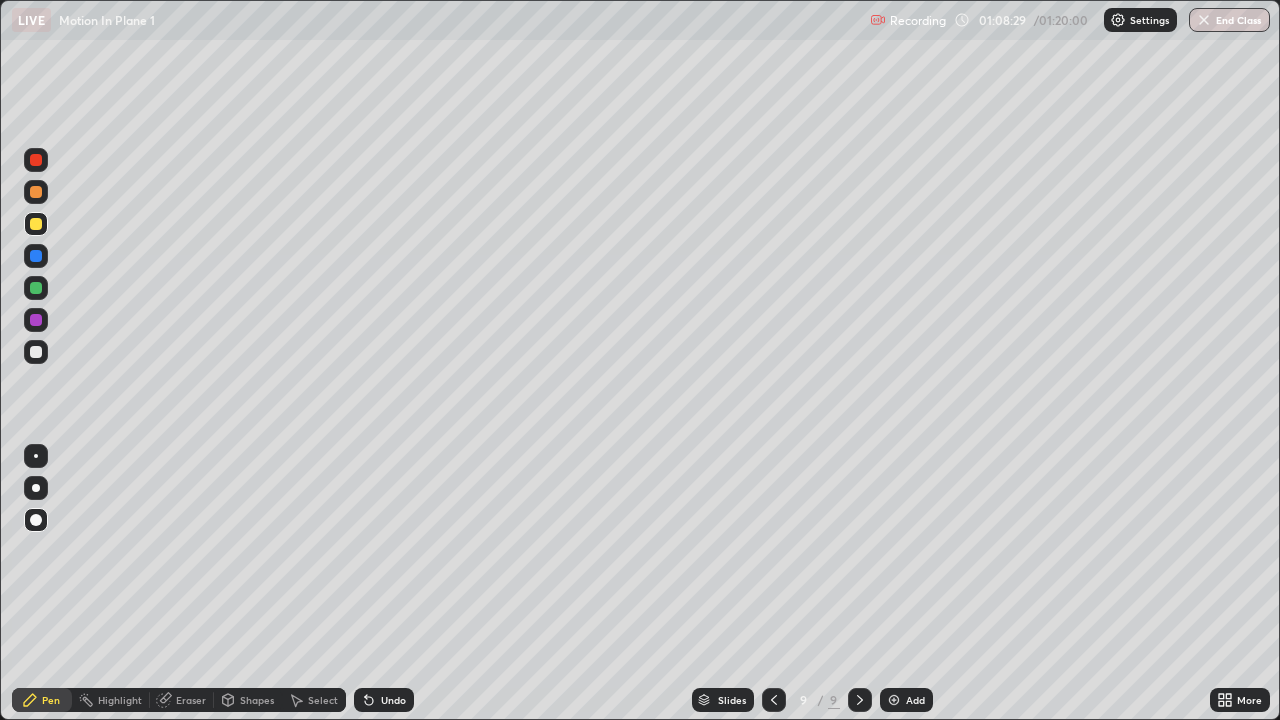 click on "Pen" at bounding box center (42, 700) 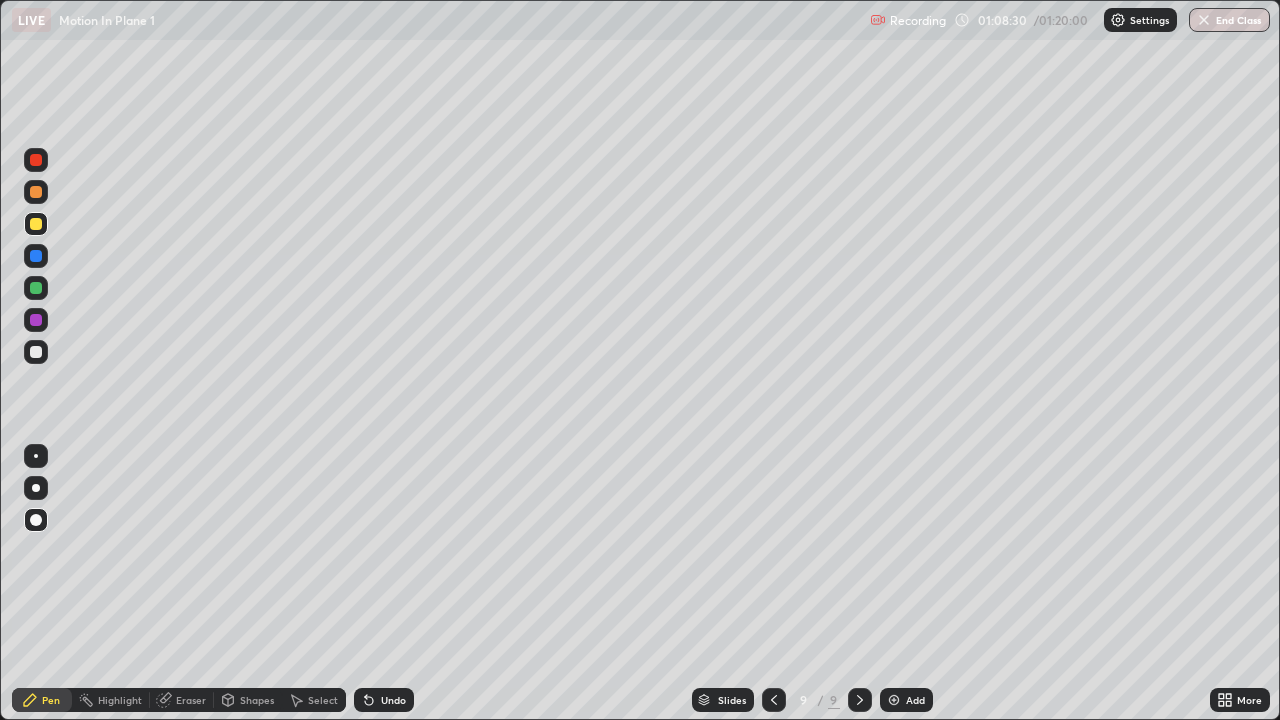 click at bounding box center [36, 320] 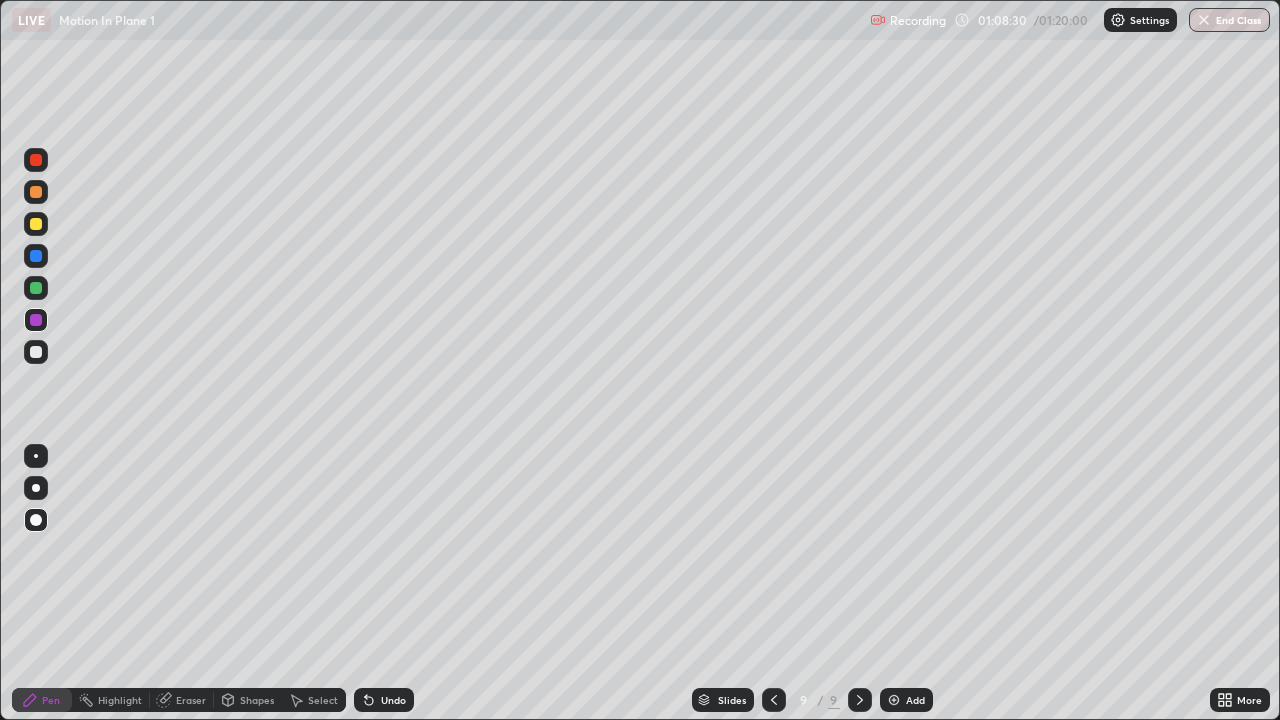 click at bounding box center (36, 352) 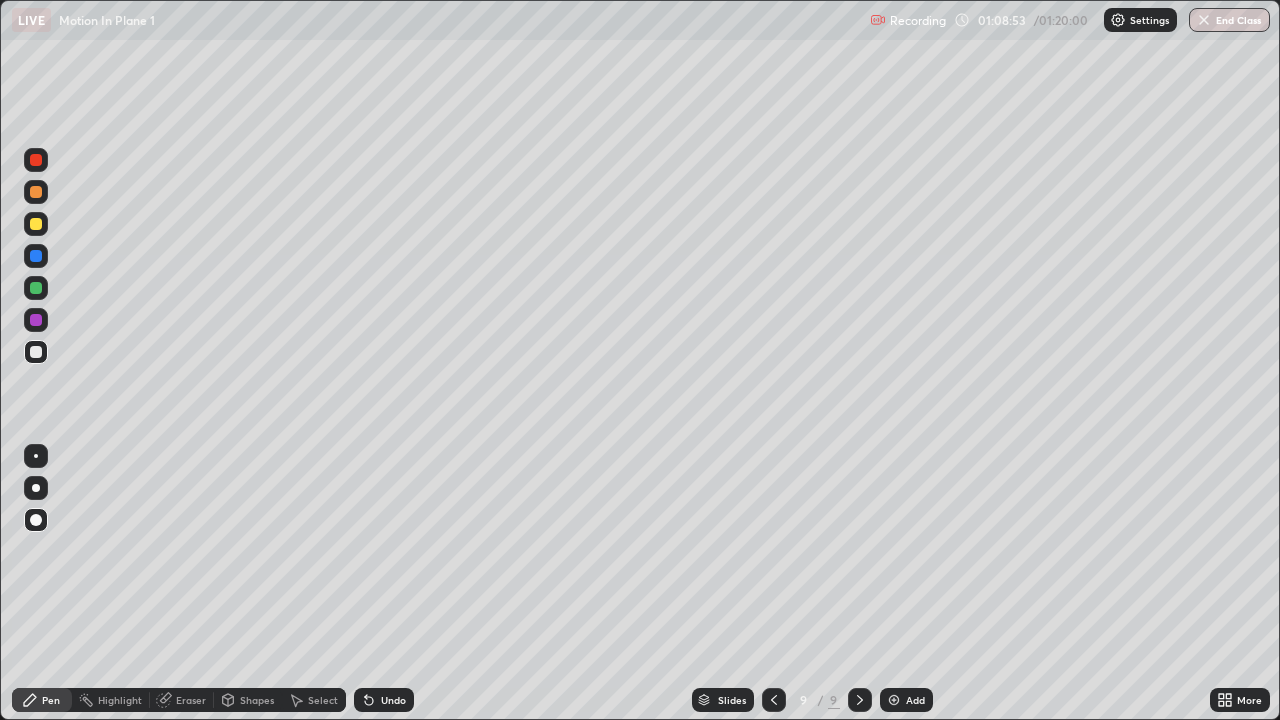 click on "Select" at bounding box center (323, 700) 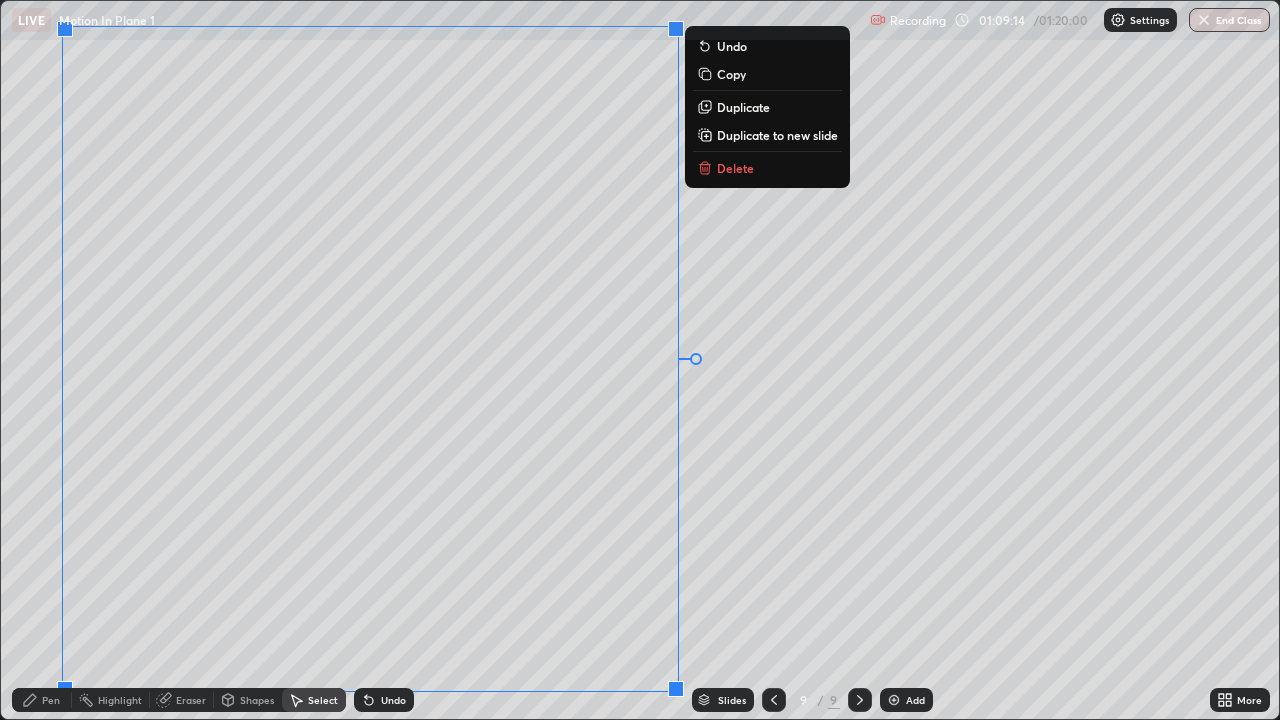 click on "0 ° Undo Copy Duplicate Duplicate to new slide Delete" at bounding box center (640, 360) 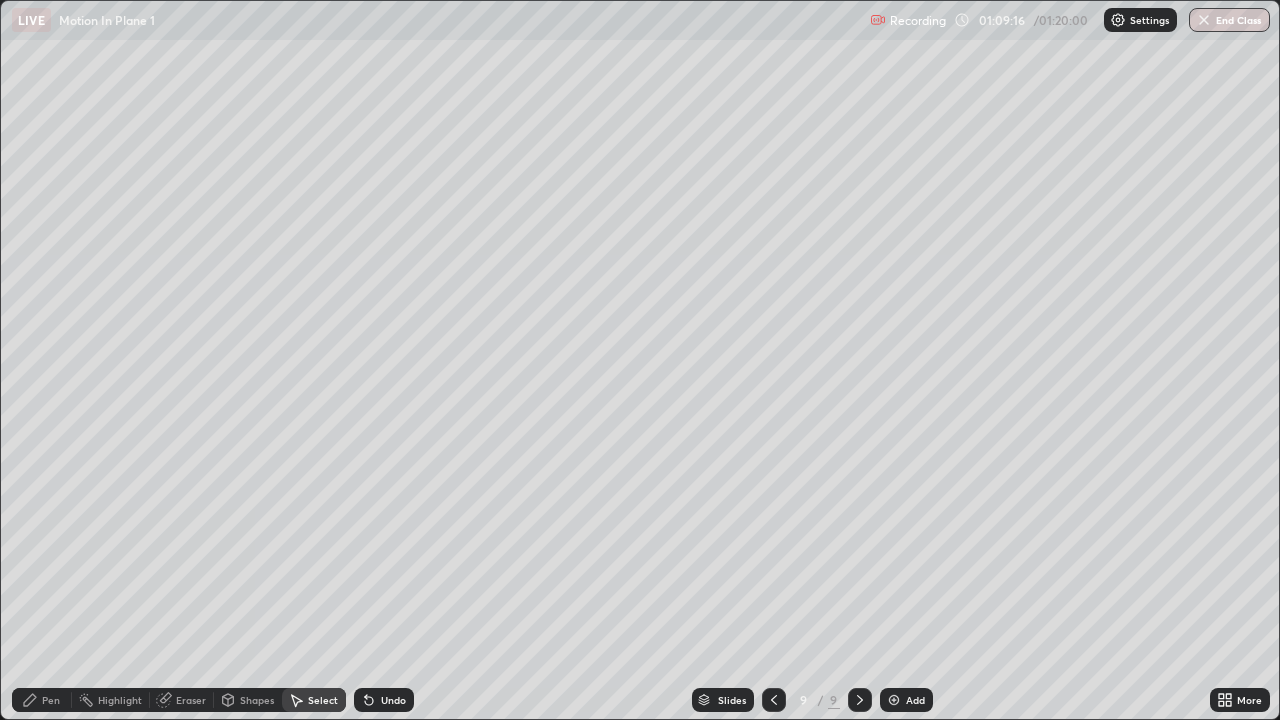 click on "Pen" at bounding box center (51, 700) 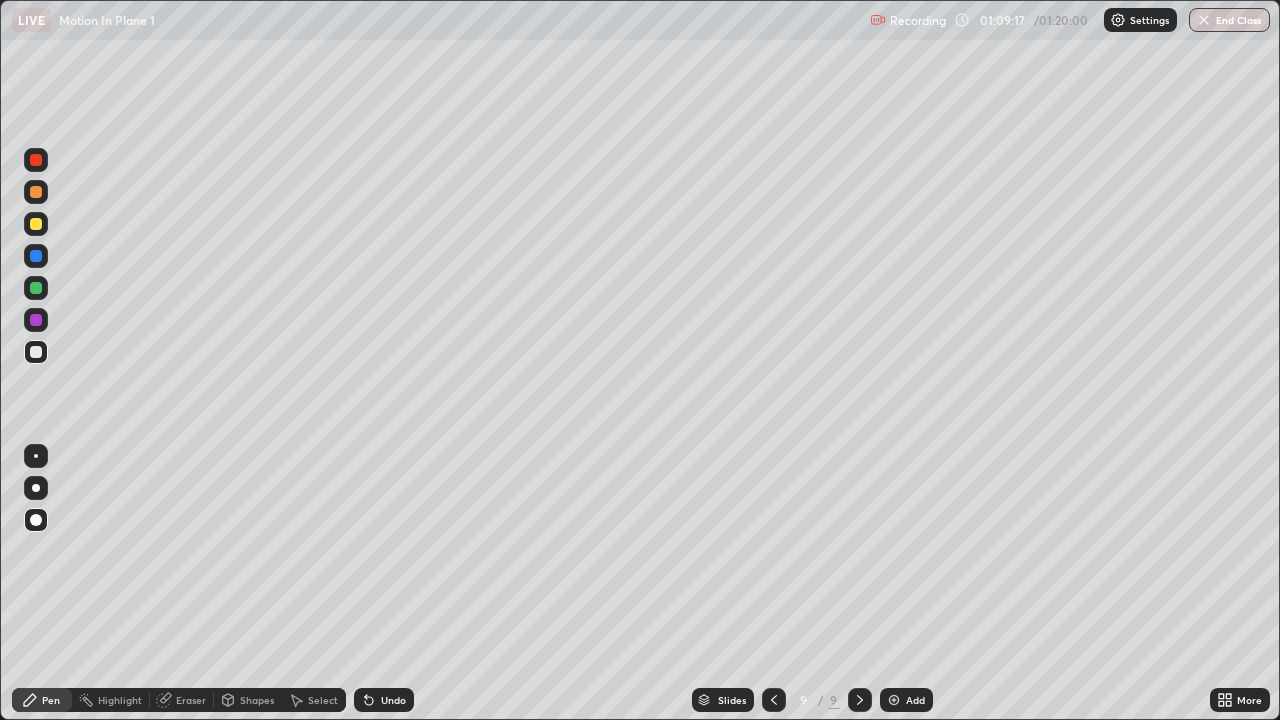 click at bounding box center (36, 352) 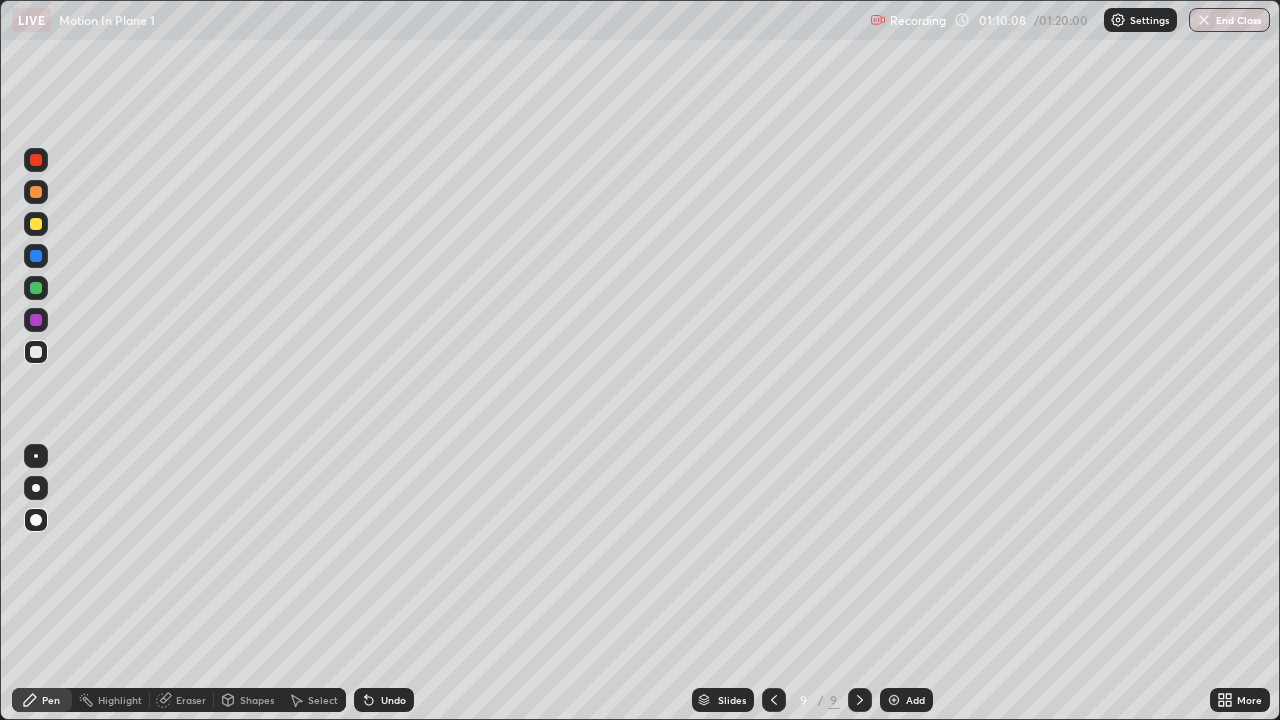 click on "Eraser" at bounding box center [191, 700] 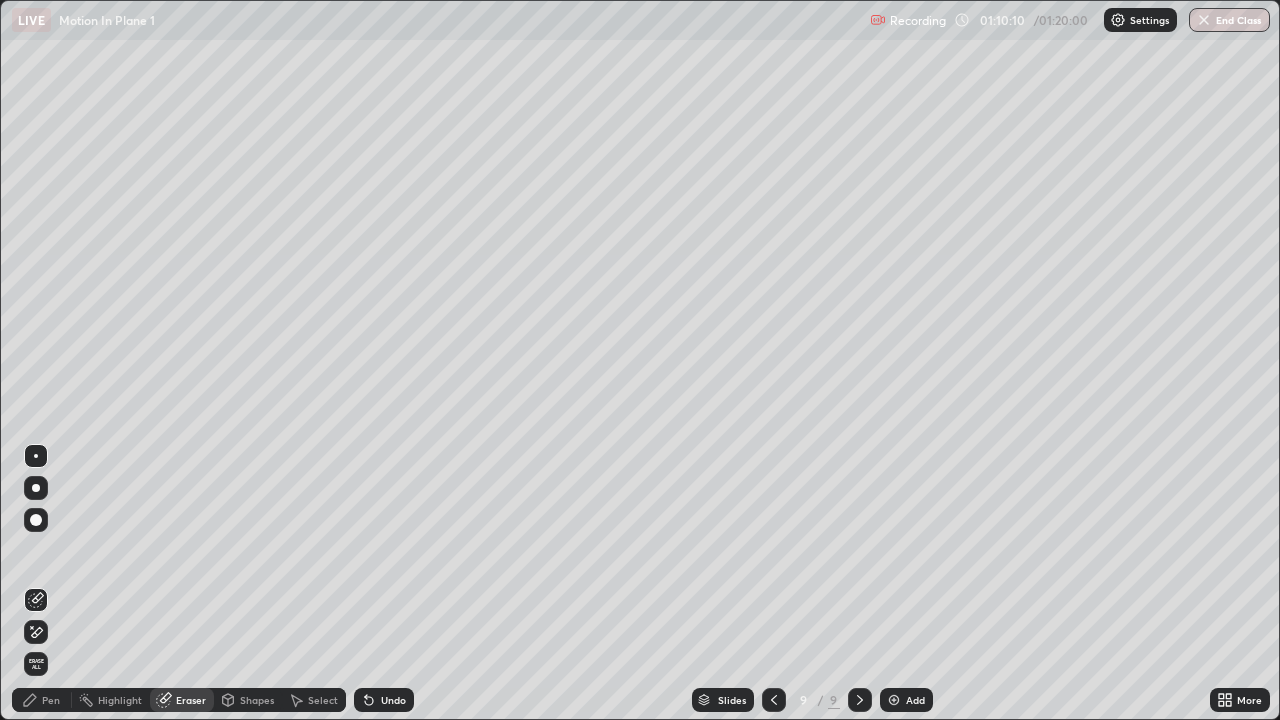 click on "Pen" at bounding box center (51, 700) 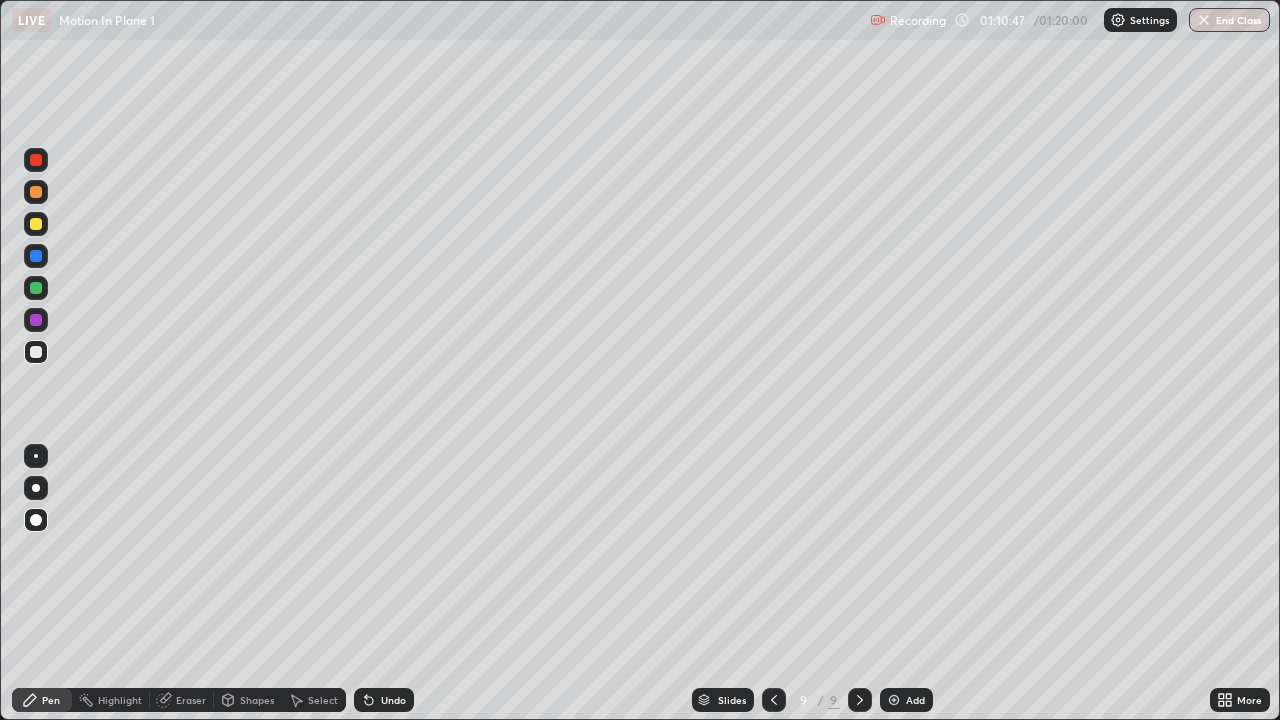 click at bounding box center [36, 320] 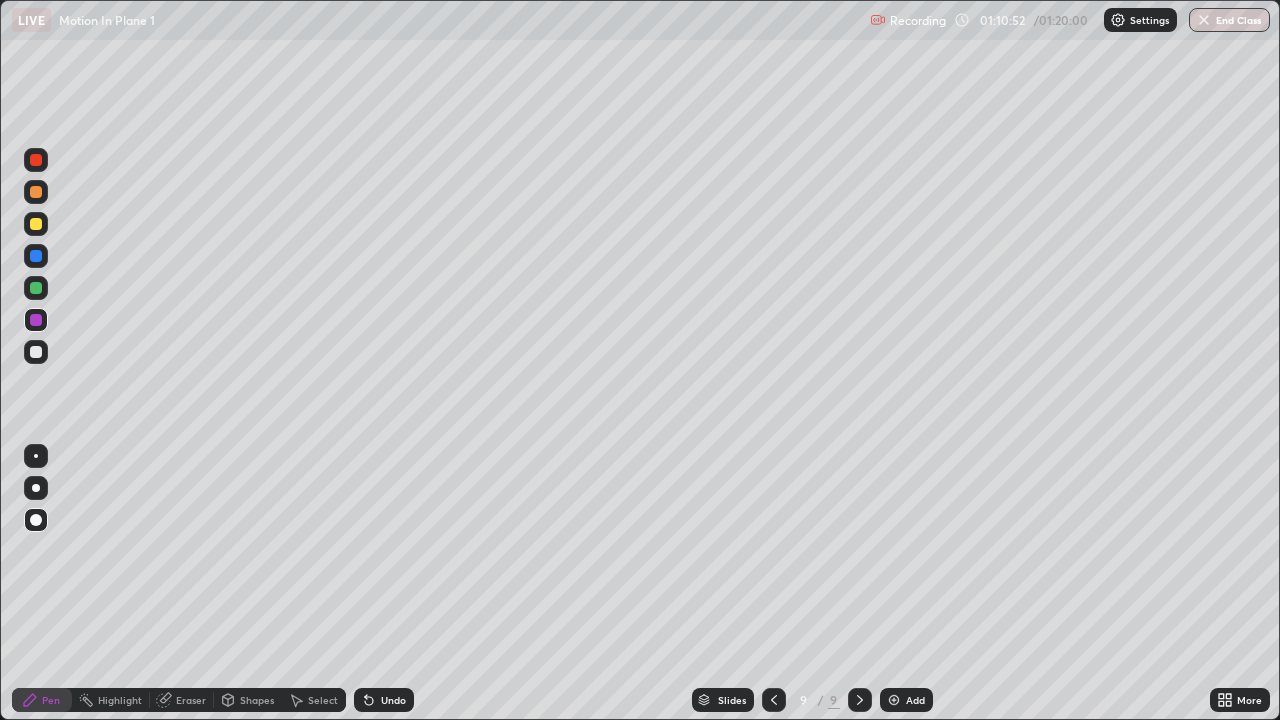 click at bounding box center [36, 352] 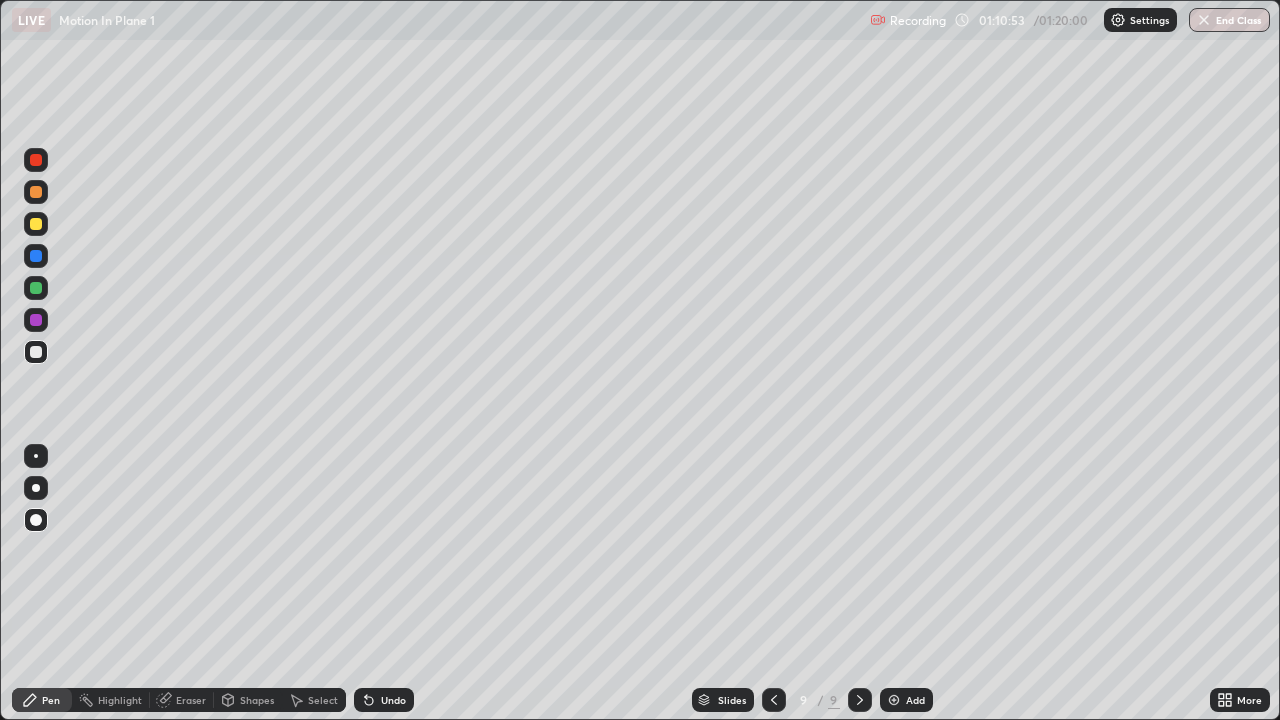 click at bounding box center (36, 288) 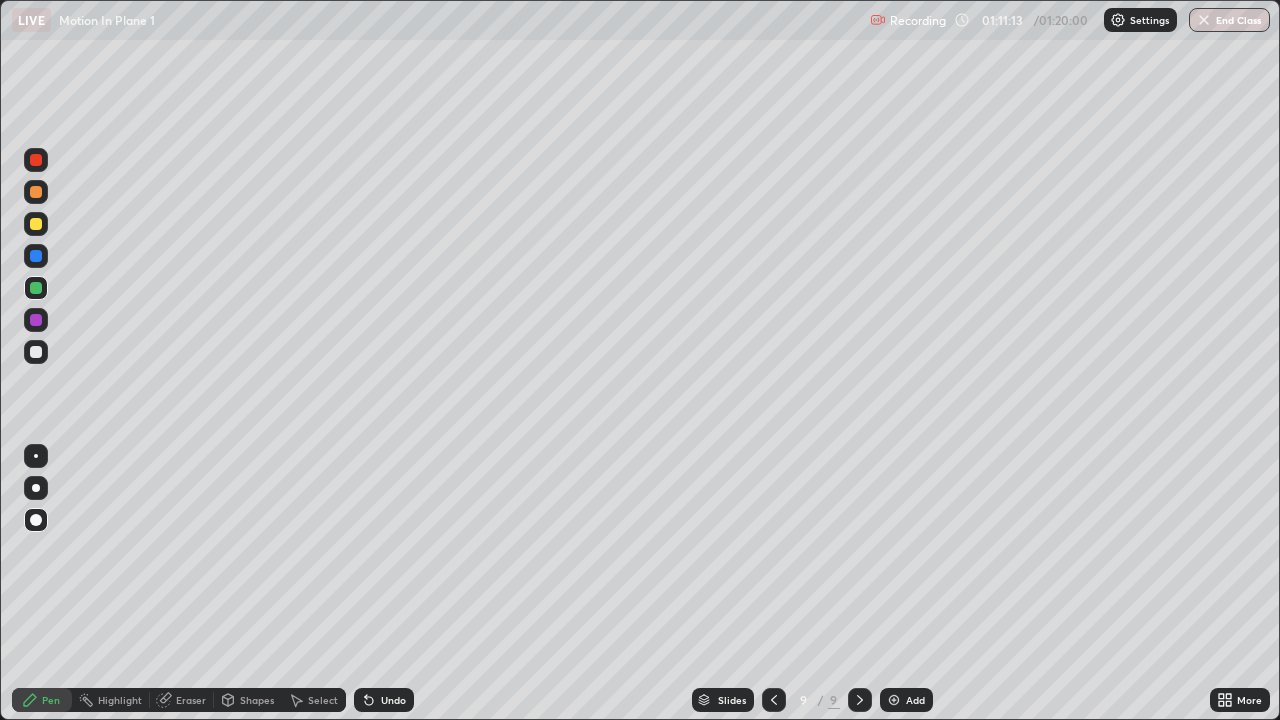 click on "Undo" at bounding box center [393, 700] 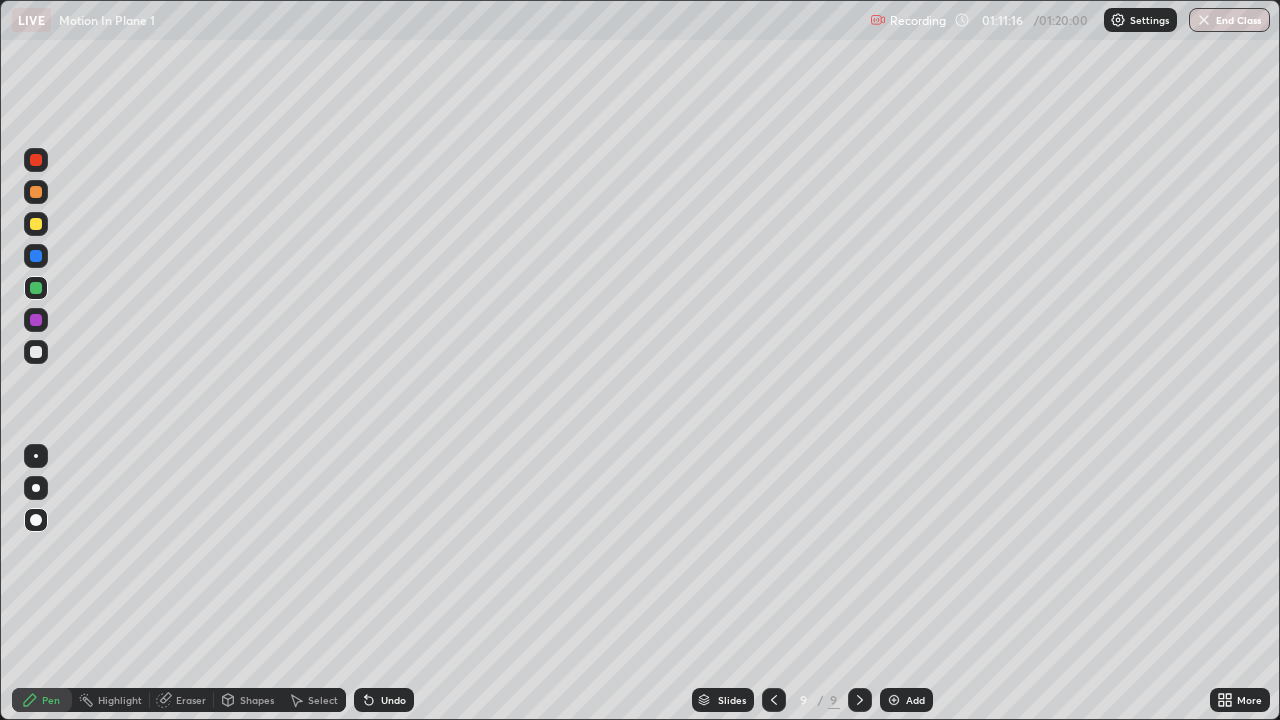 click on "Undo" at bounding box center [393, 700] 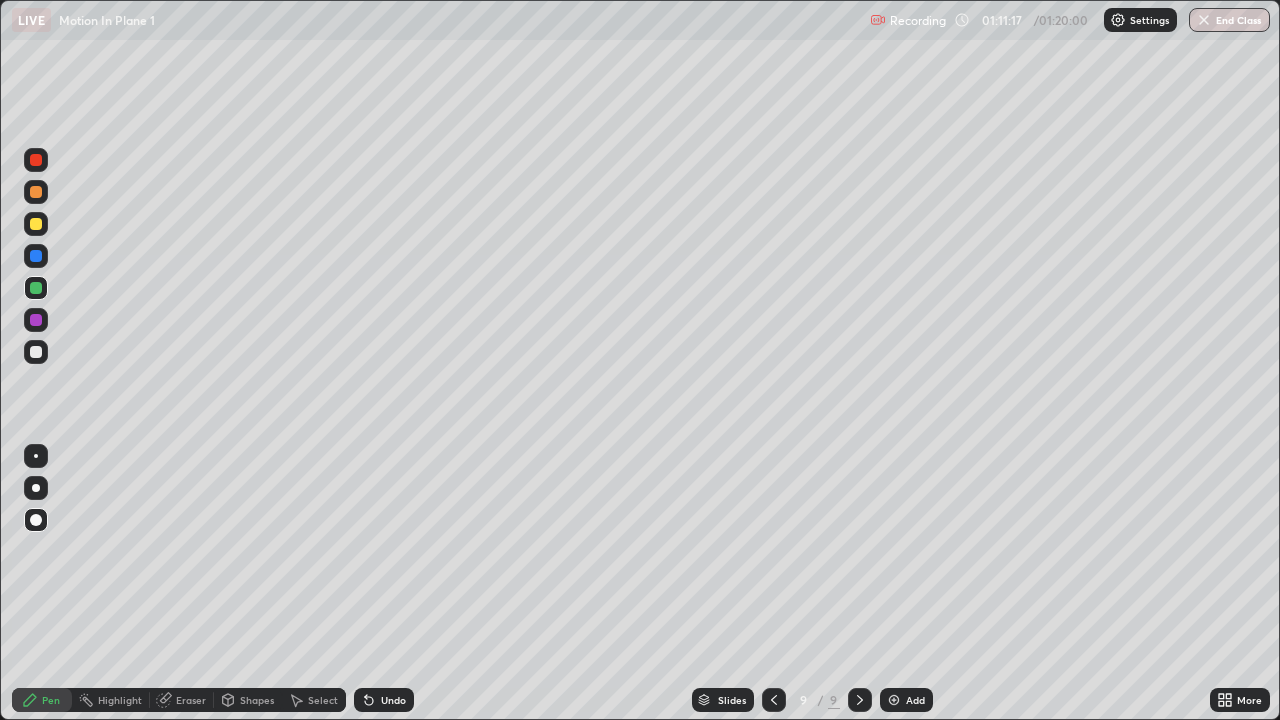 click on "Undo" at bounding box center [384, 700] 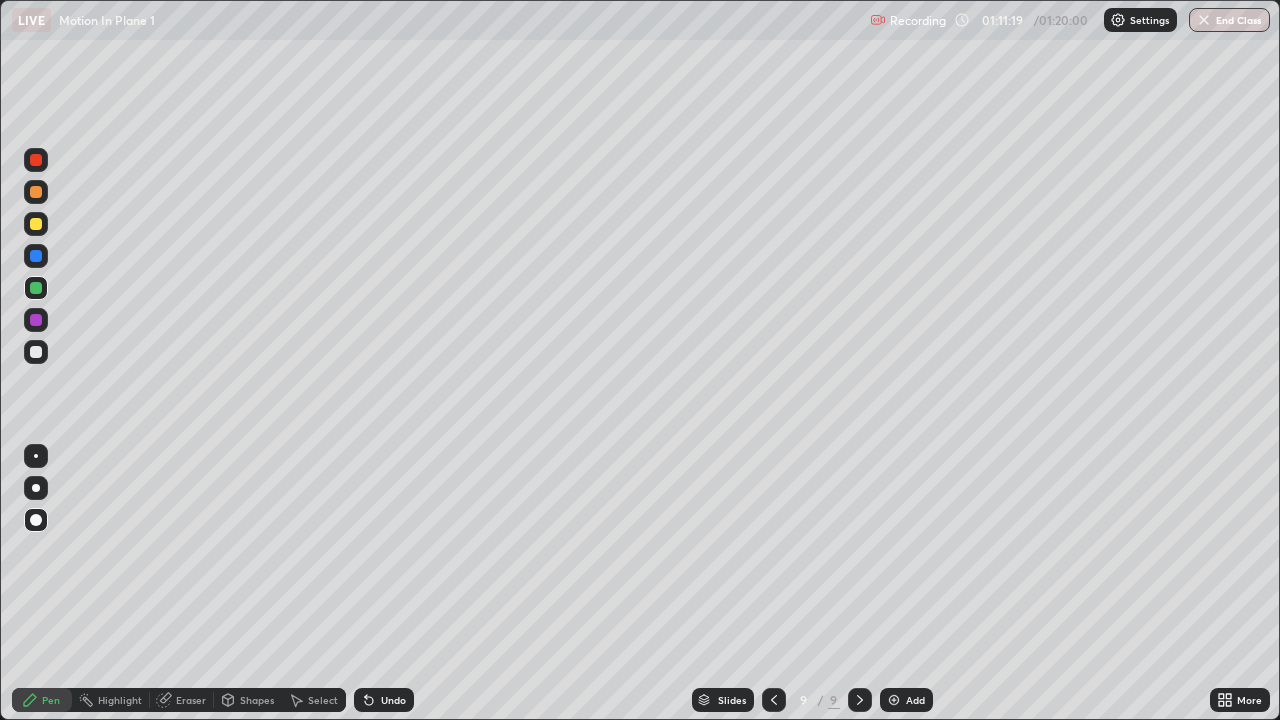 click at bounding box center (36, 320) 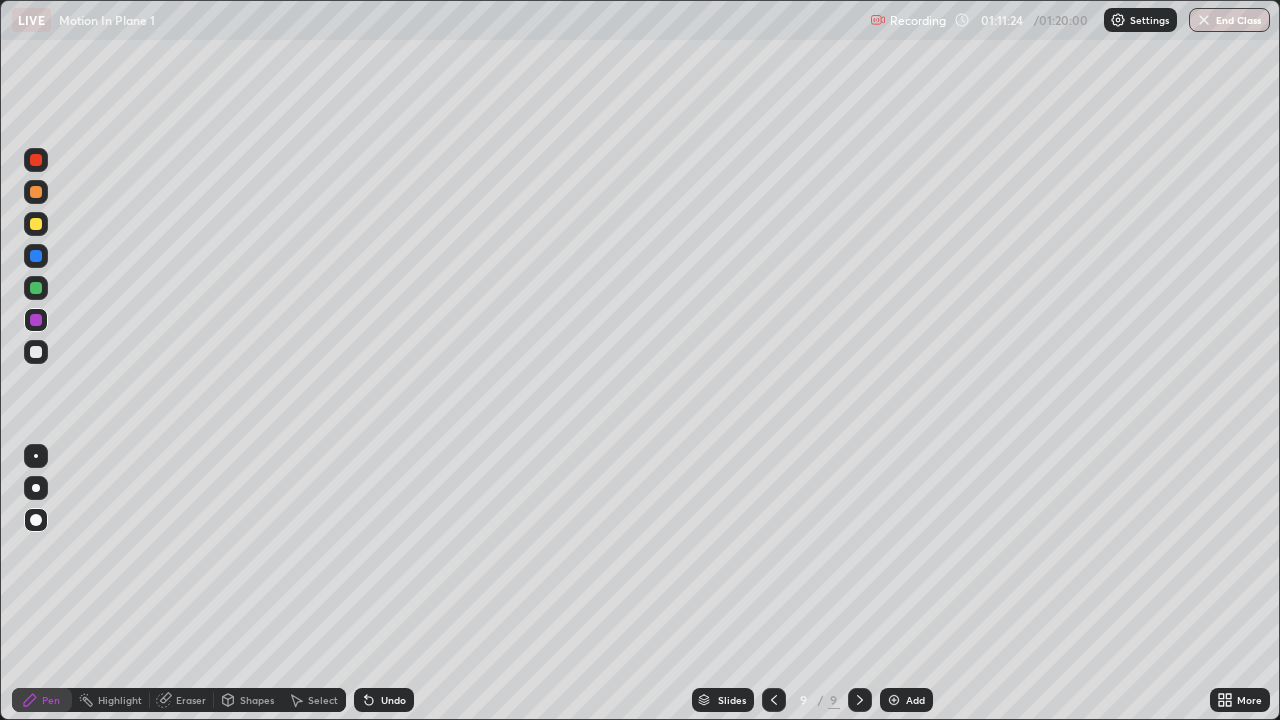 click at bounding box center (36, 352) 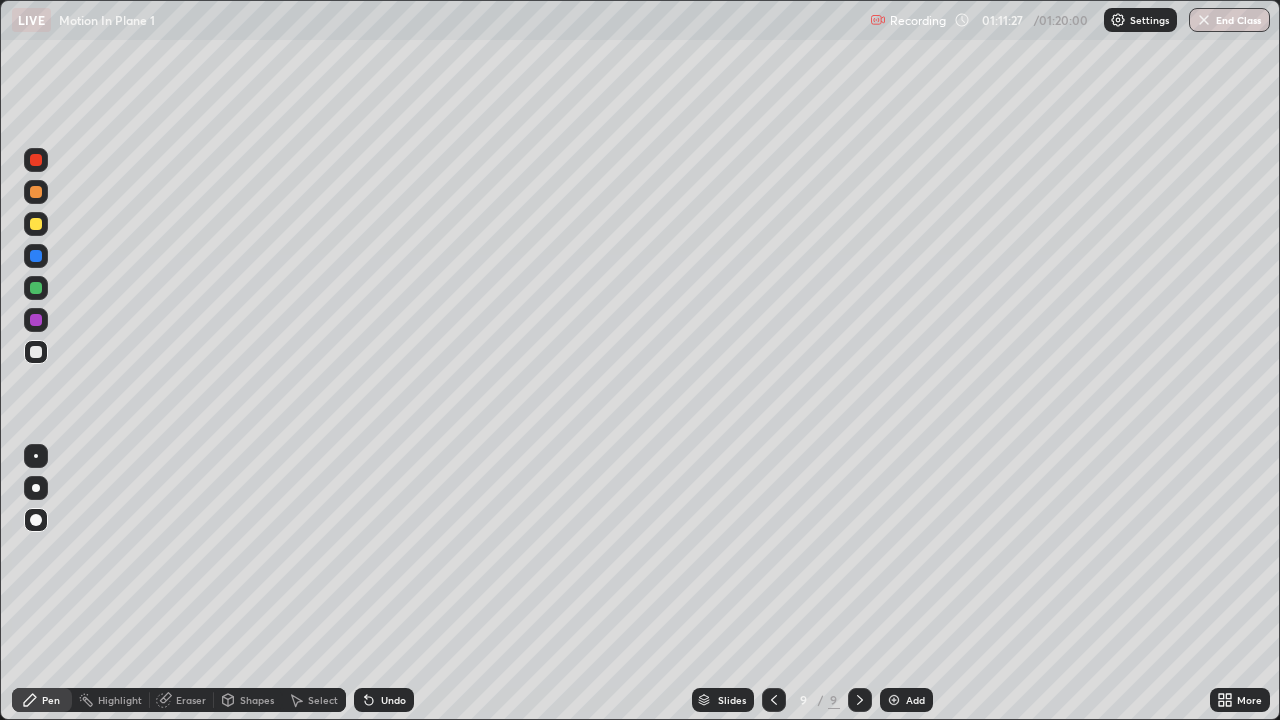 click at bounding box center [36, 288] 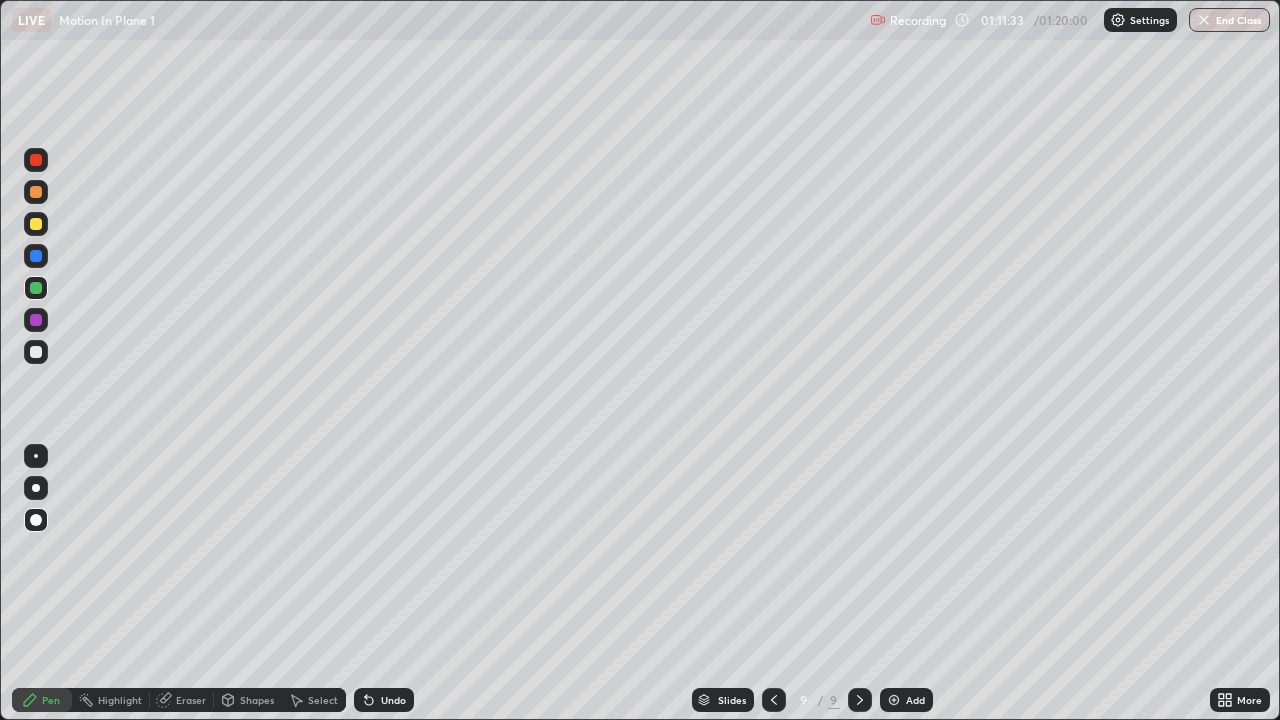 click on "Undo" at bounding box center (384, 700) 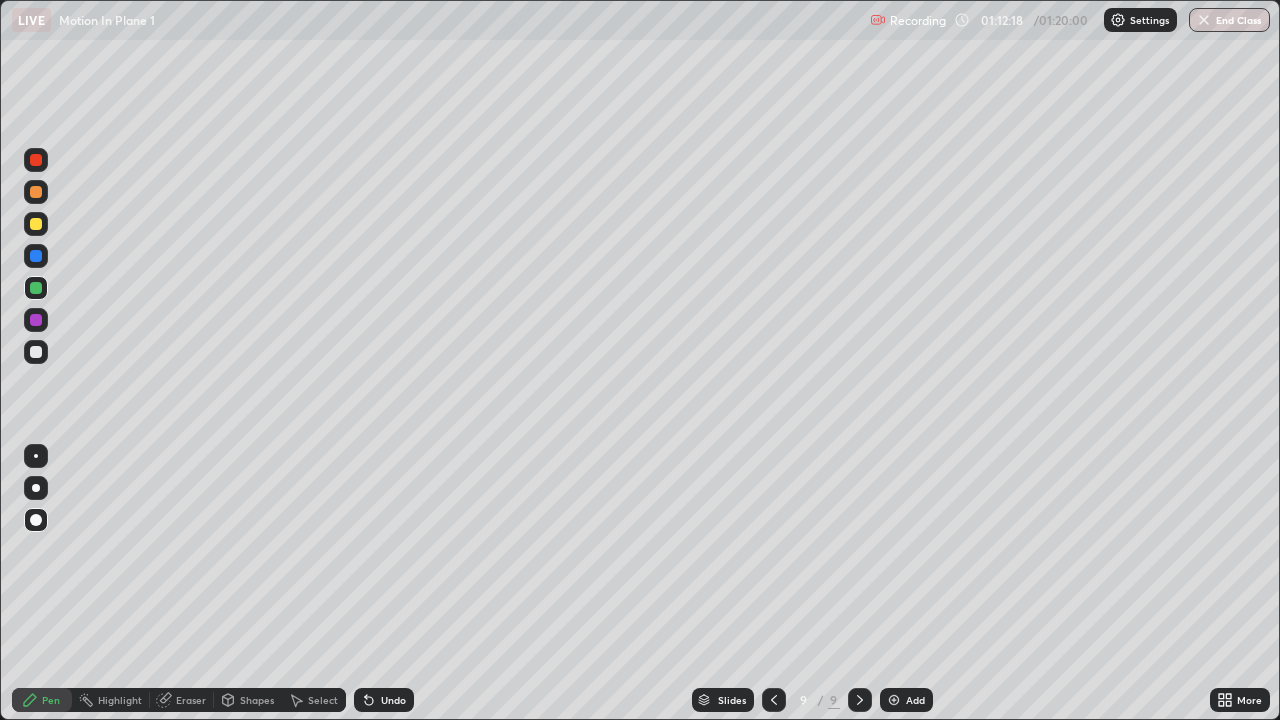 click at bounding box center (36, 224) 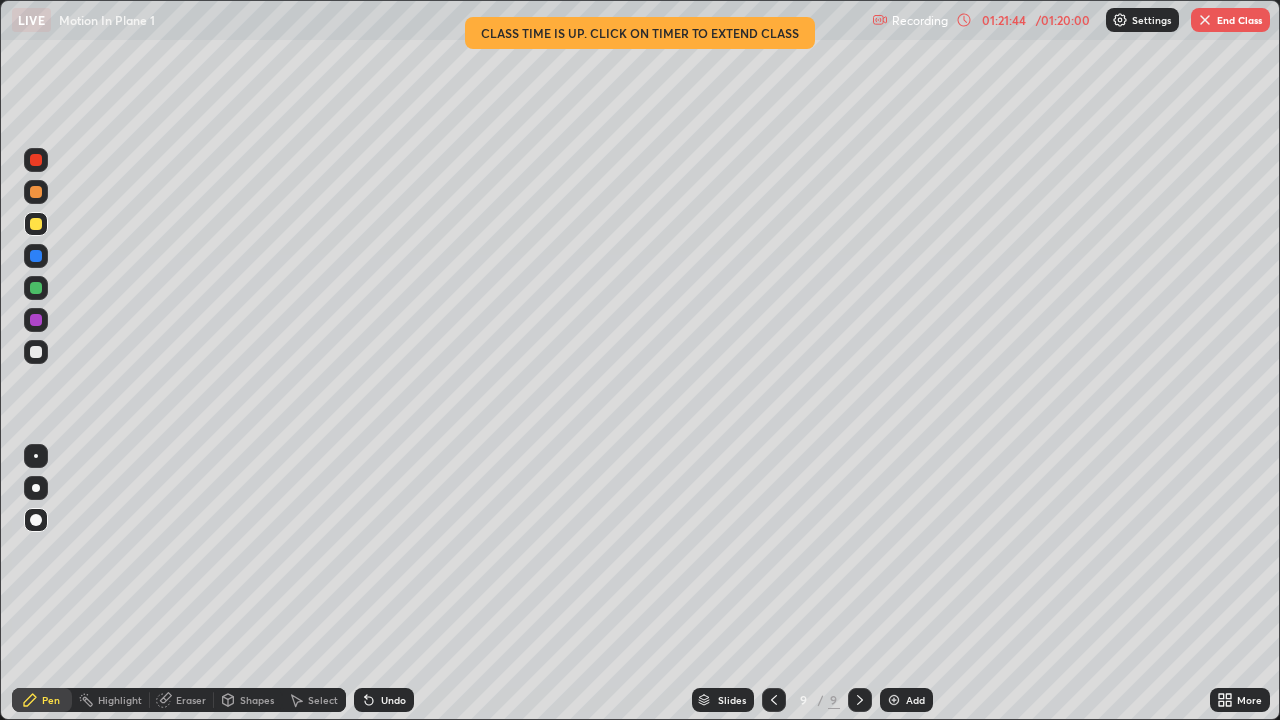 click on "End Class" at bounding box center (1230, 20) 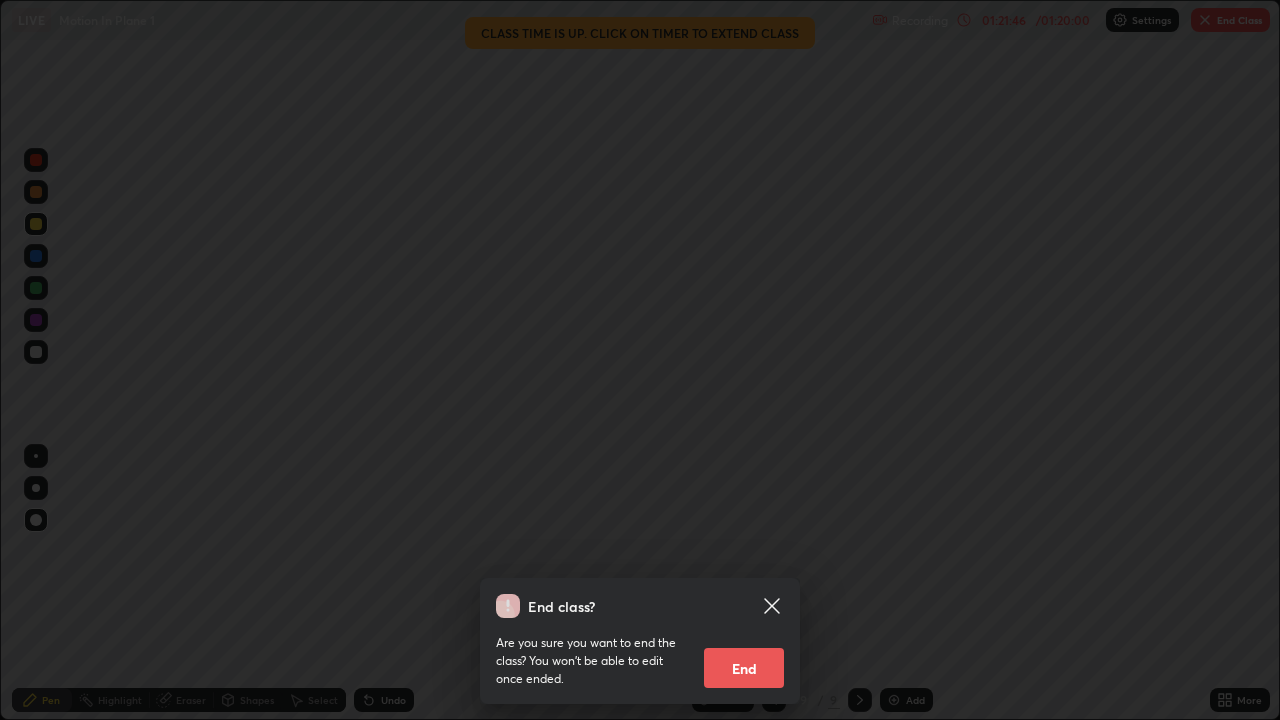 click on "End" at bounding box center (744, 668) 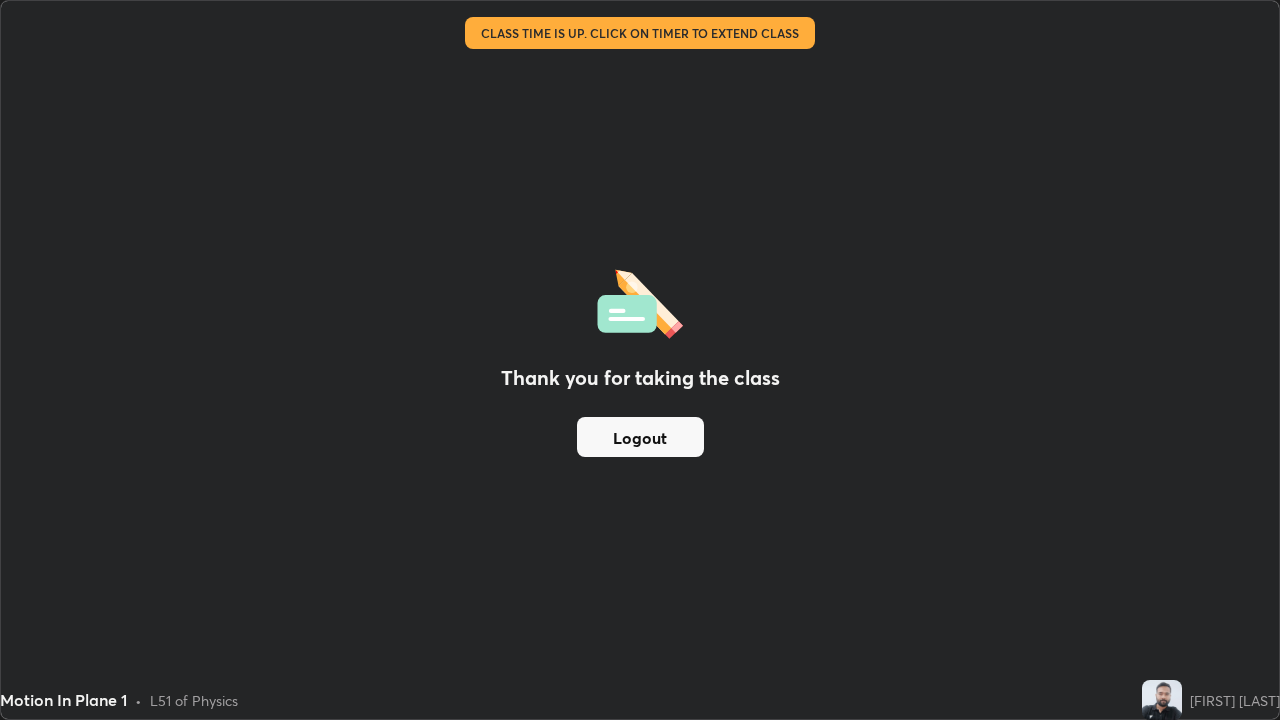 click on "Logout" at bounding box center [640, 437] 